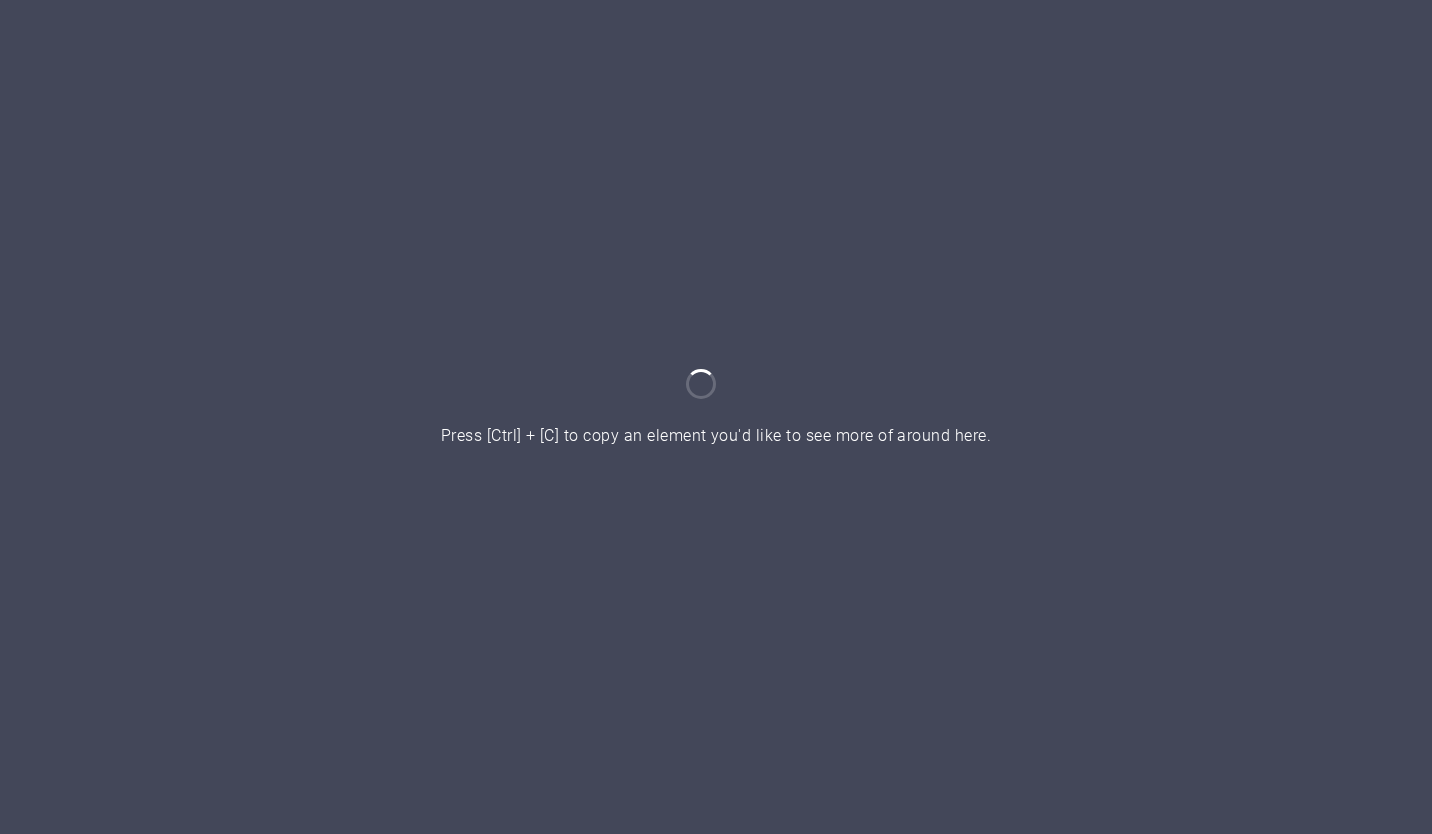 scroll, scrollTop: 0, scrollLeft: 0, axis: both 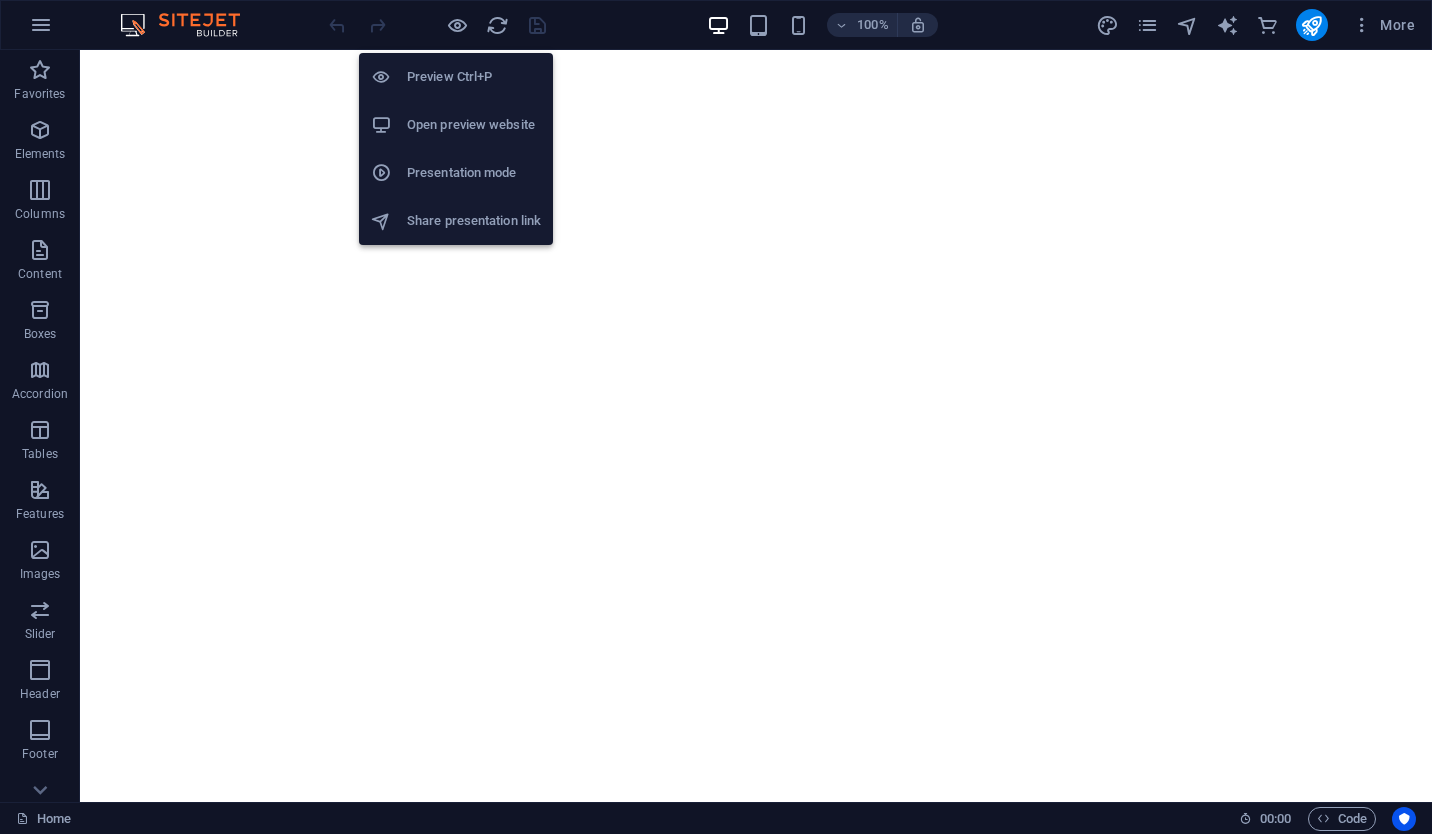 click on "Open preview website" at bounding box center (474, 125) 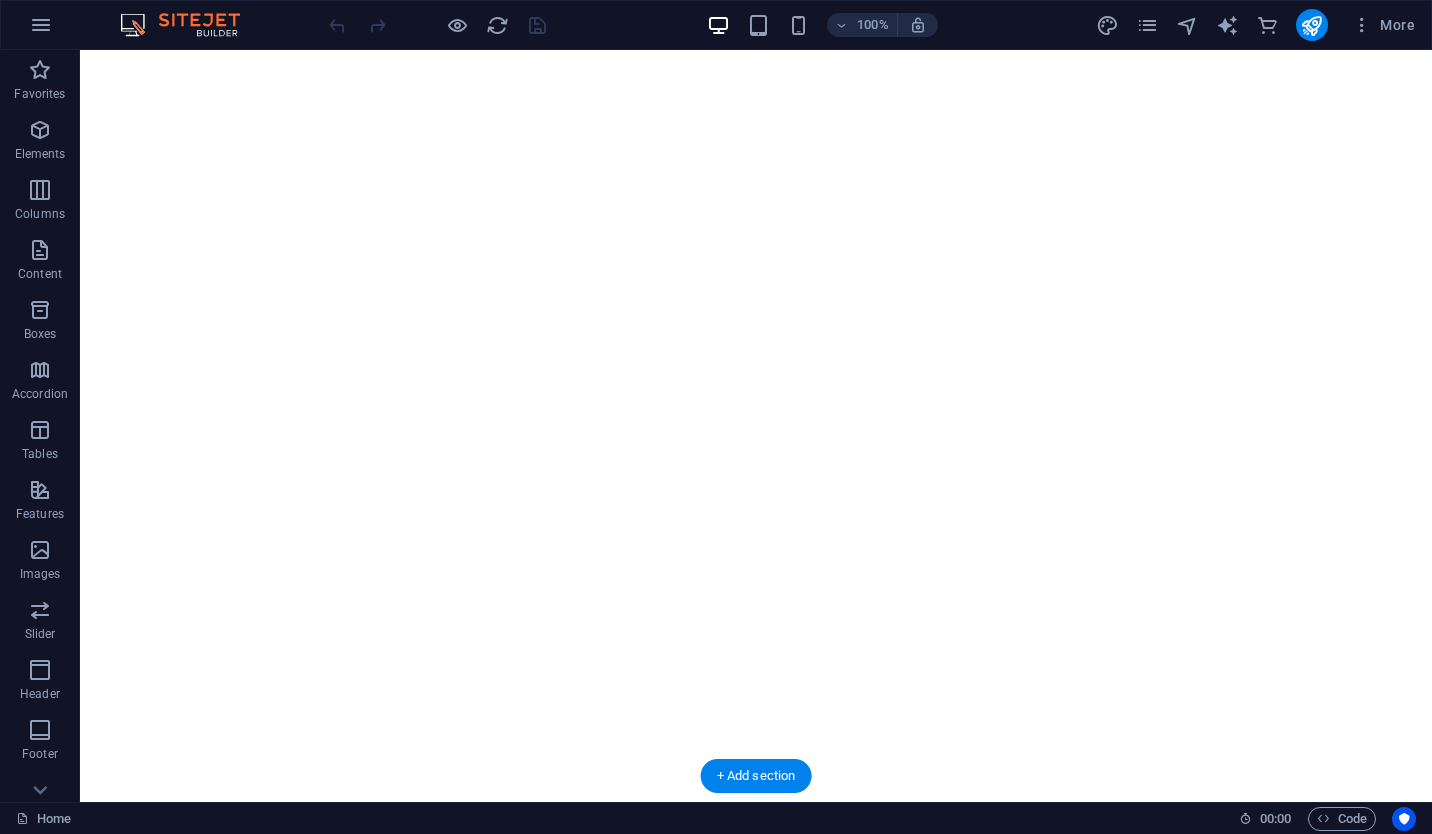 scroll, scrollTop: 0, scrollLeft: 0, axis: both 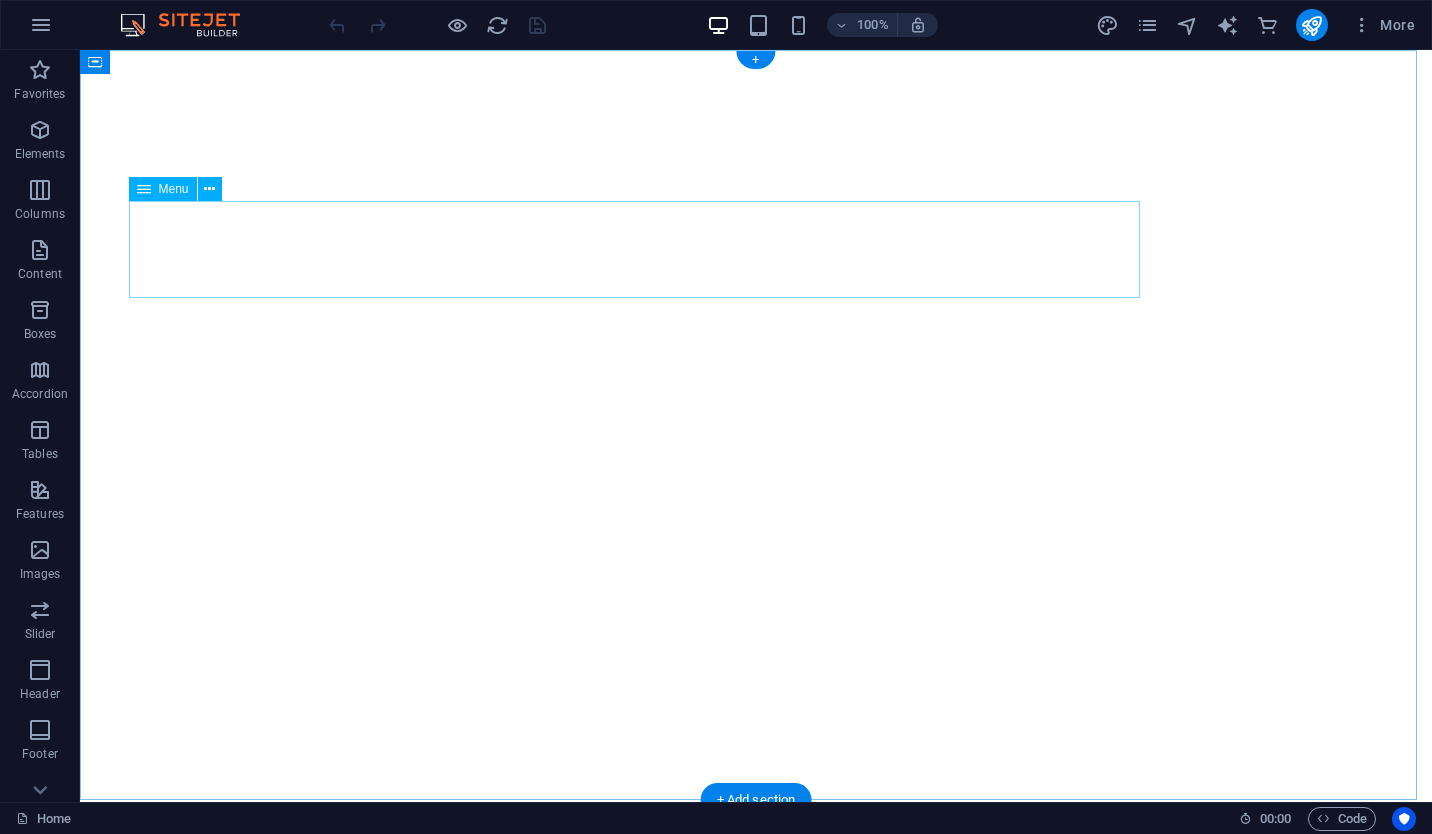 click on "About us Services Projects" at bounding box center (756, 944) 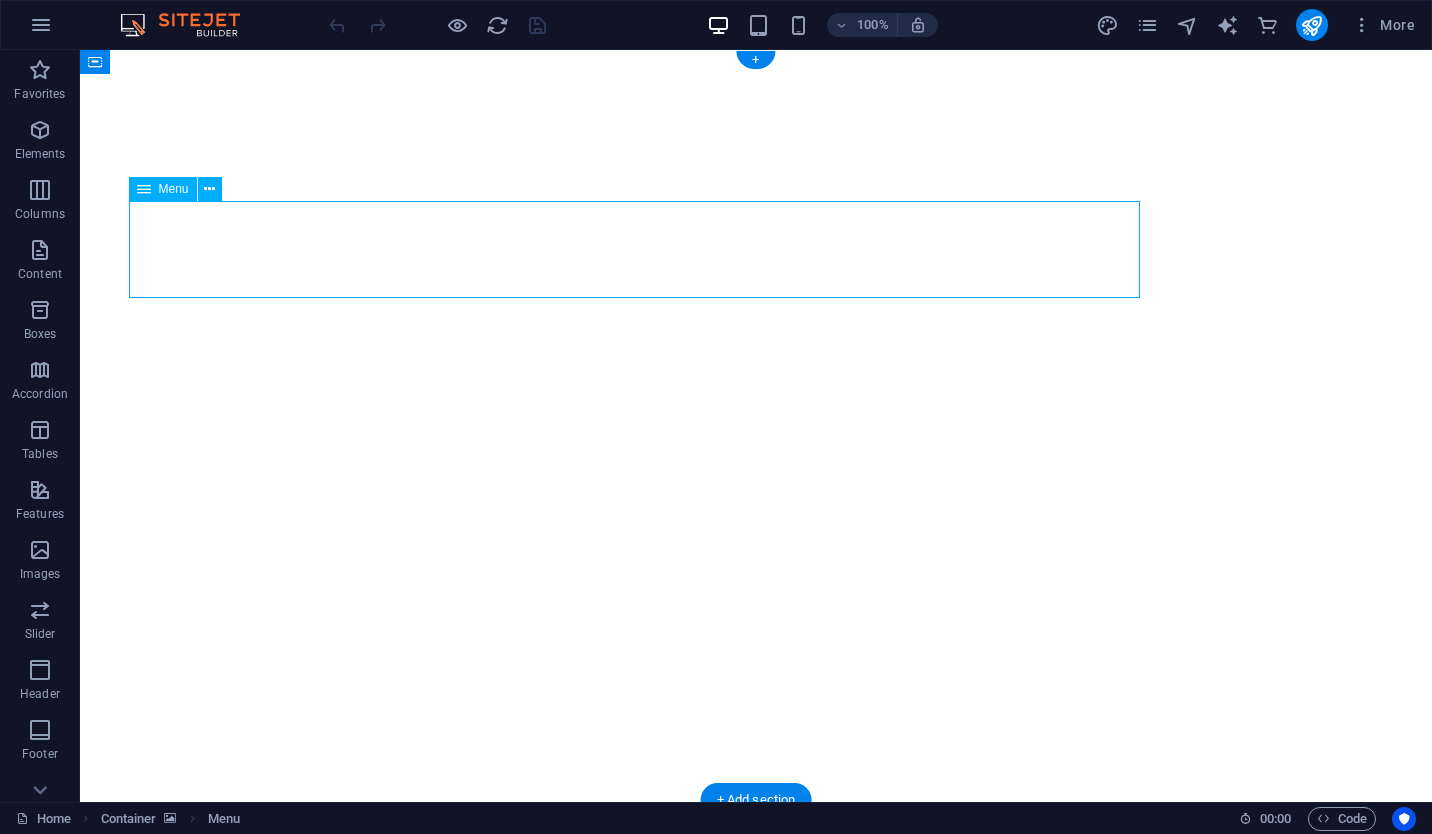 click on "About us Services Projects" at bounding box center [756, 944] 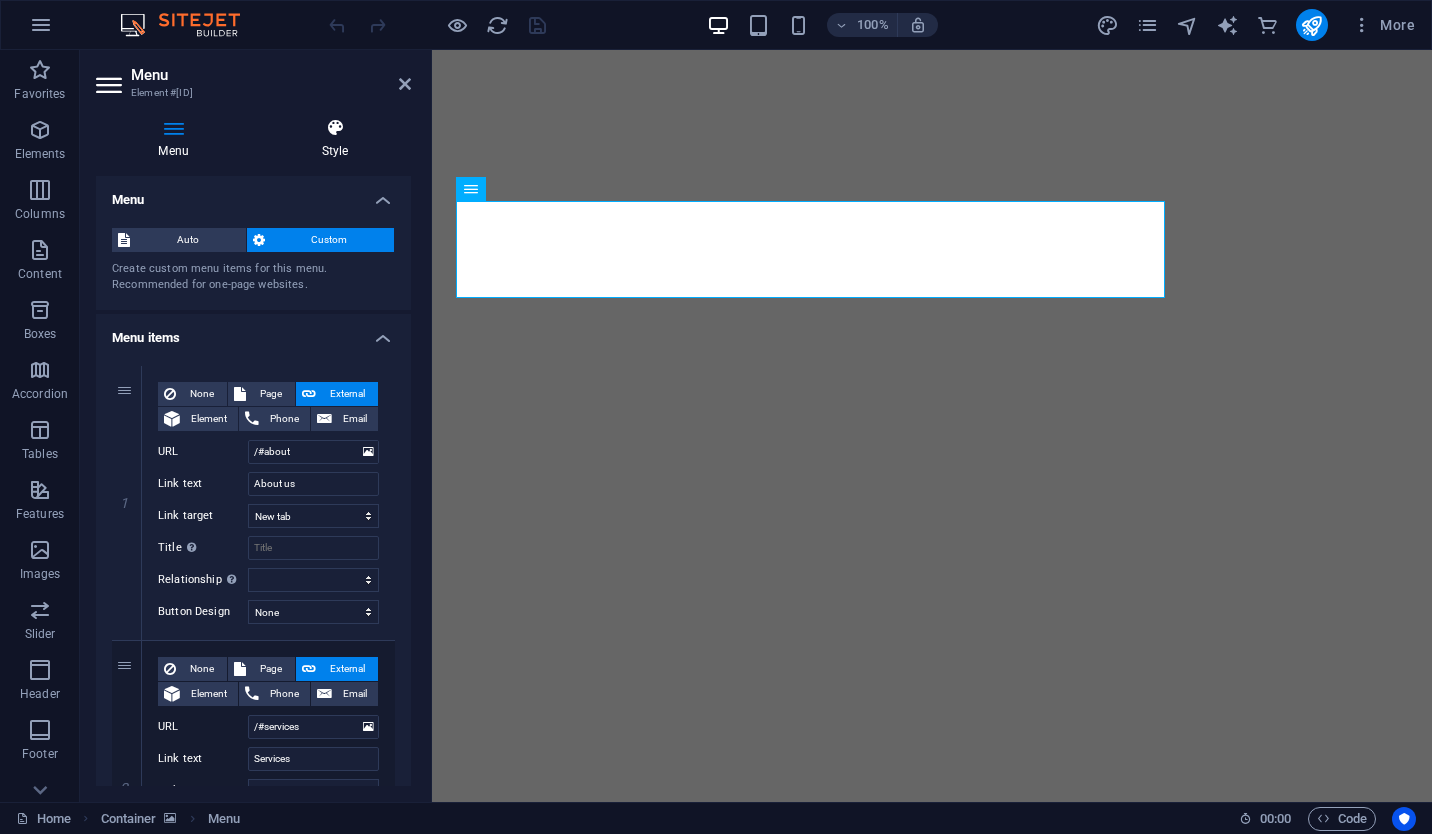 click at bounding box center [335, 128] 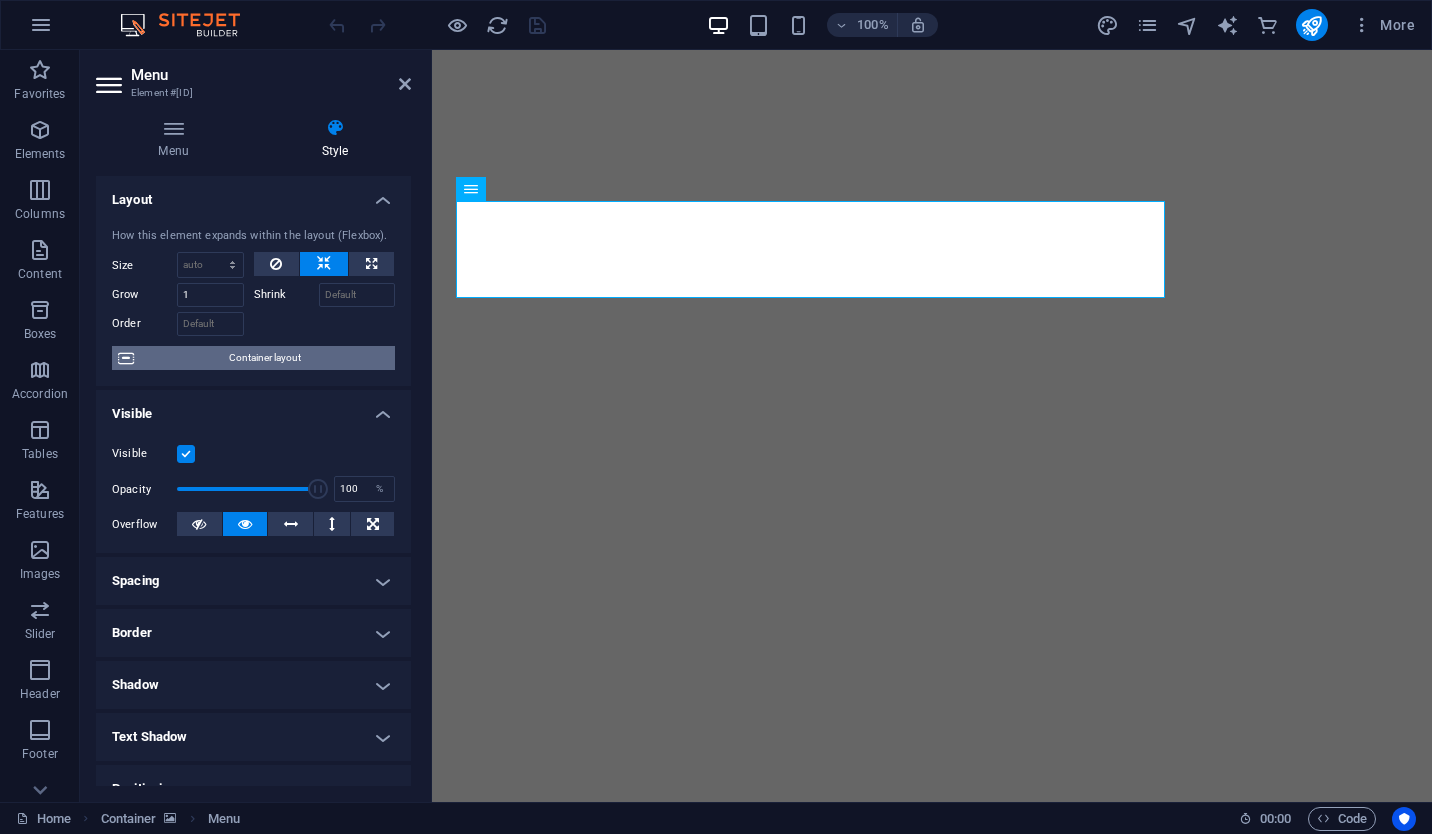 click on "Container layout" at bounding box center [264, 358] 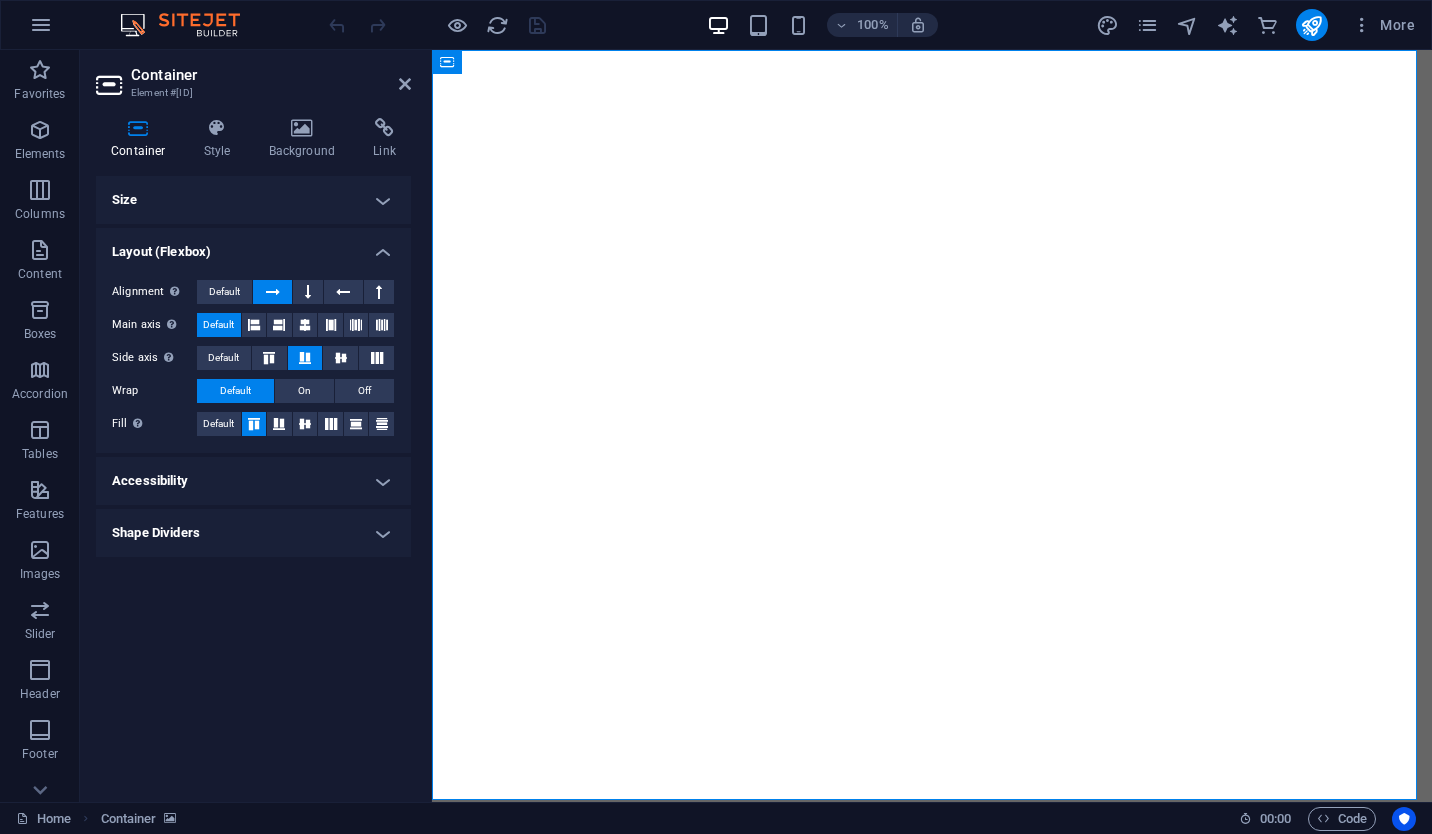 click on "Accessibility" at bounding box center [253, 481] 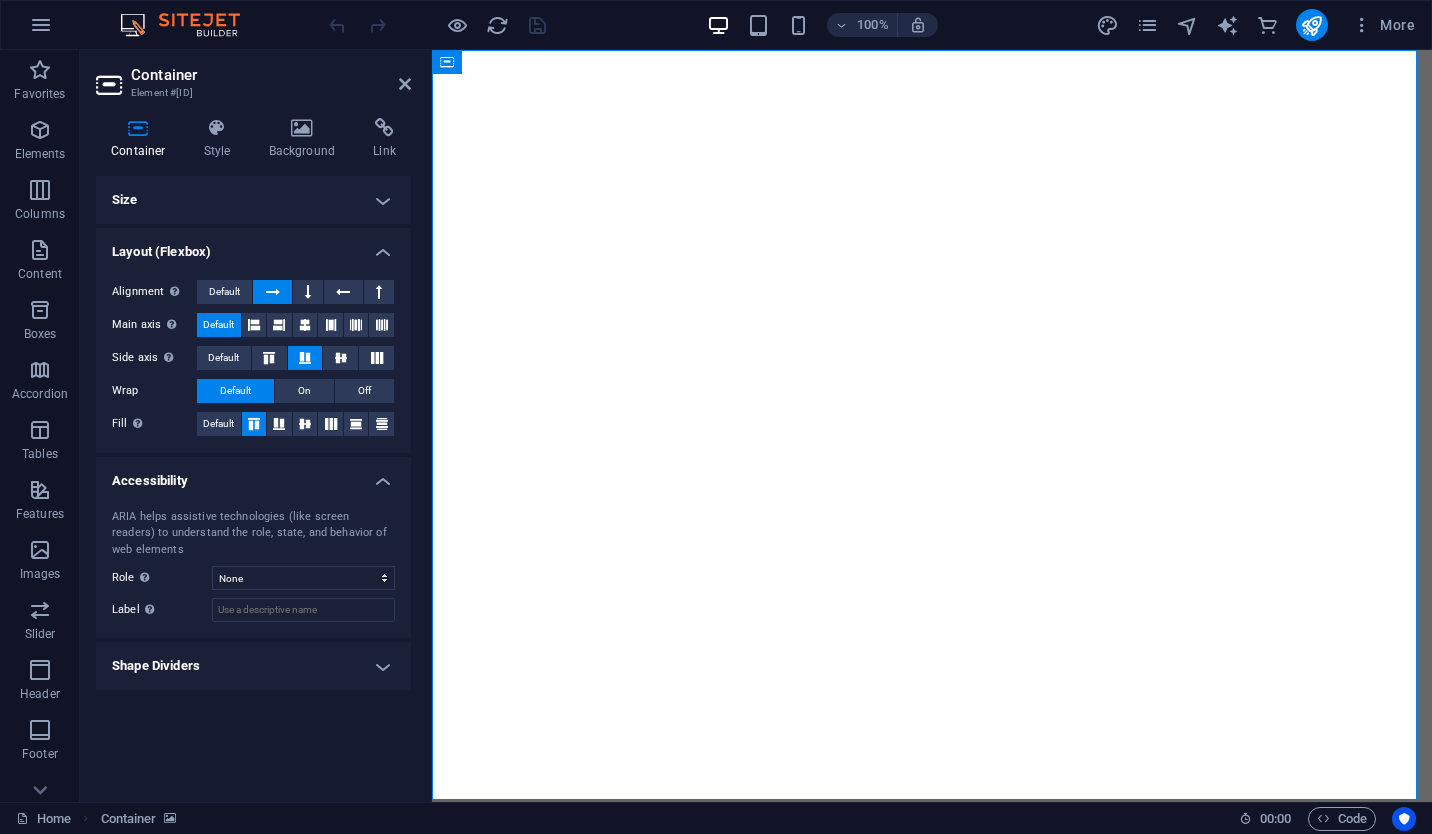 click on "Shape Dividers" at bounding box center [253, 666] 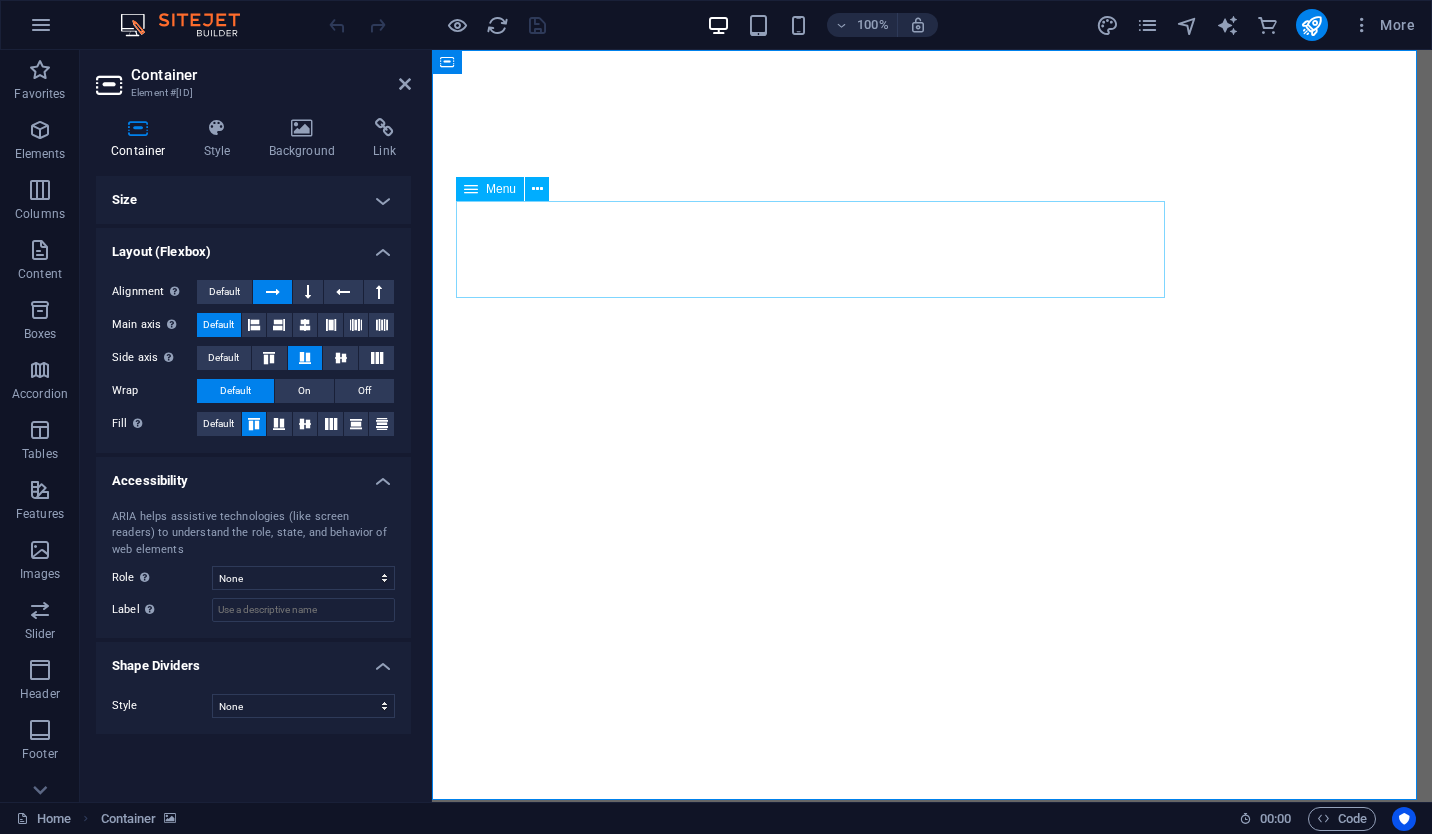 click on "About us Services Projects" at bounding box center (932, 944) 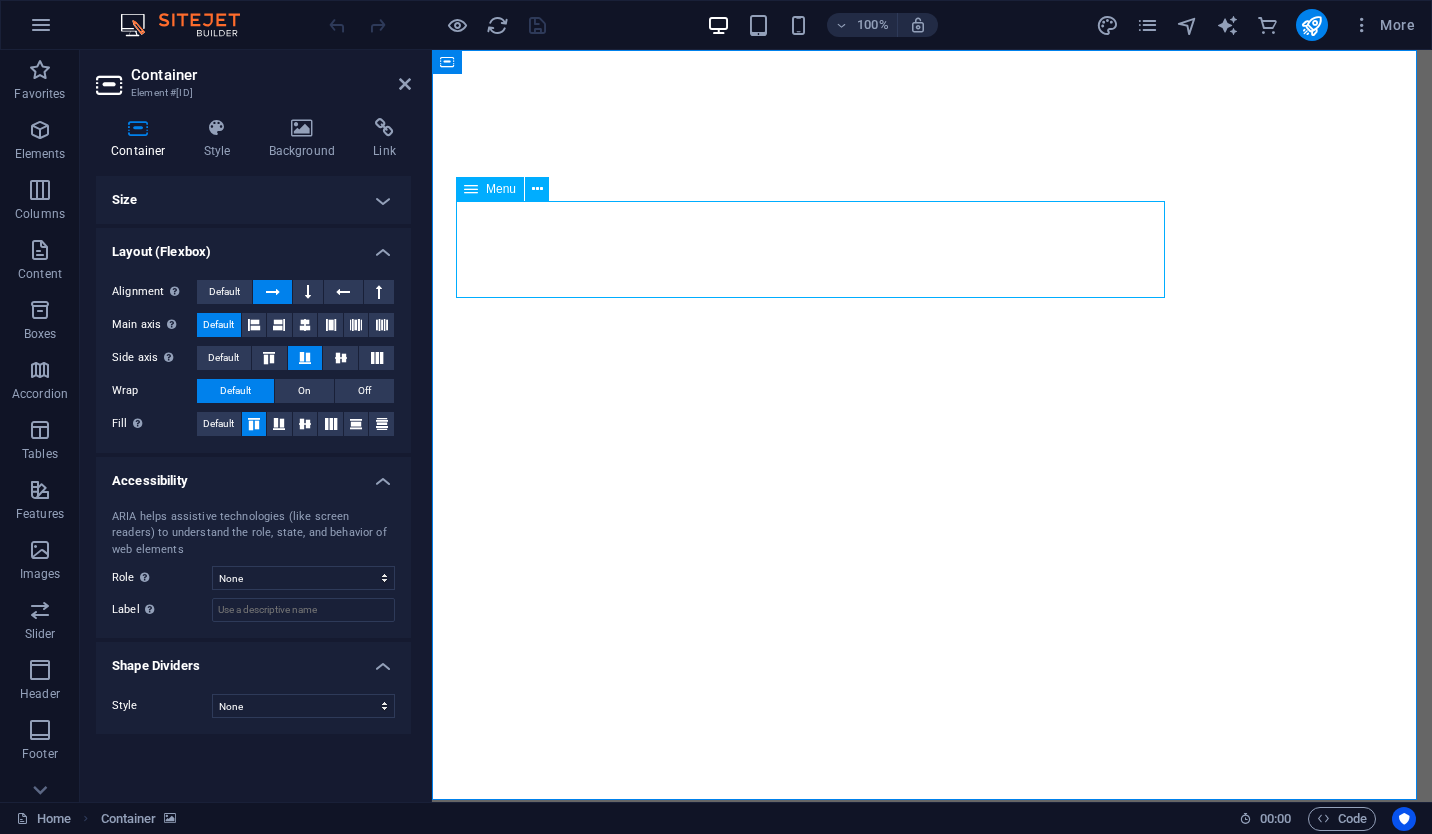 click on "About us Services Projects" at bounding box center (932, 944) 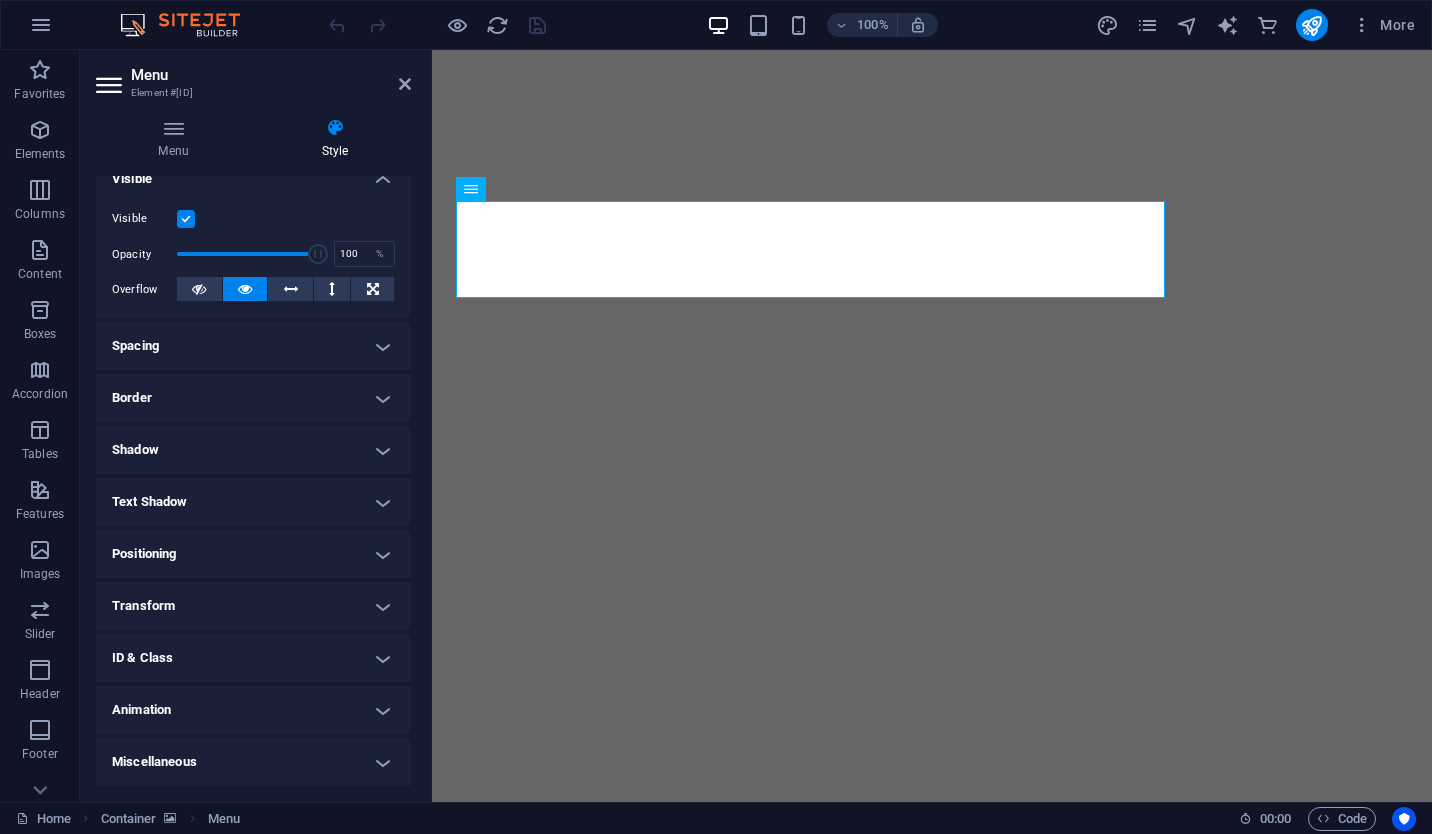 scroll, scrollTop: 0, scrollLeft: 0, axis: both 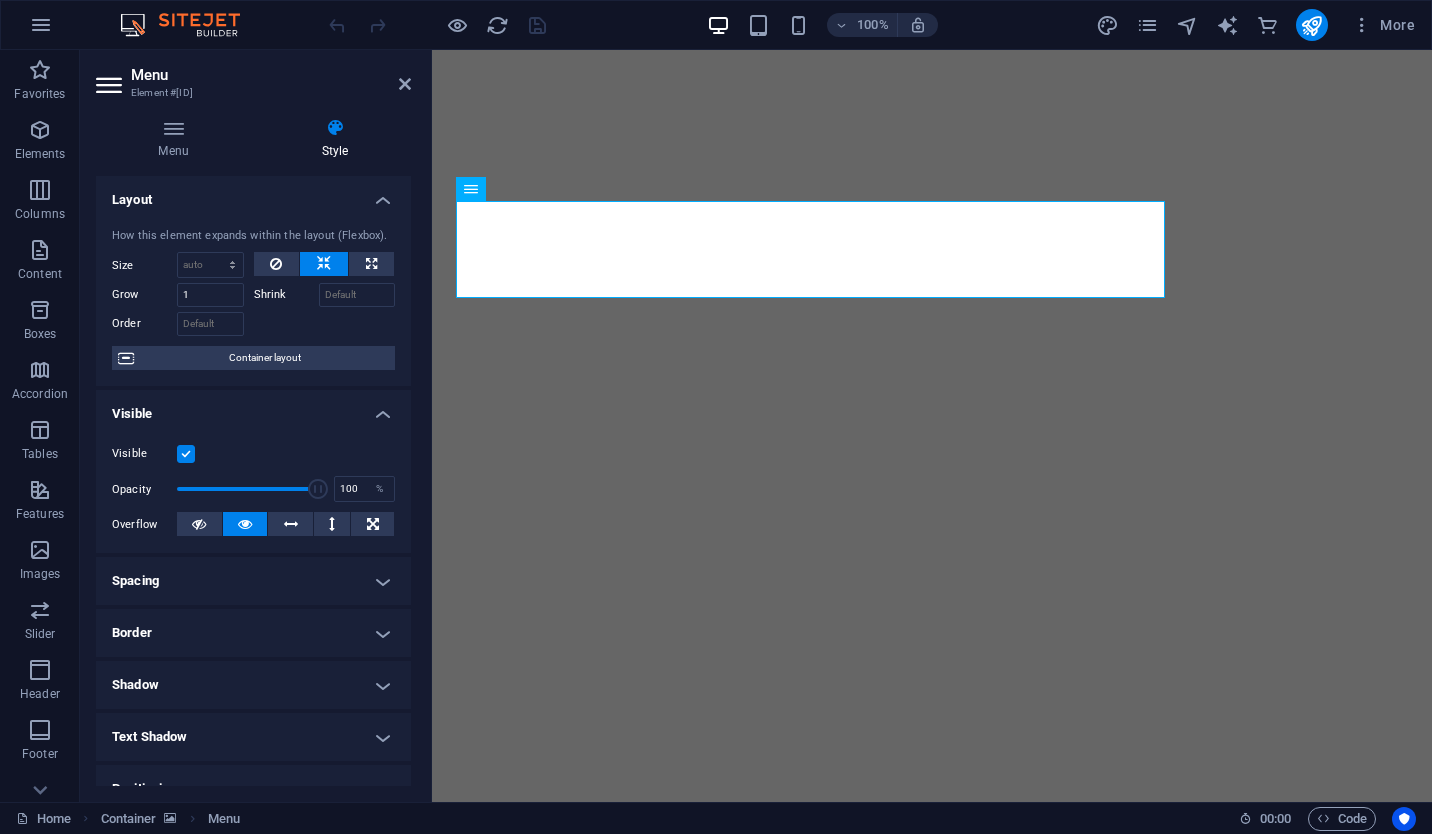 click on "Layout" at bounding box center (253, 194) 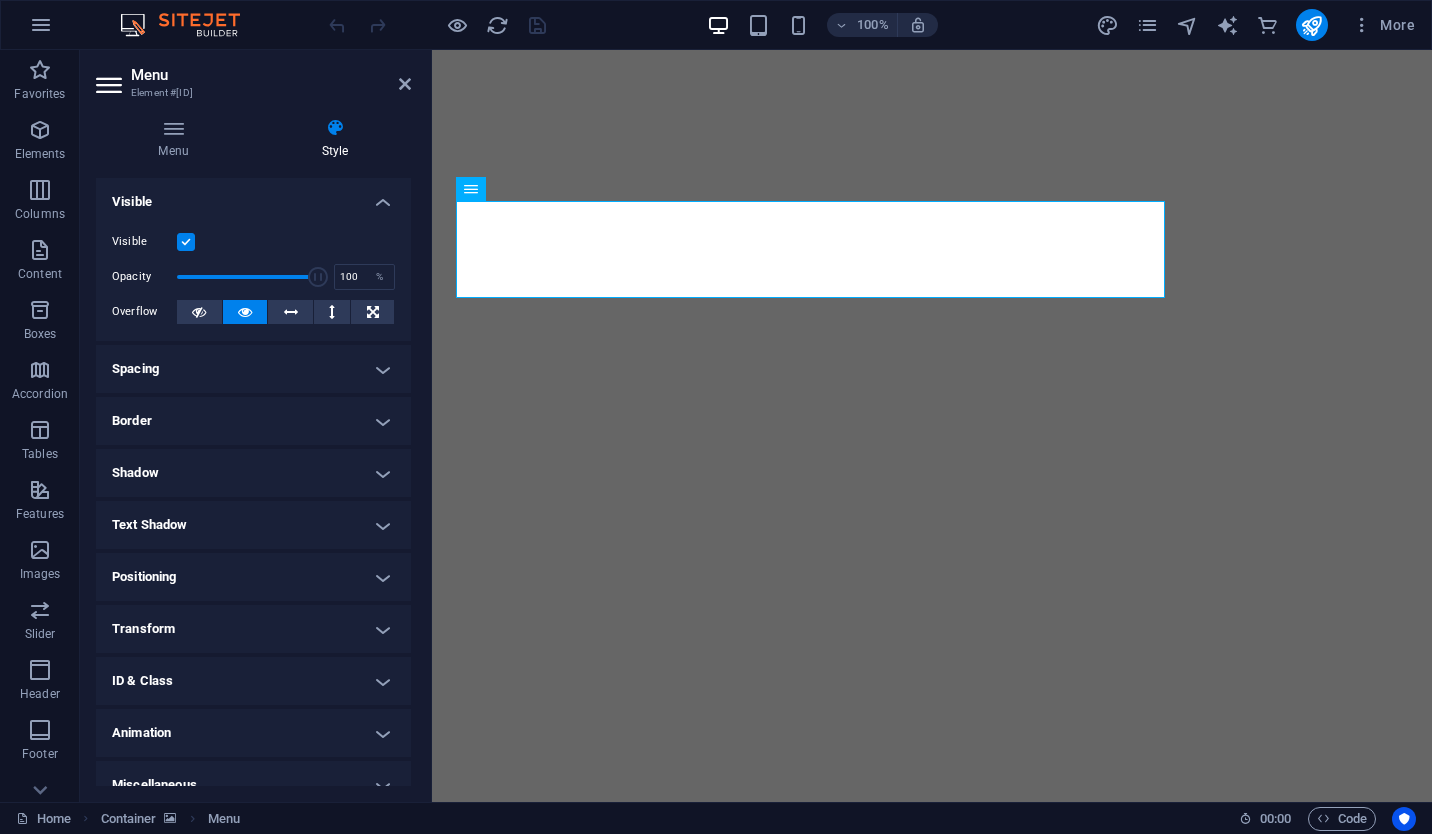 scroll, scrollTop: 72, scrollLeft: 0, axis: vertical 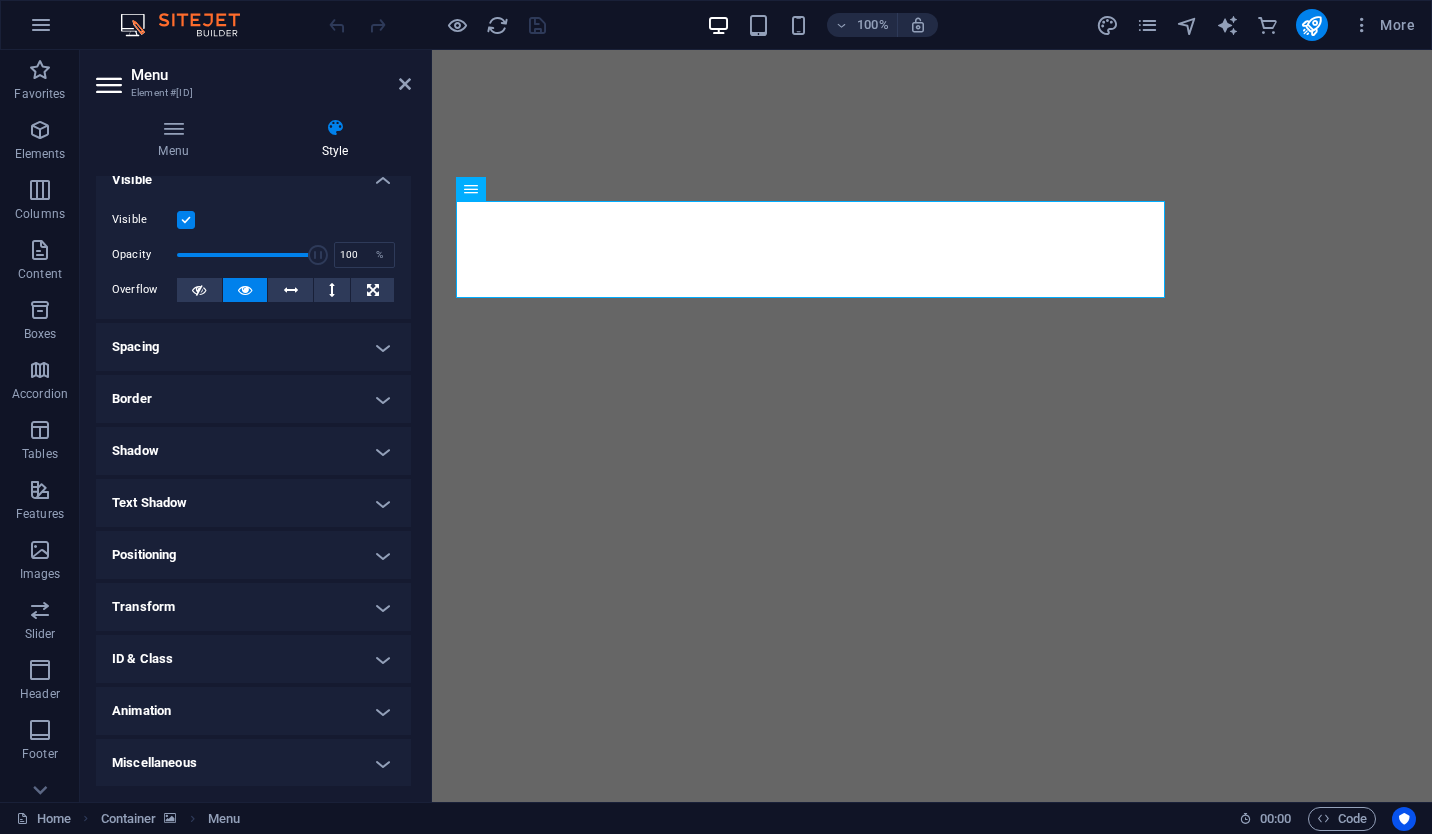 click on "Layout How this element expands within the layout (Flexbox). Size Default auto px % 1/1 1/2 1/3 1/4 1/5 1/6 1/7 1/8 1/9 1/10 Grow 1 Shrink Order Container layout Visible Visible Opacity 100 % Overflow Spacing Margin 0 Default auto px % rem vw vh Custom Custom 0 auto px % rem vw vh 0 auto px % rem vw vh 0 auto px % rem vw vh 0 auto px % rem vw vh Padding Default px rem % vh vw Custom Custom px rem % vh vw px rem % vh vw px rem % vh vw px rem % vh vw Border Style              - Width 1 auto px rem % vh vw Custom Custom 1 auto px rem % vh vw 1 auto px rem % vh vw 1 auto px rem % vh vw 1 auto px rem % vh vw  - Color Round corners Default px rem % vh vw Custom Custom px rem % vh vw px rem % vh vw px rem % vh vw px rem % vh vw Shadow Default None Outside Inside Color X offset 0 px rem vh vw Y offset 0 px rem vh vw Blur 0 px rem % vh vw Spread 0 px rem vh vw Text Shadow Default None Outside Color X offset 2 px rem vh vw Y offset 2 px rem vh vw Blur 4 px rem % vh vw" at bounding box center [253, 445] 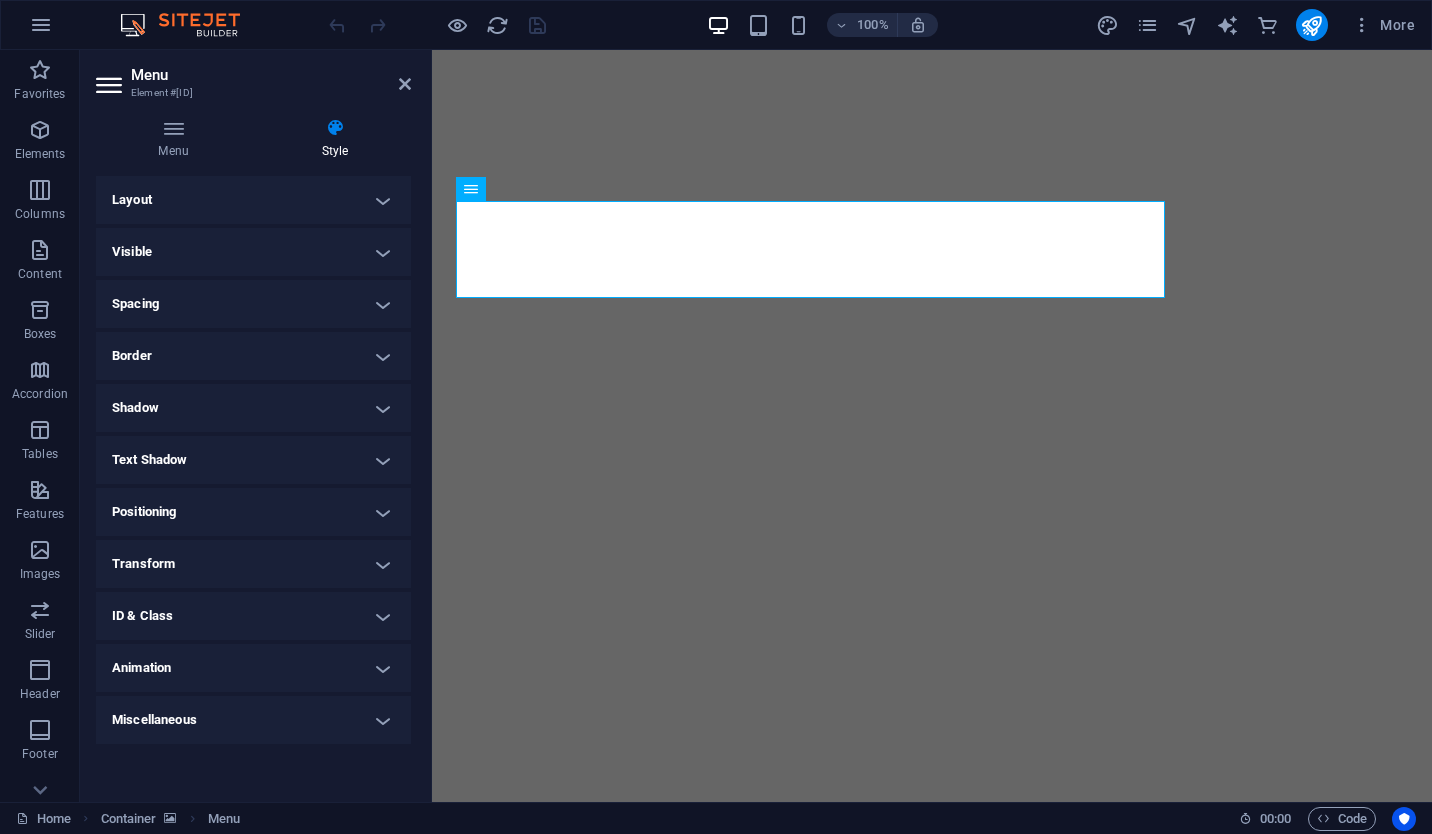scroll, scrollTop: 0, scrollLeft: 0, axis: both 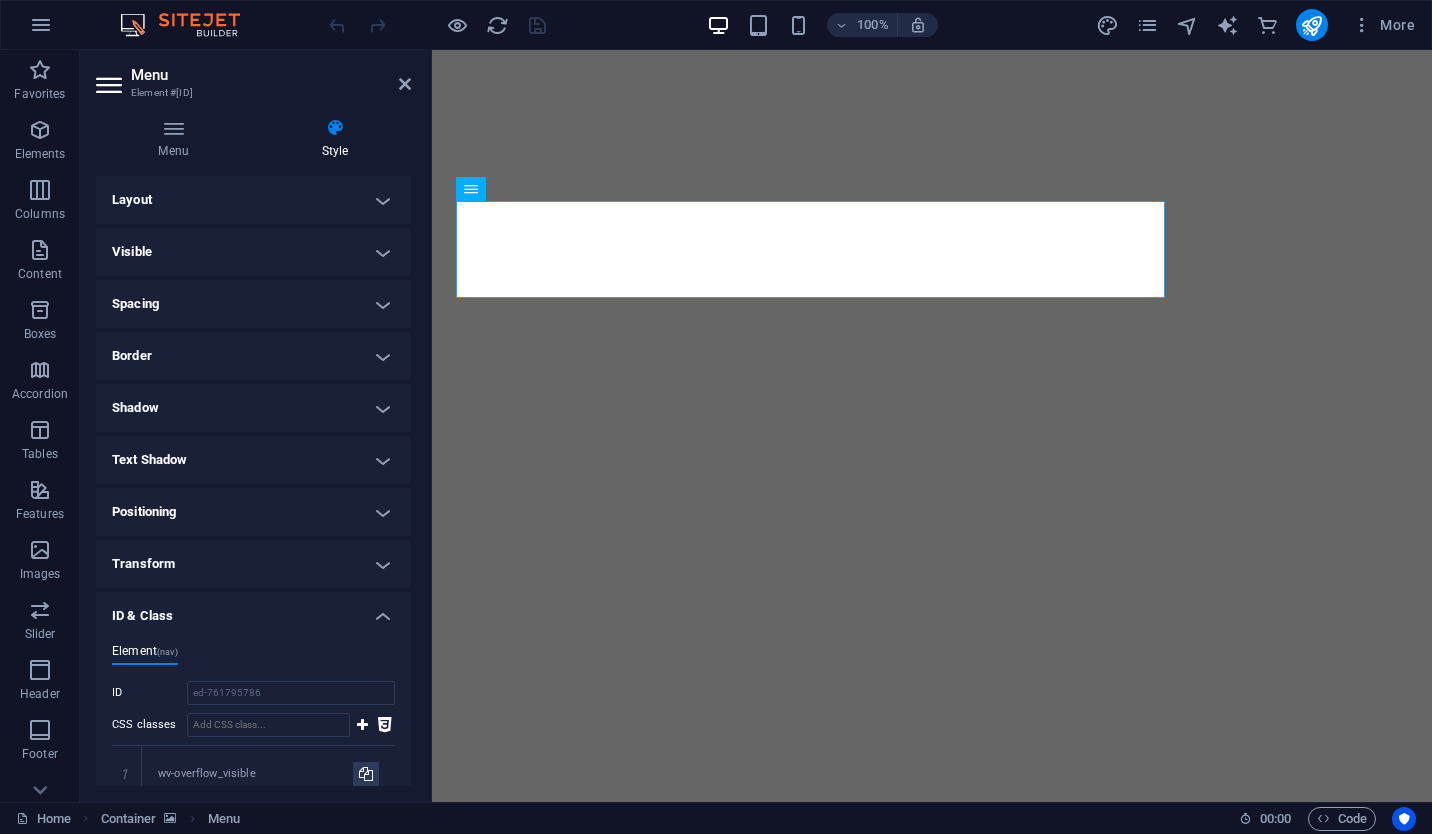 click on "ID & Class" at bounding box center (253, 610) 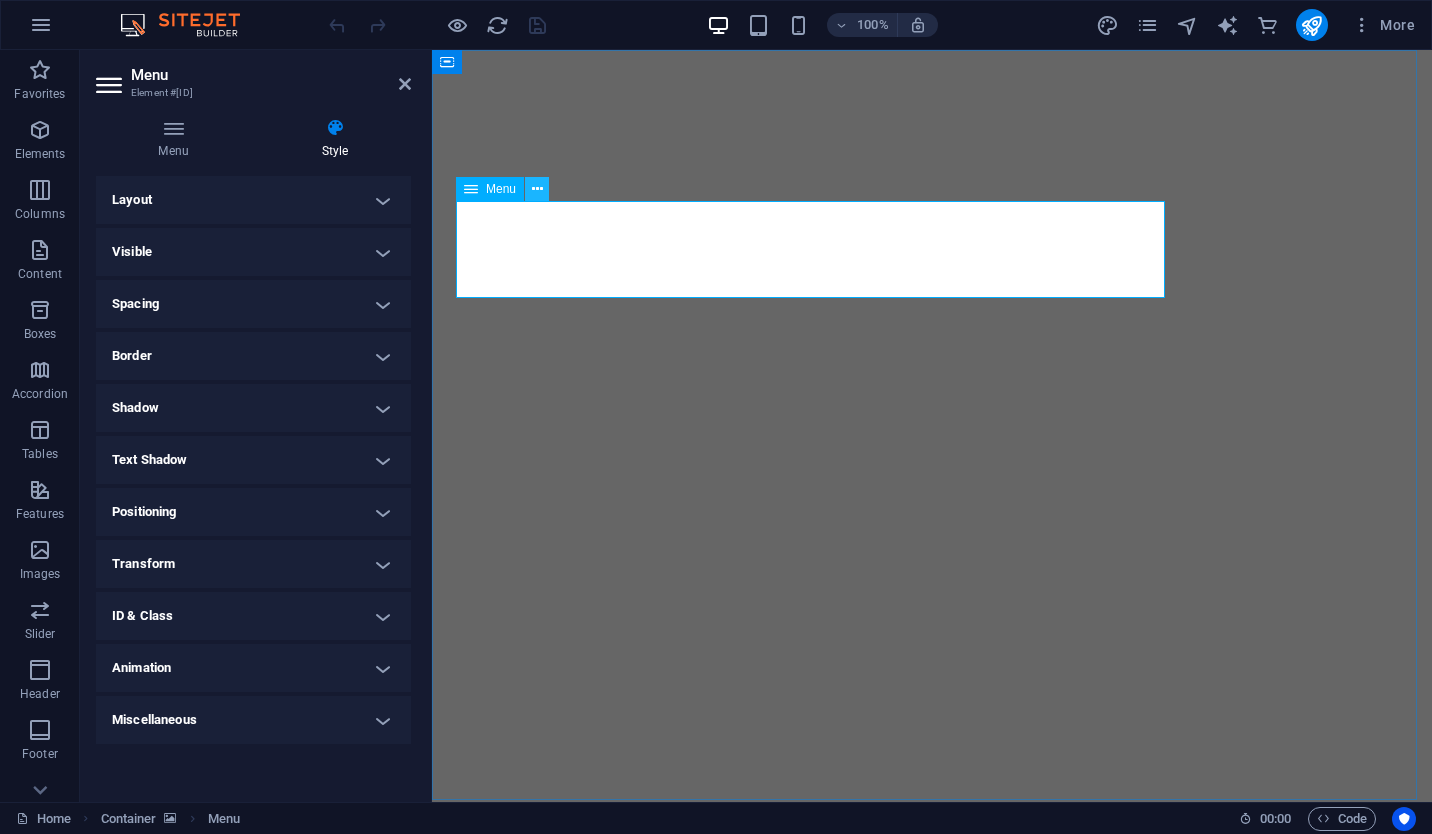 click at bounding box center [537, 189] 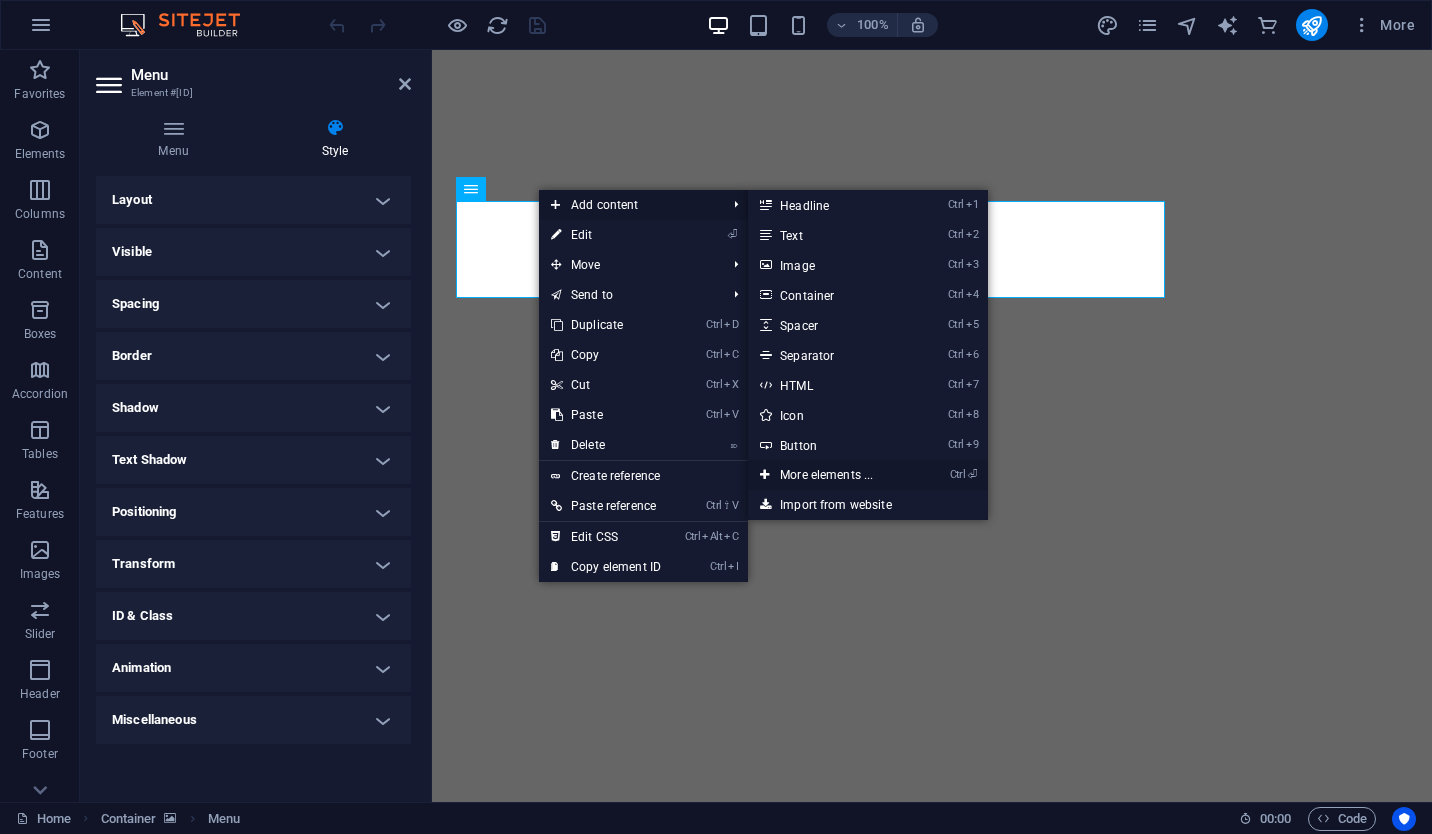 click on "Ctrl ⏎  More elements ..." at bounding box center (830, 475) 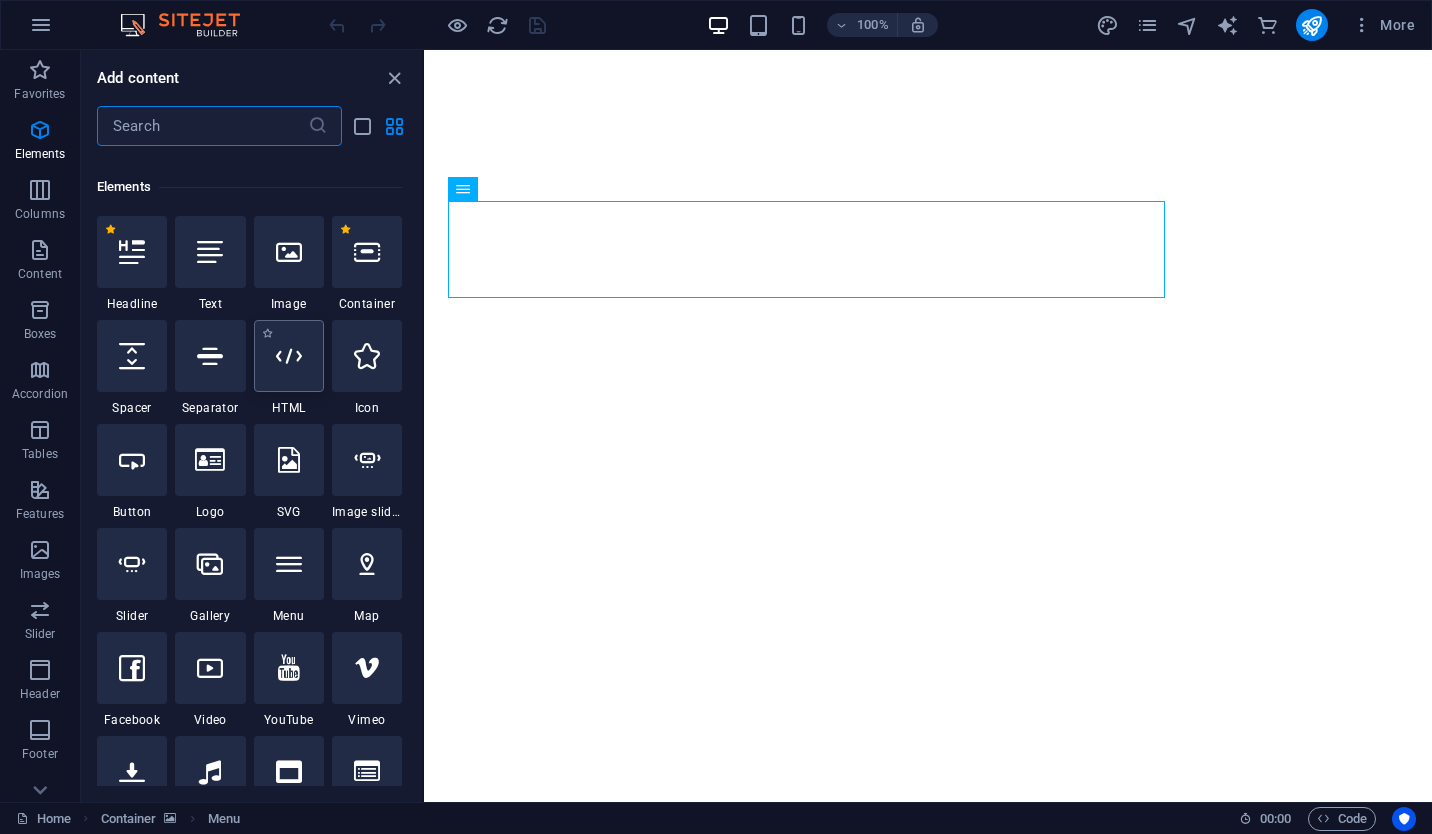 scroll, scrollTop: 0, scrollLeft: 0, axis: both 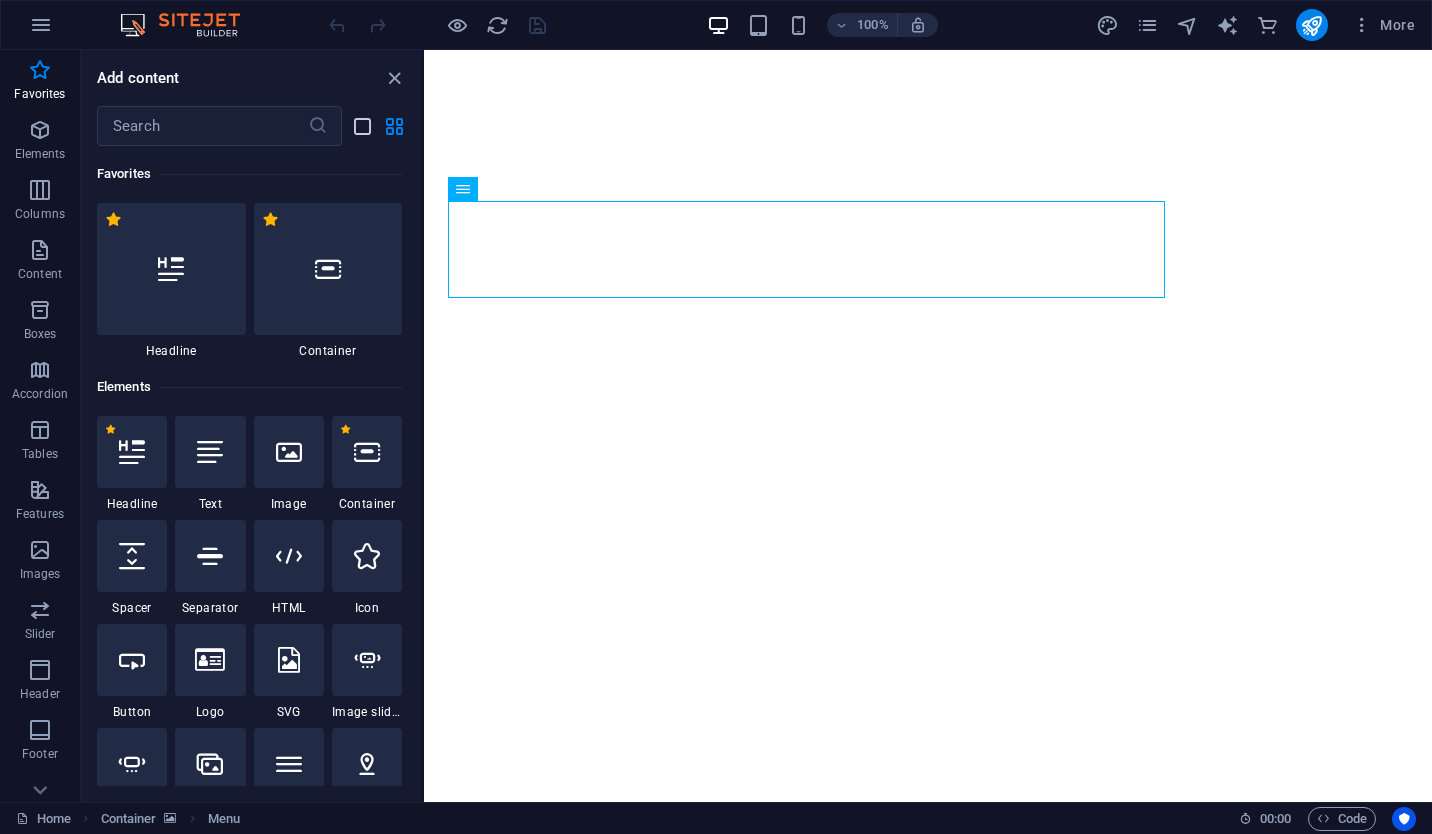 click at bounding box center (362, 126) 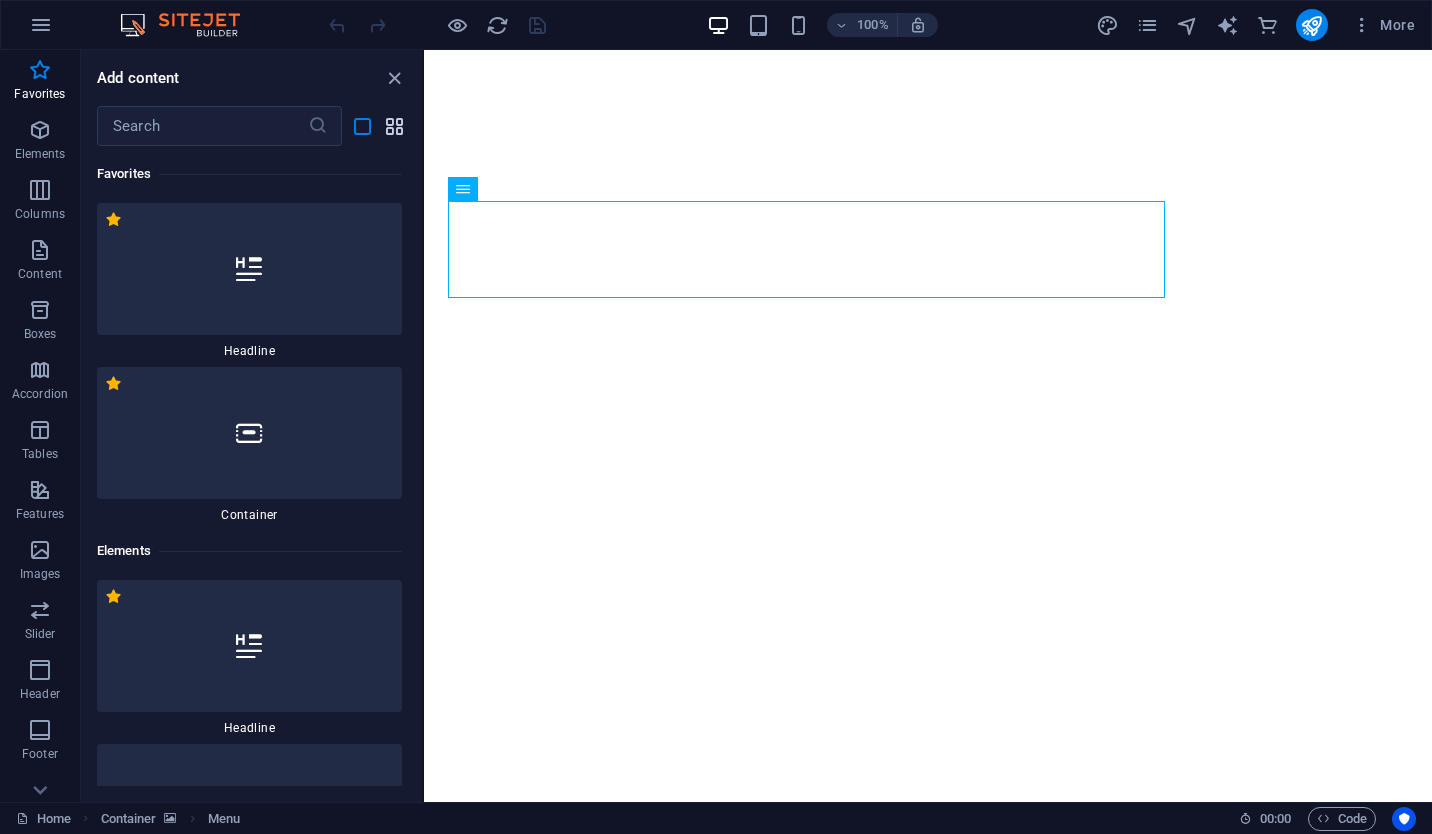 click at bounding box center (394, 126) 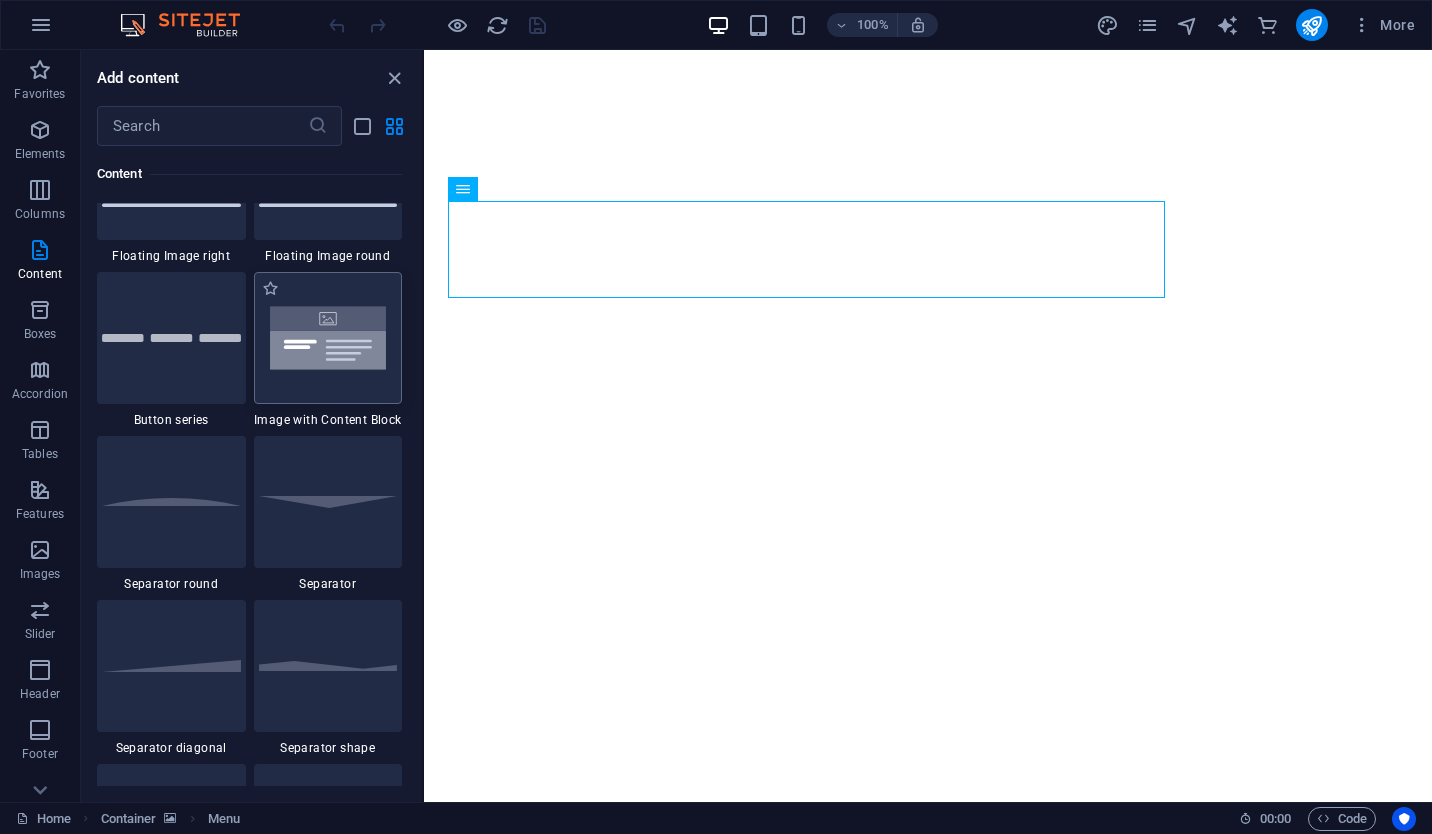 scroll, scrollTop: 4600, scrollLeft: 0, axis: vertical 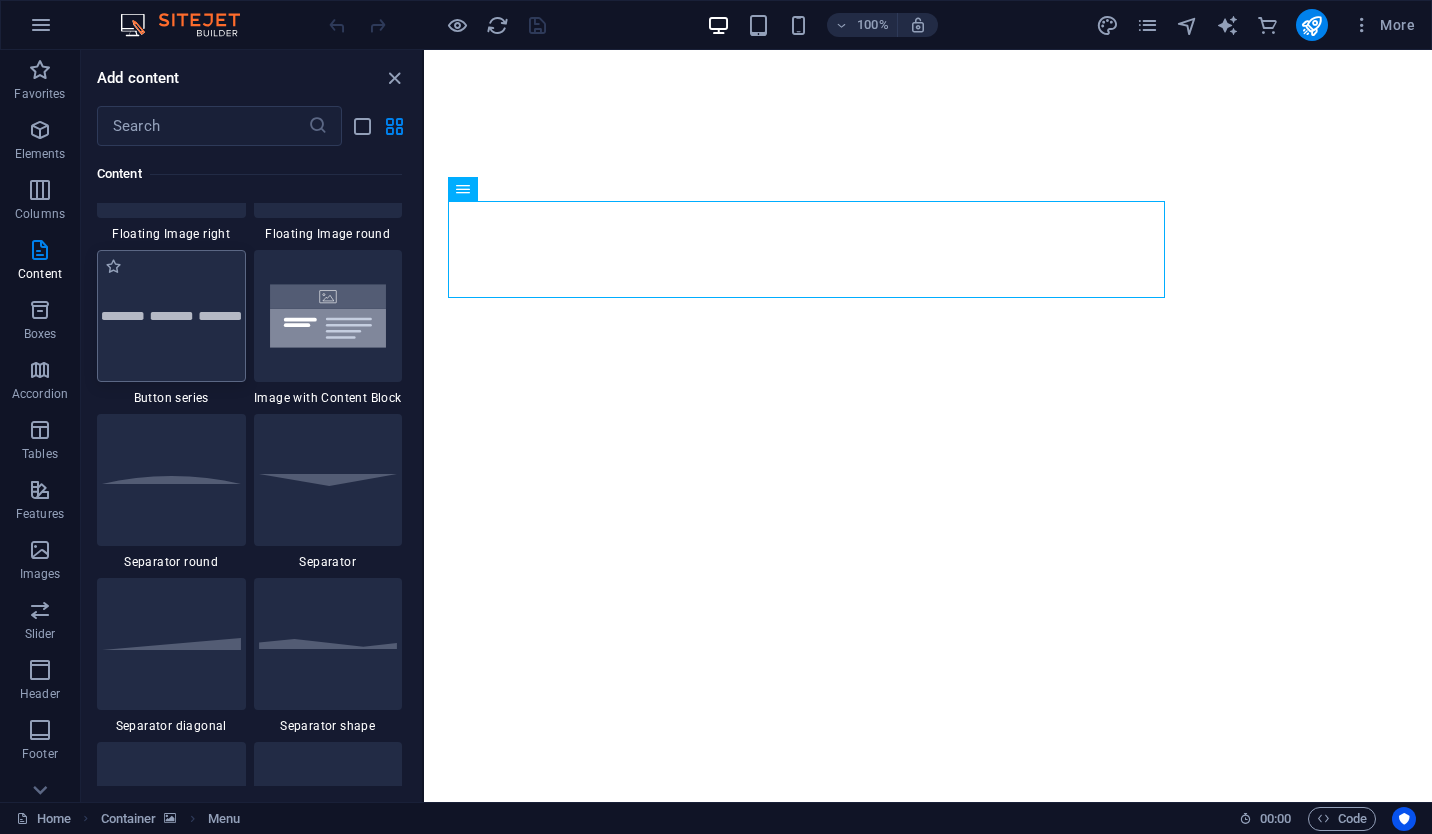 click at bounding box center [171, 316] 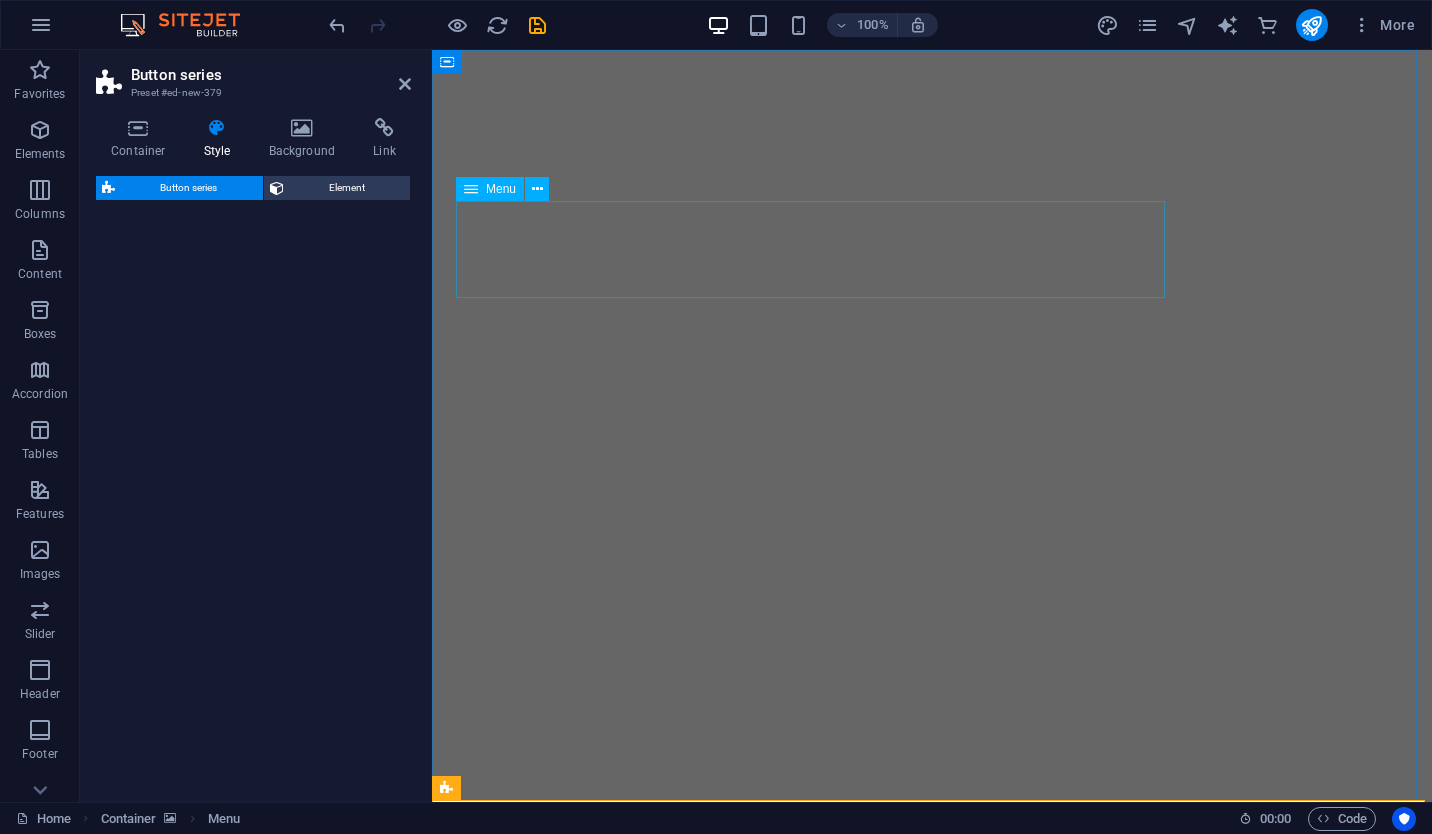 select on "rem" 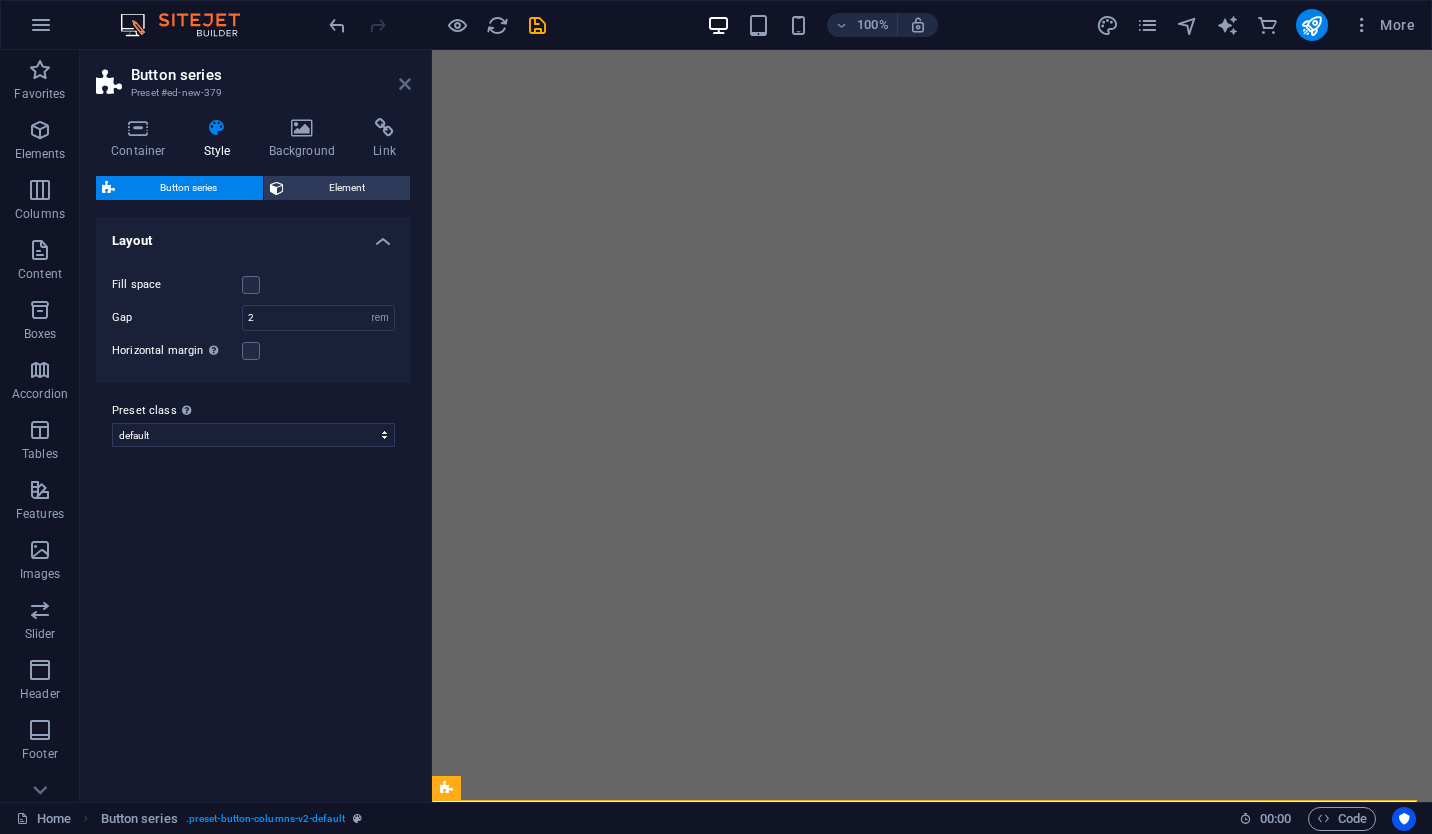 click at bounding box center [405, 84] 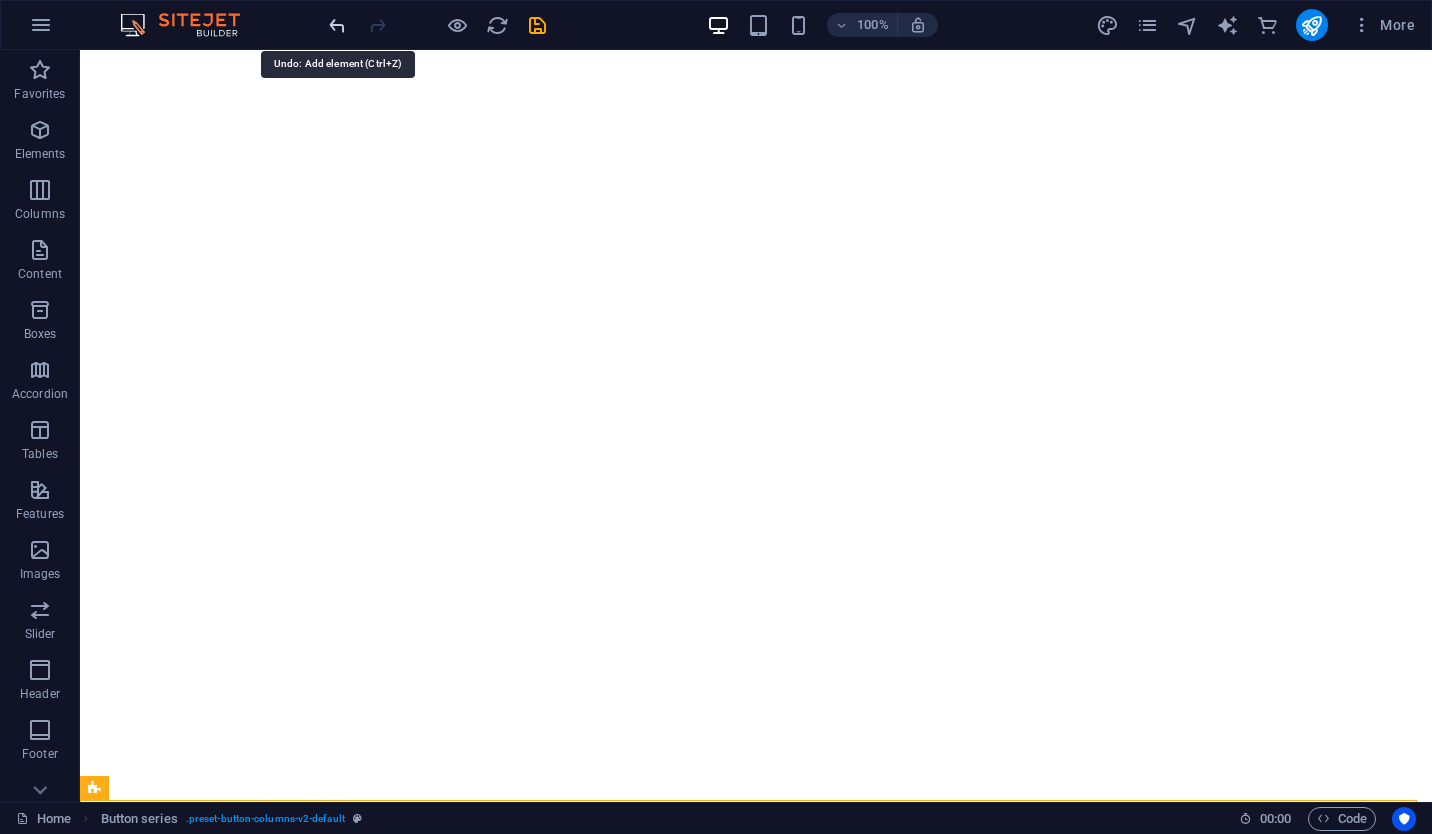 click at bounding box center (337, 25) 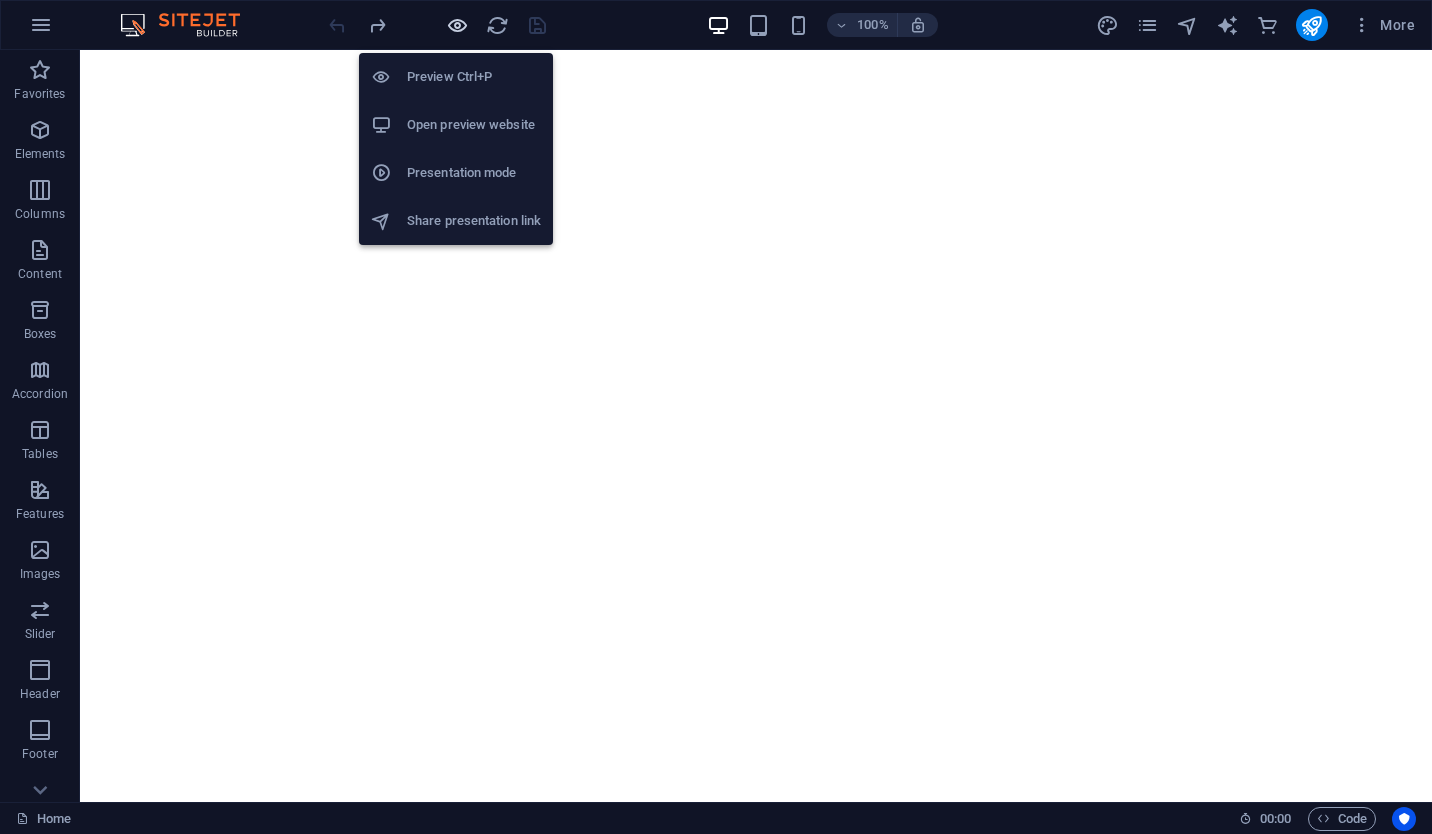 click at bounding box center (457, 25) 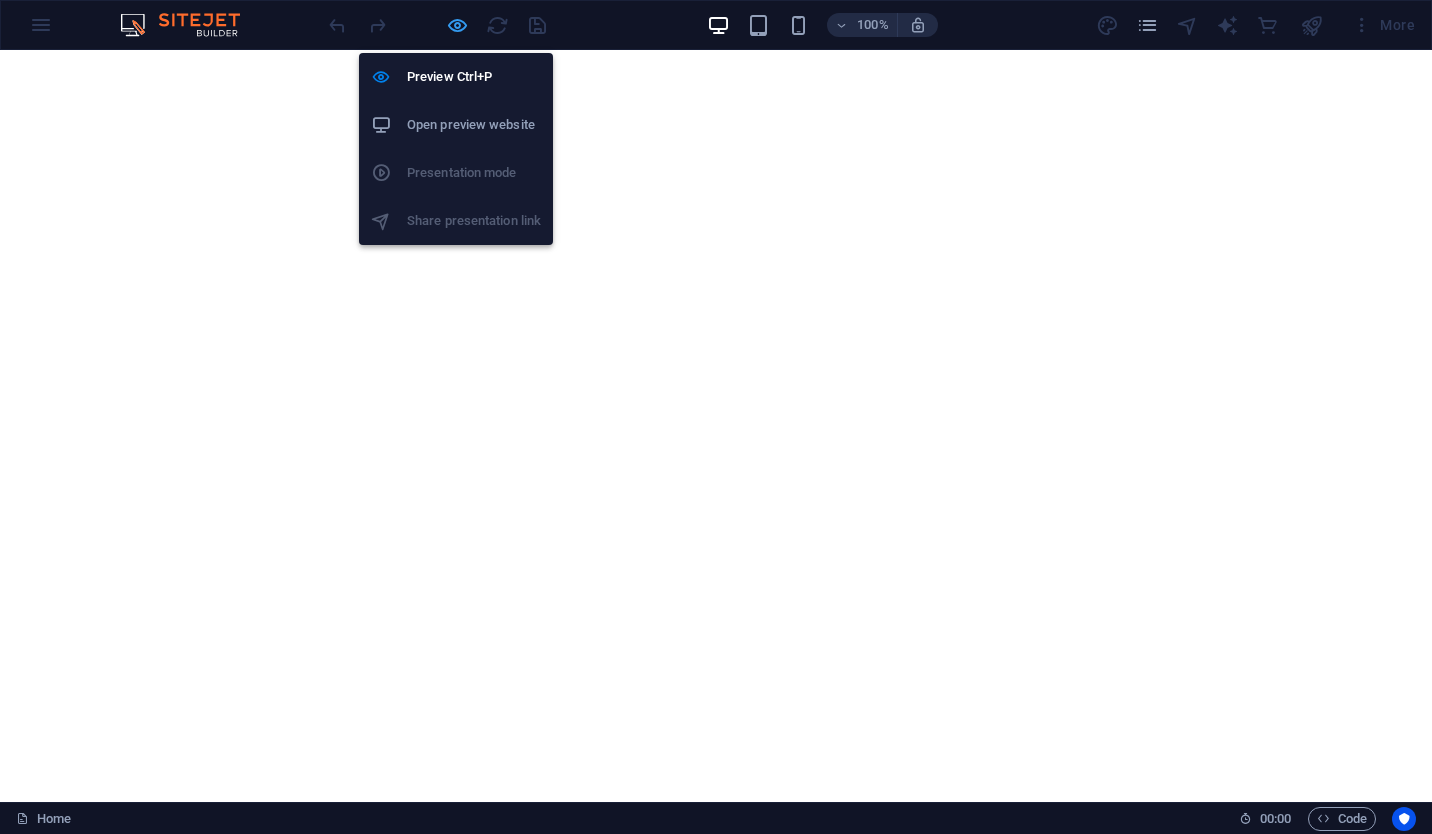 click at bounding box center [457, 25] 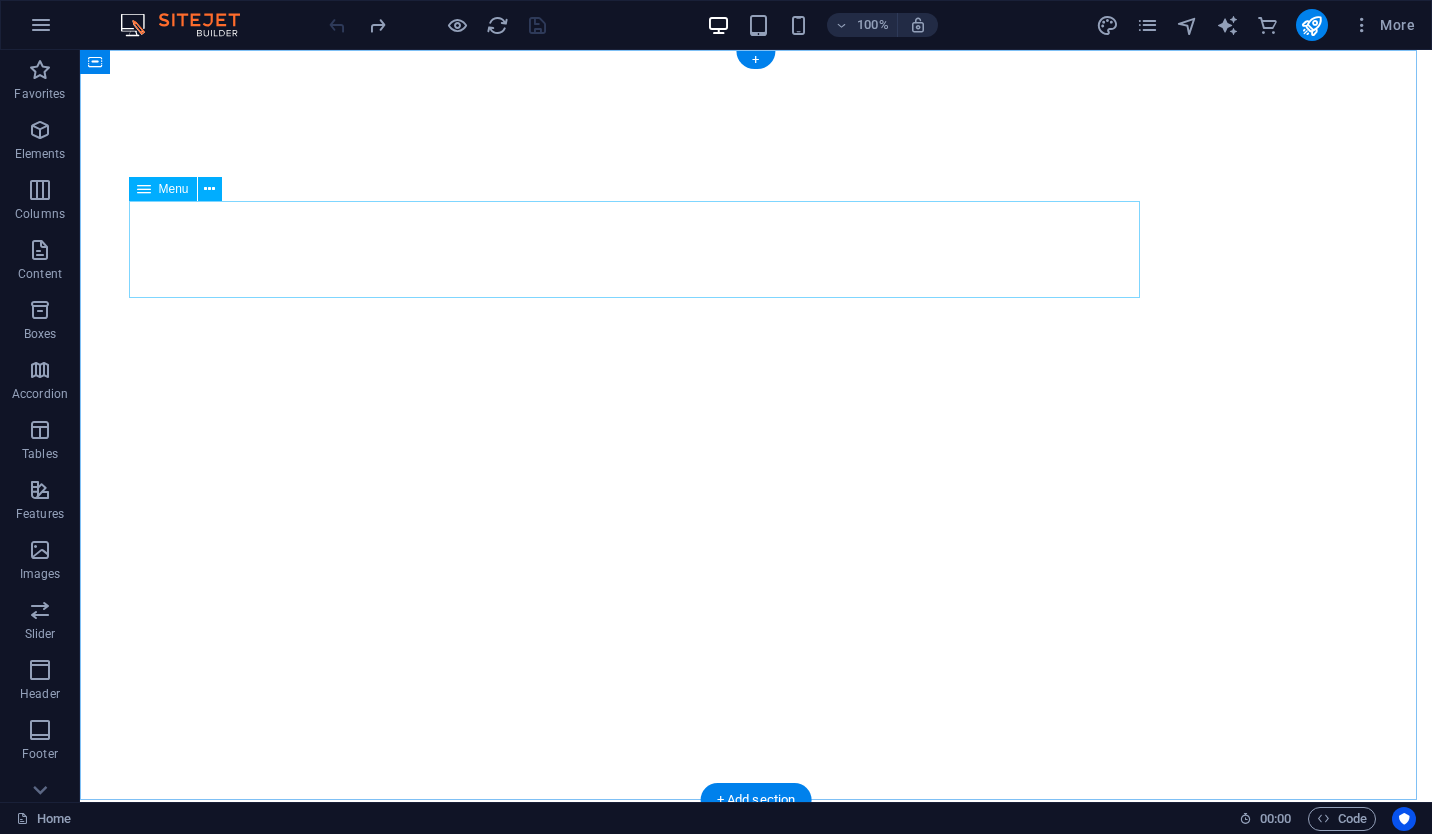 click on "About us Services Projects" at bounding box center [756, 944] 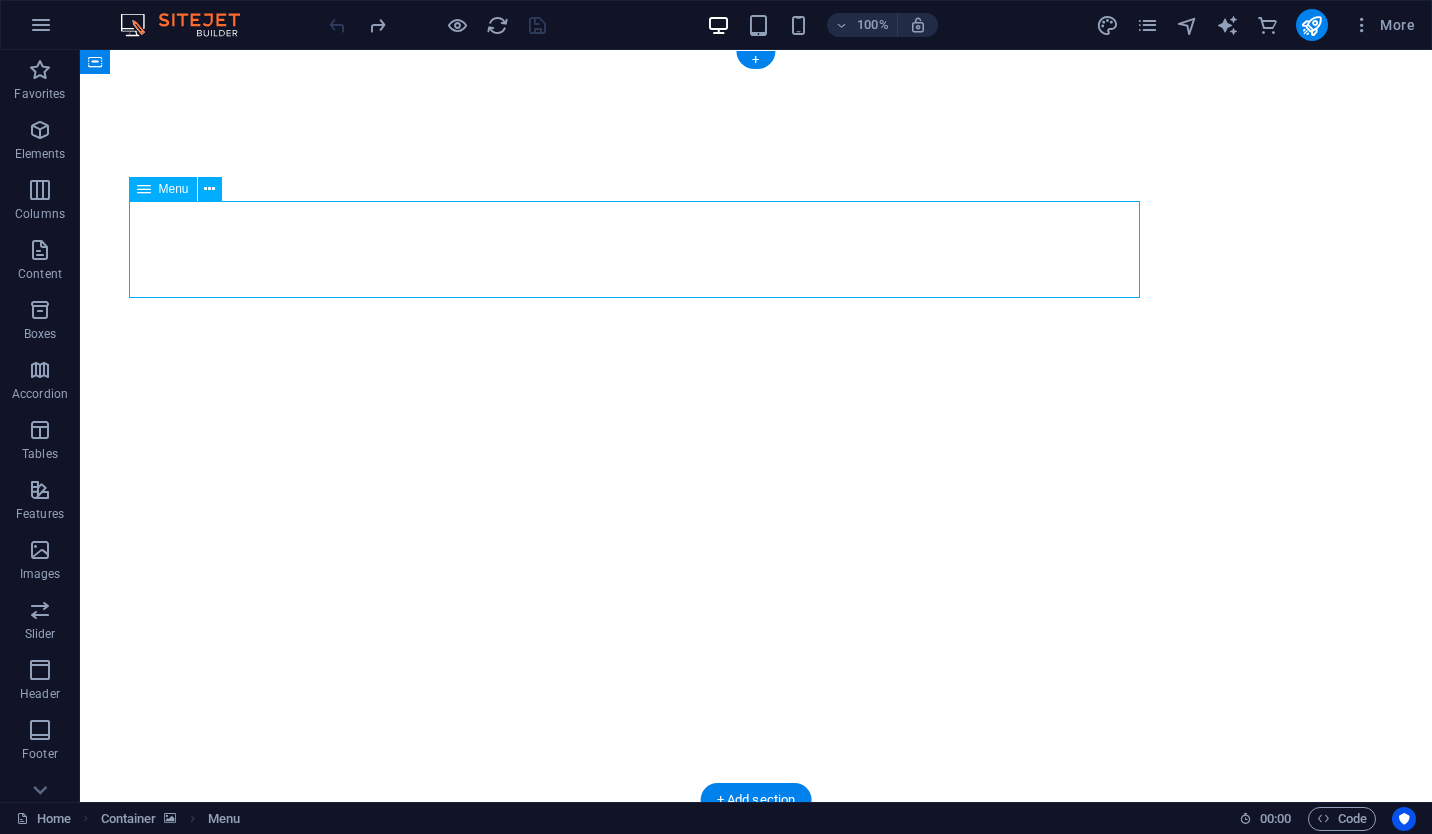 click on "About us Services Projects" at bounding box center [756, 944] 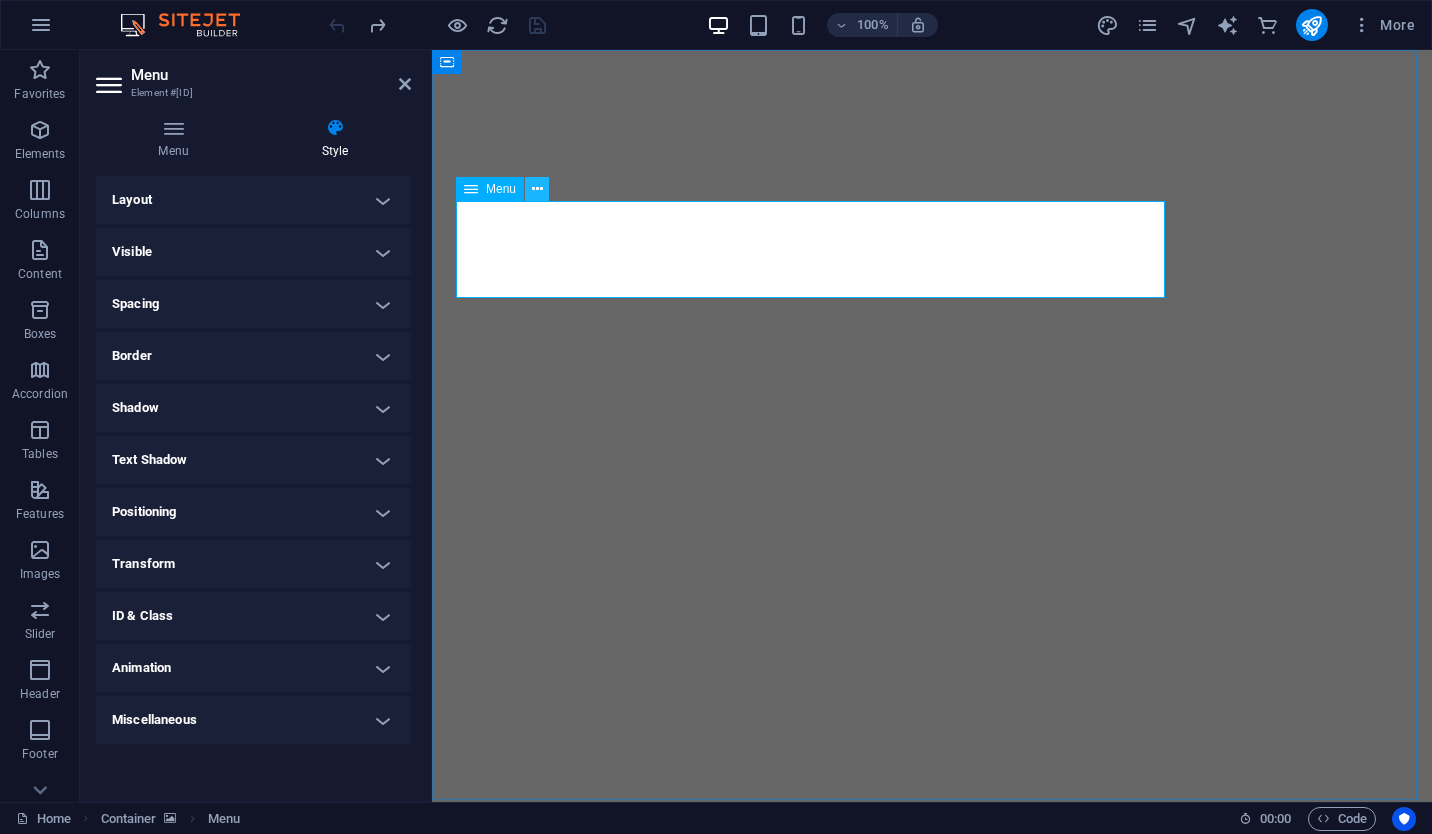 click at bounding box center [537, 189] 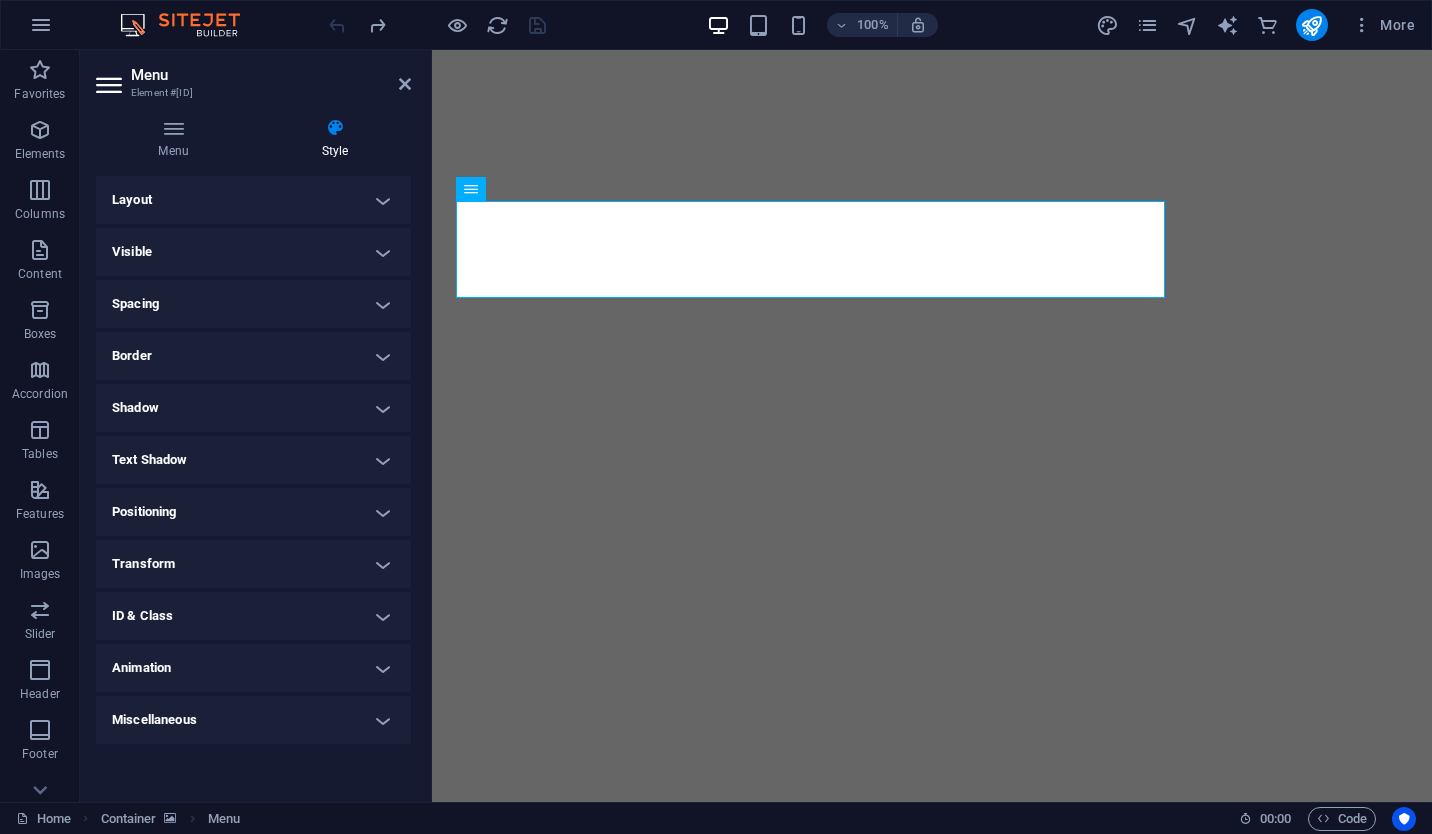 click at bounding box center (932, 425) 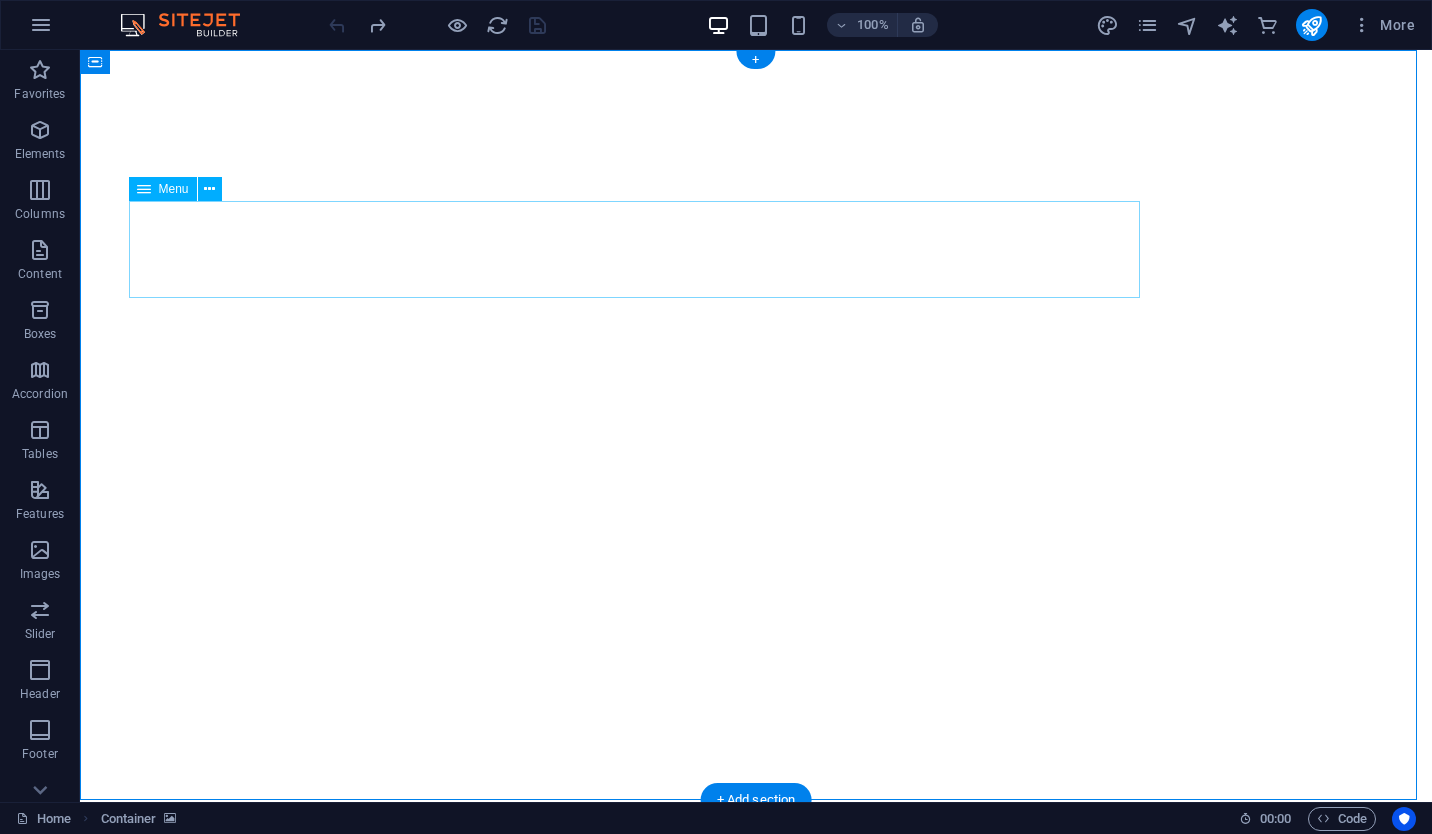 click on "About us Services Projects" at bounding box center [756, 944] 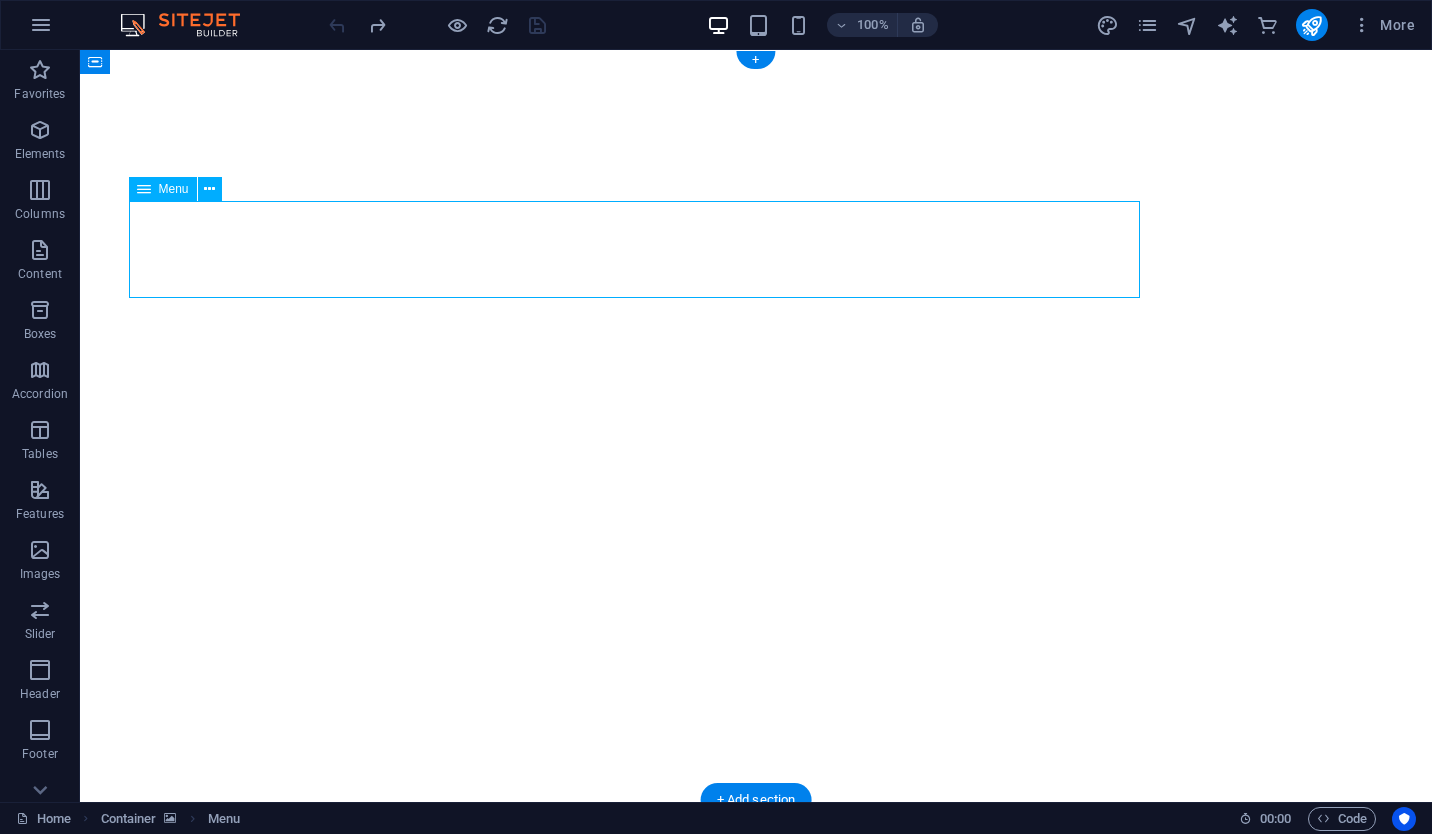drag, startPoint x: 683, startPoint y: 280, endPoint x: 332, endPoint y: 280, distance: 351 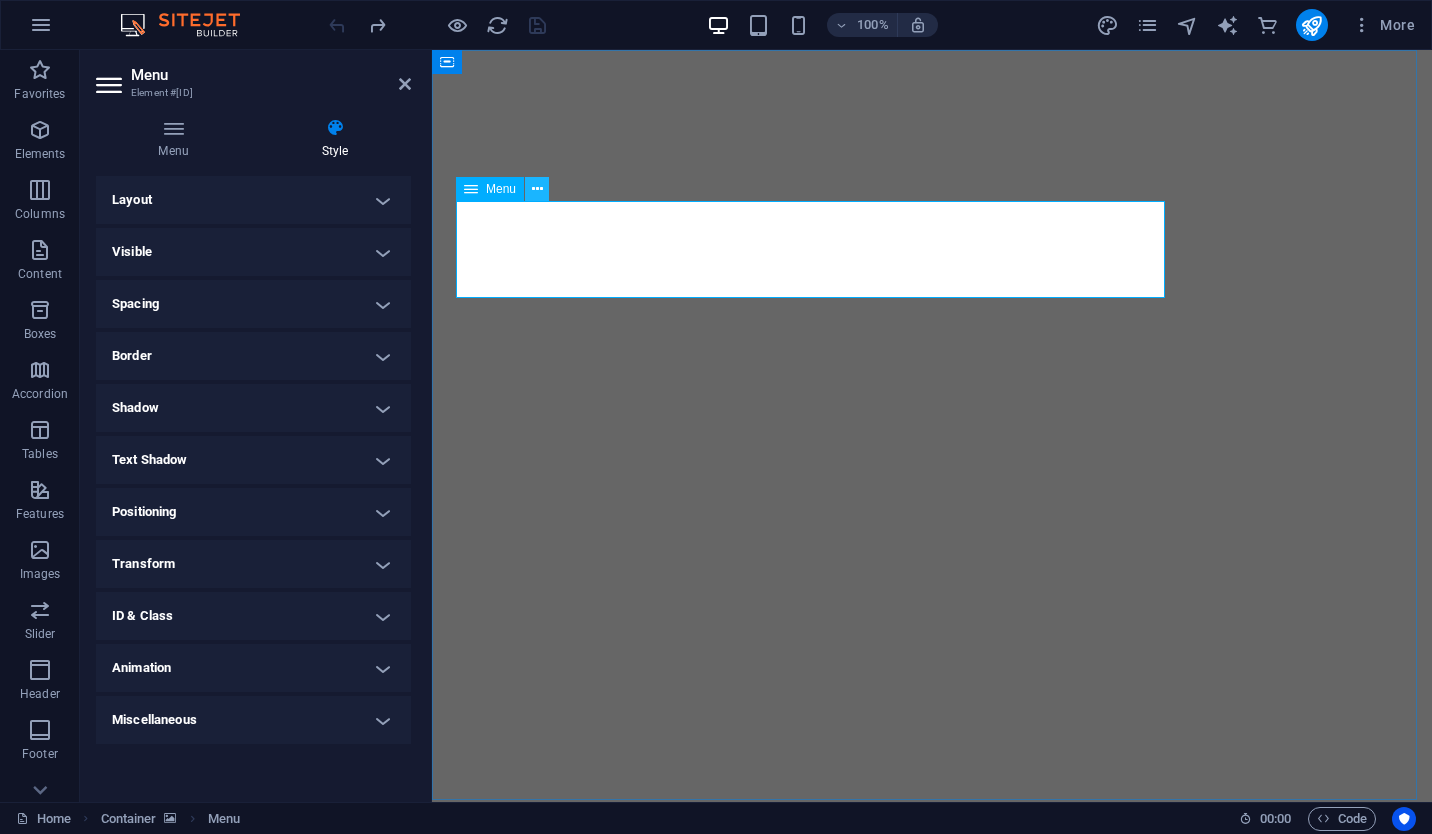 click at bounding box center [537, 189] 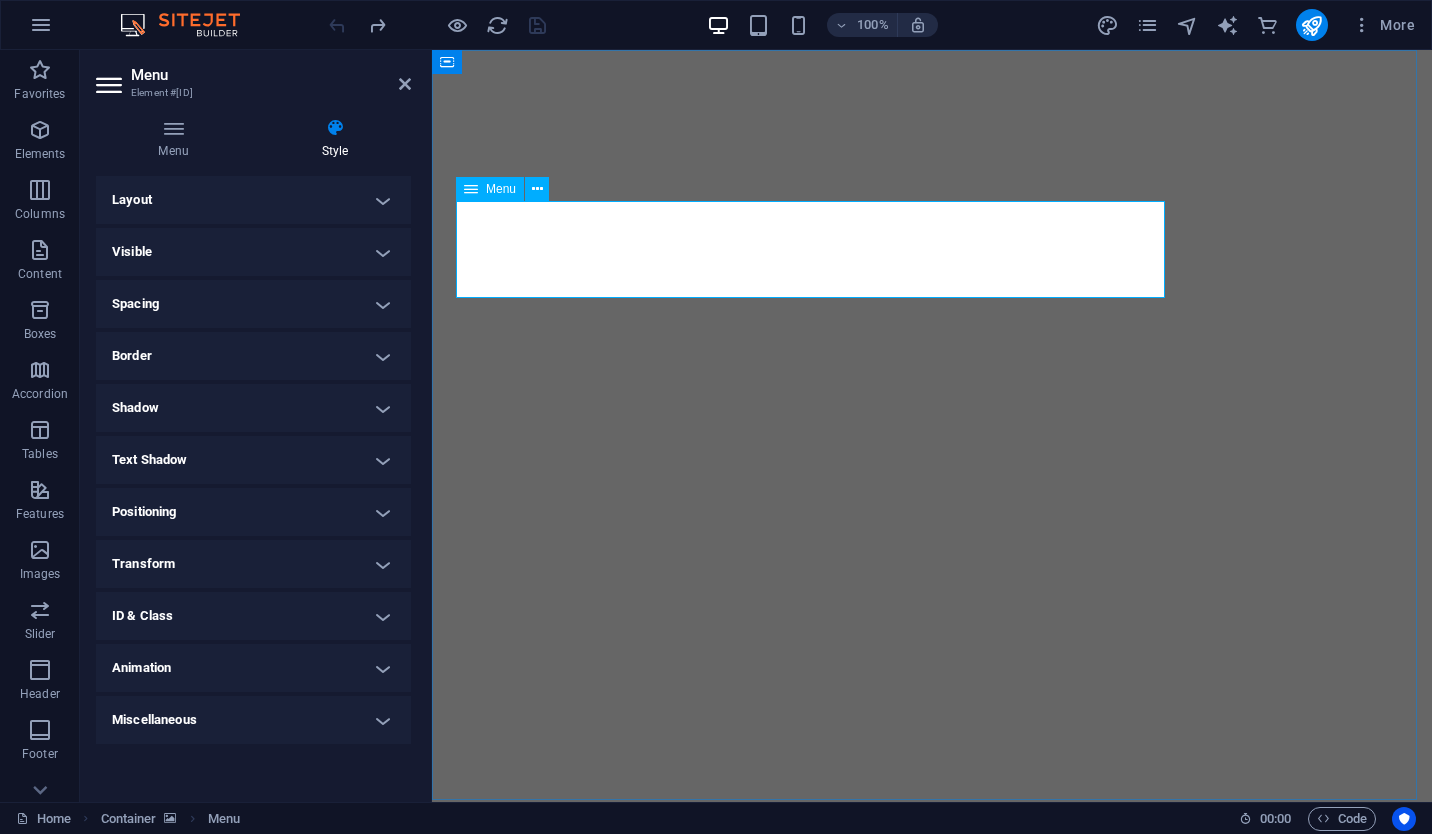 click on "About us Services Projects" at bounding box center [932, 944] 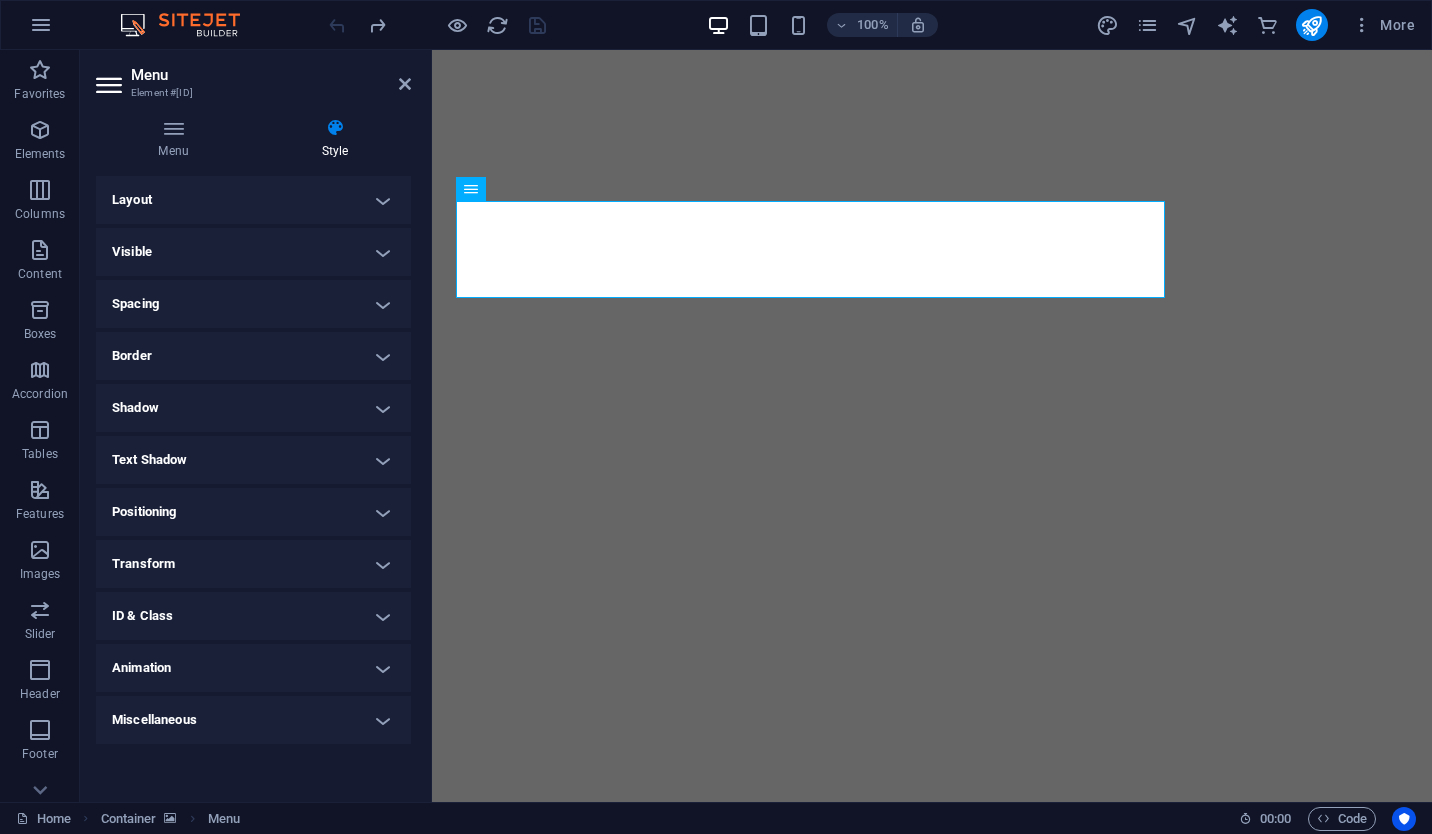 click on "Visible" at bounding box center (253, 252) 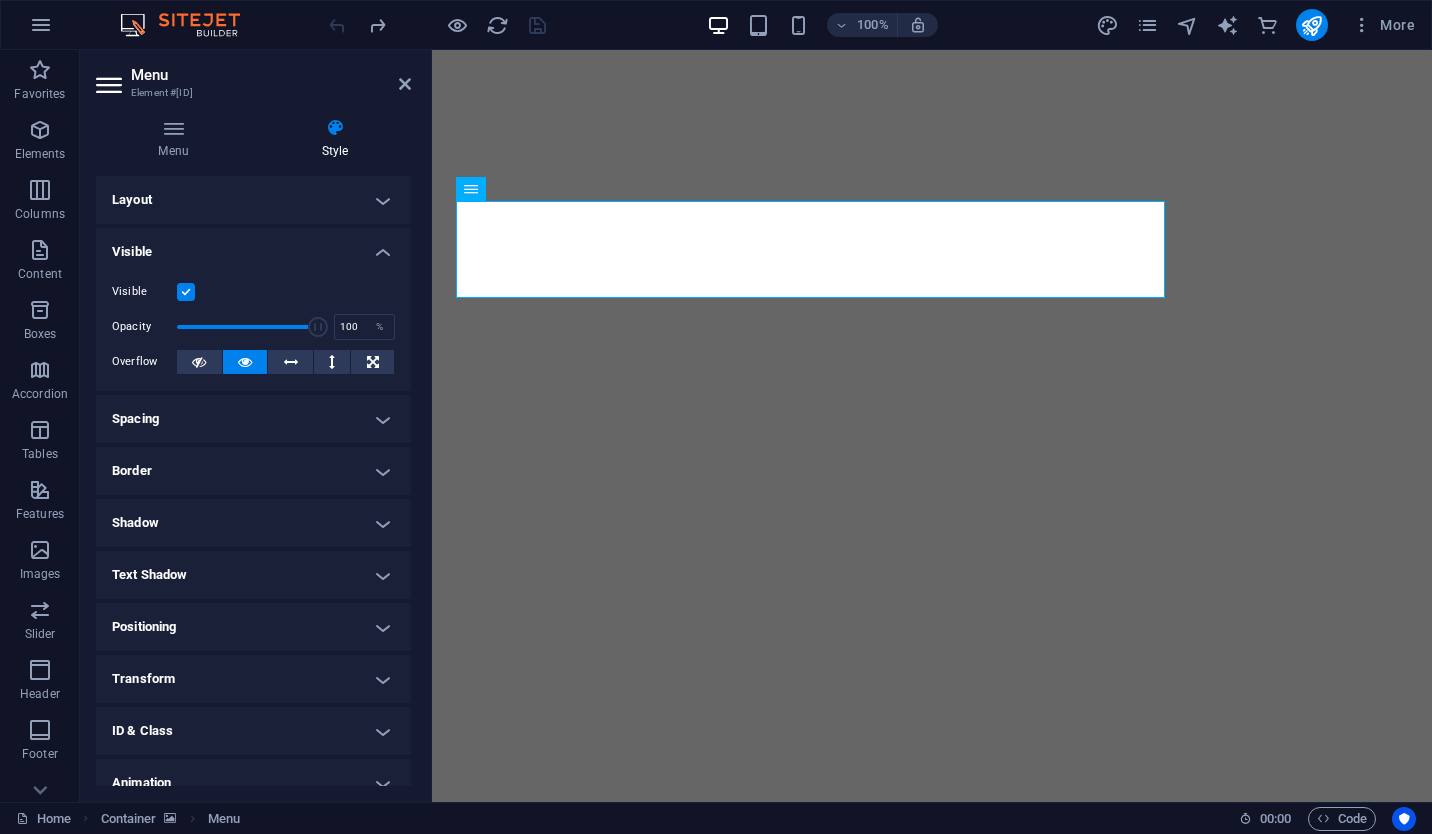 click on "Visible" at bounding box center (253, 246) 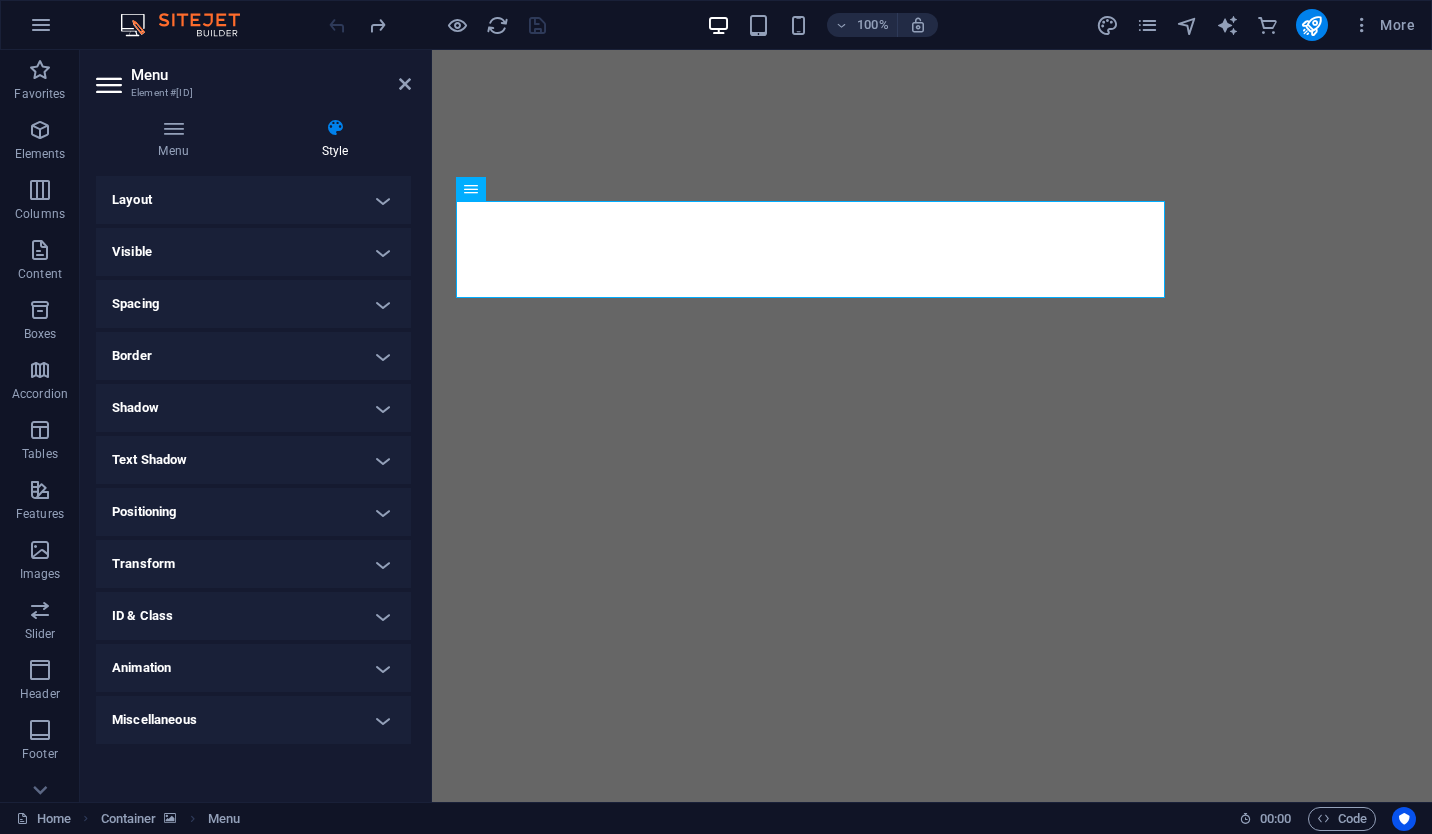 click on "Layout" at bounding box center [253, 200] 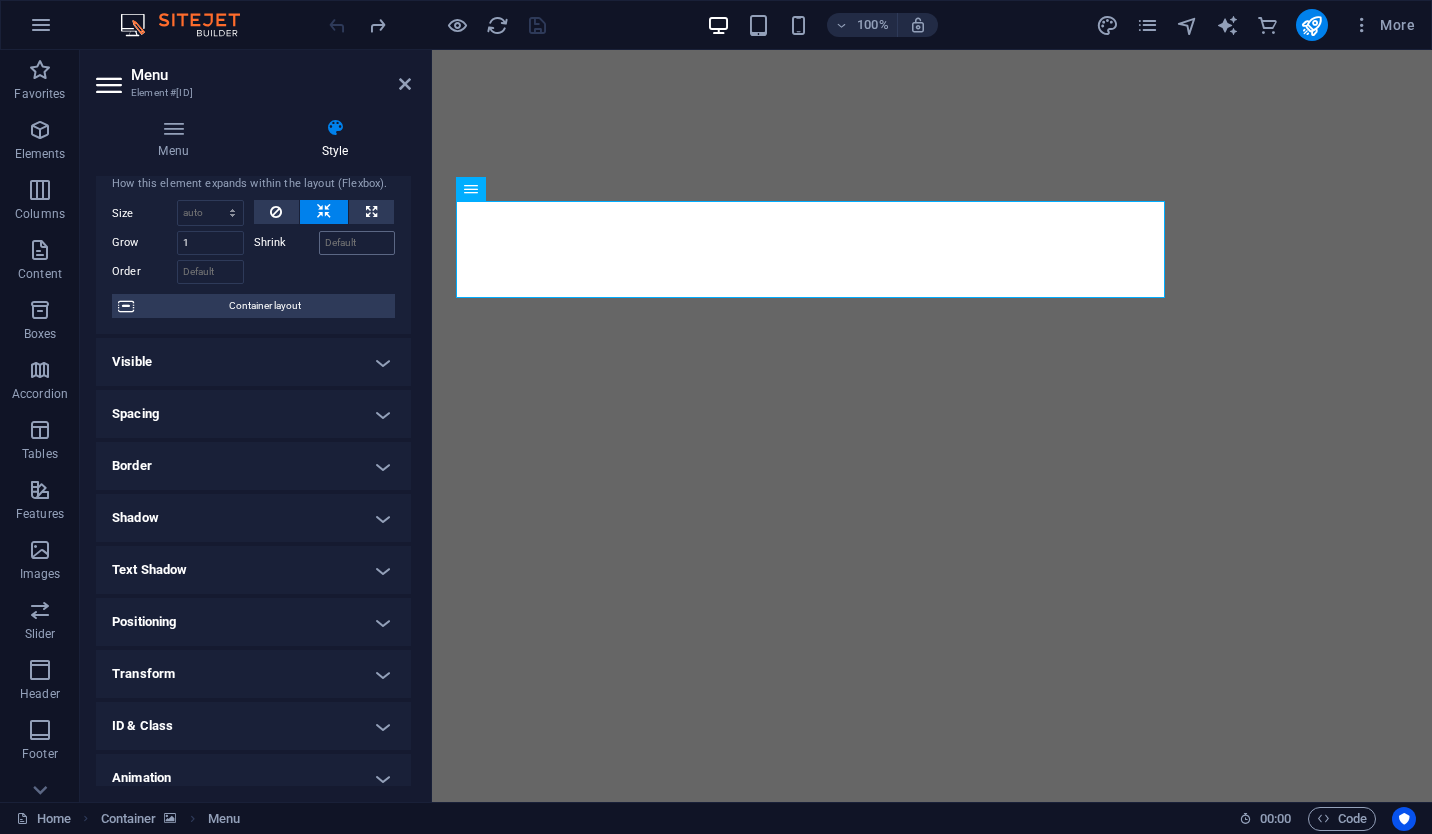 scroll, scrollTop: 0, scrollLeft: 0, axis: both 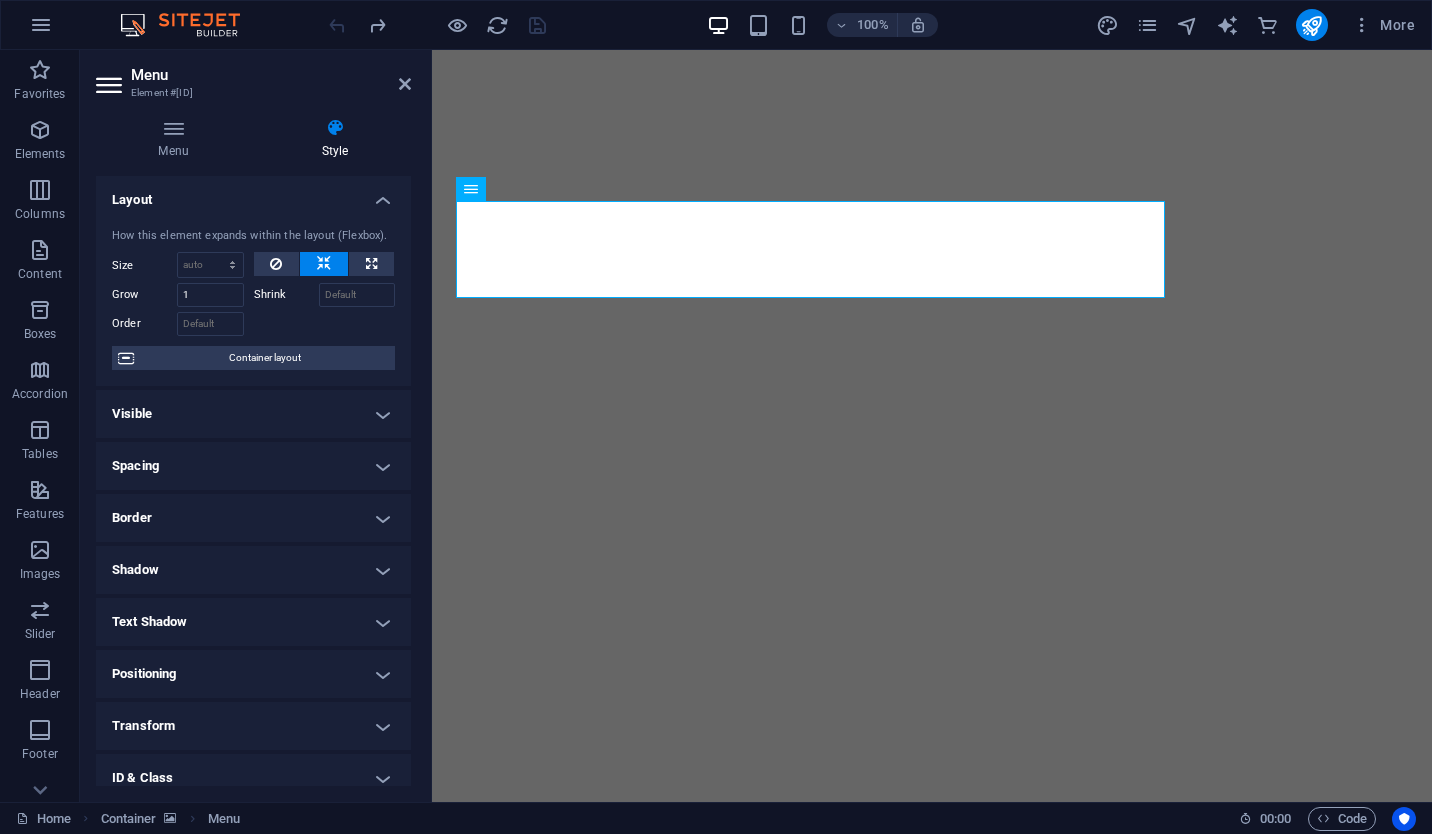click on "Layout" at bounding box center [253, 194] 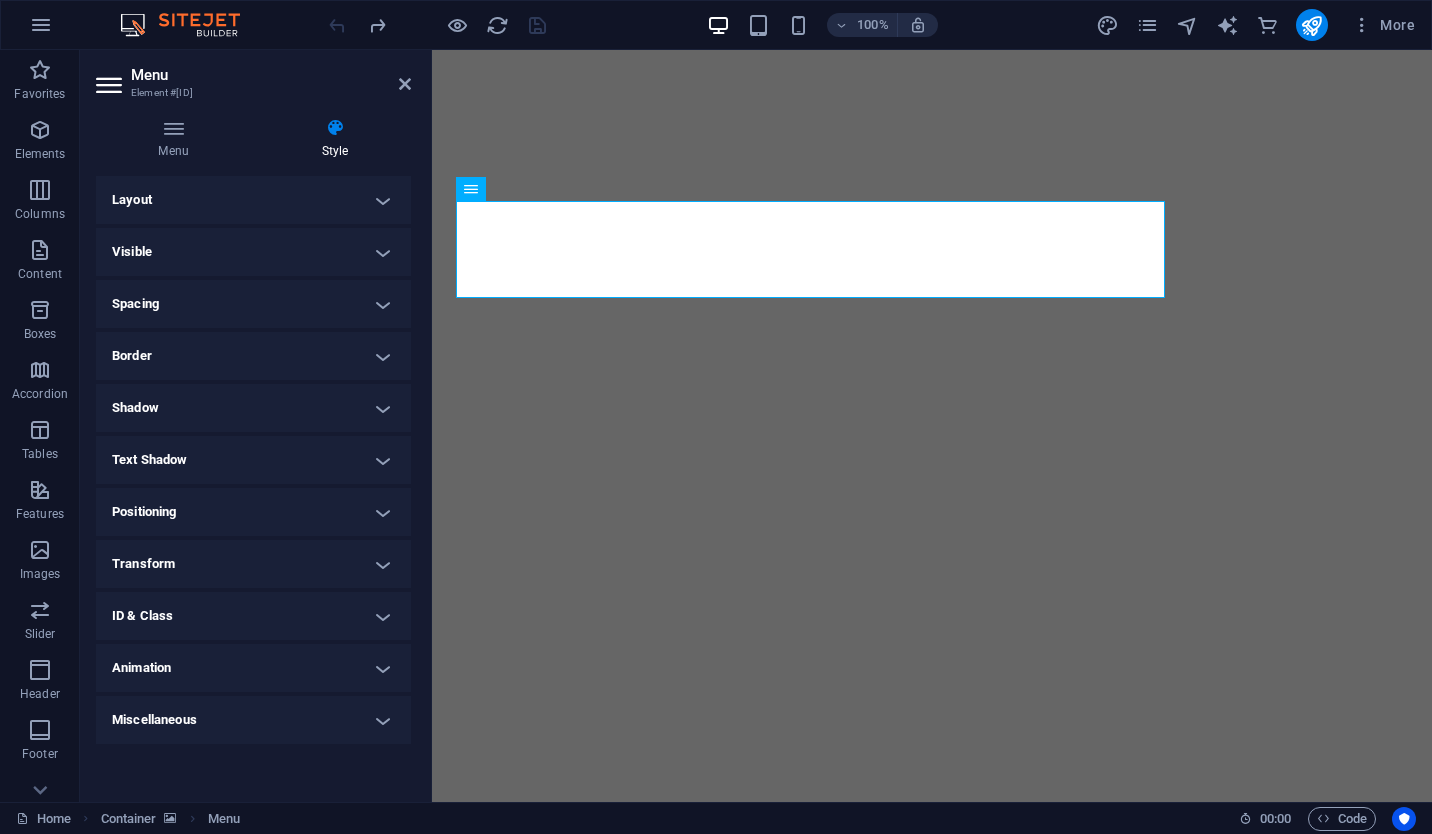 click on "Text Shadow" at bounding box center (253, 460) 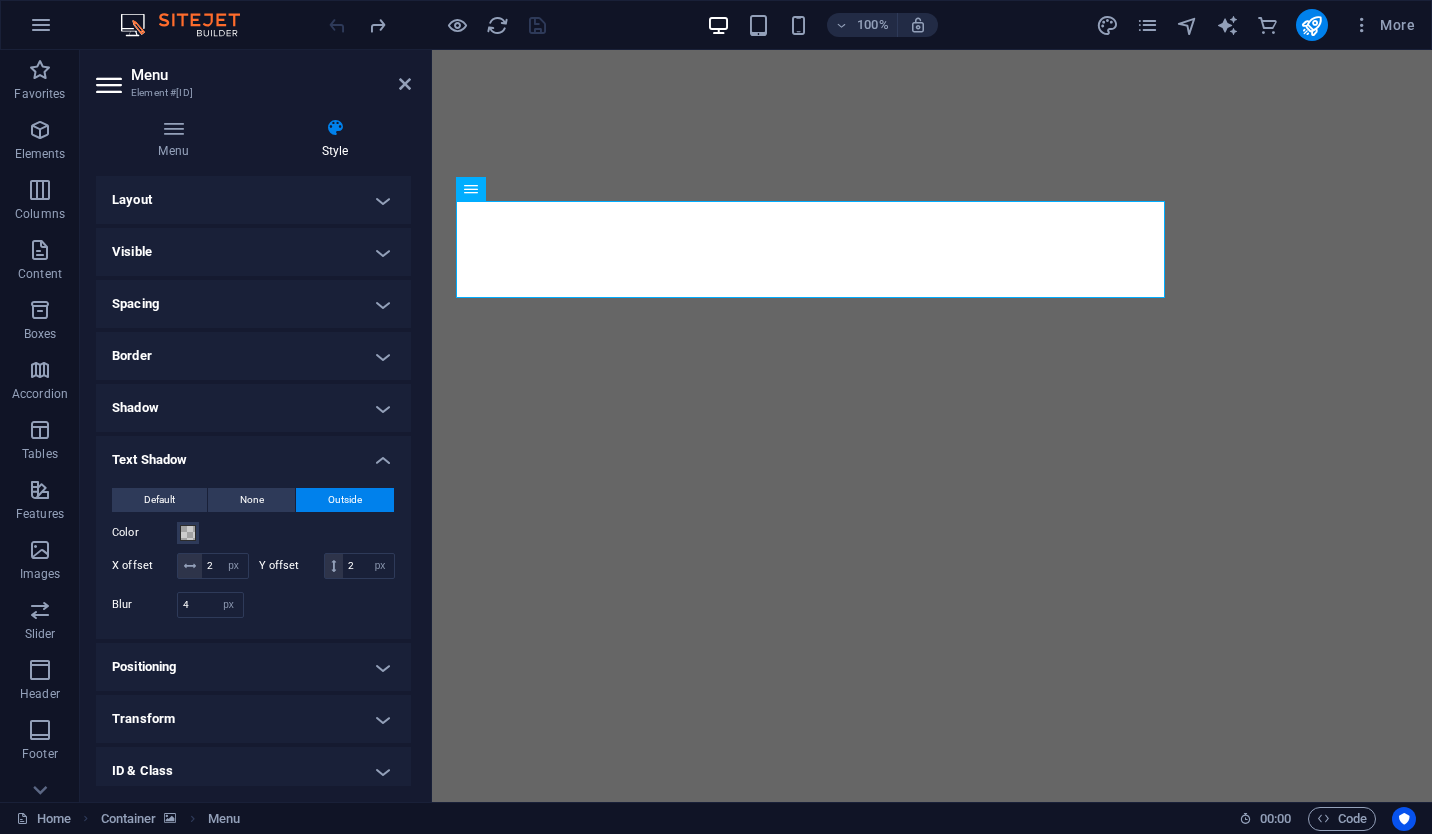 click on "Text Shadow" at bounding box center [253, 454] 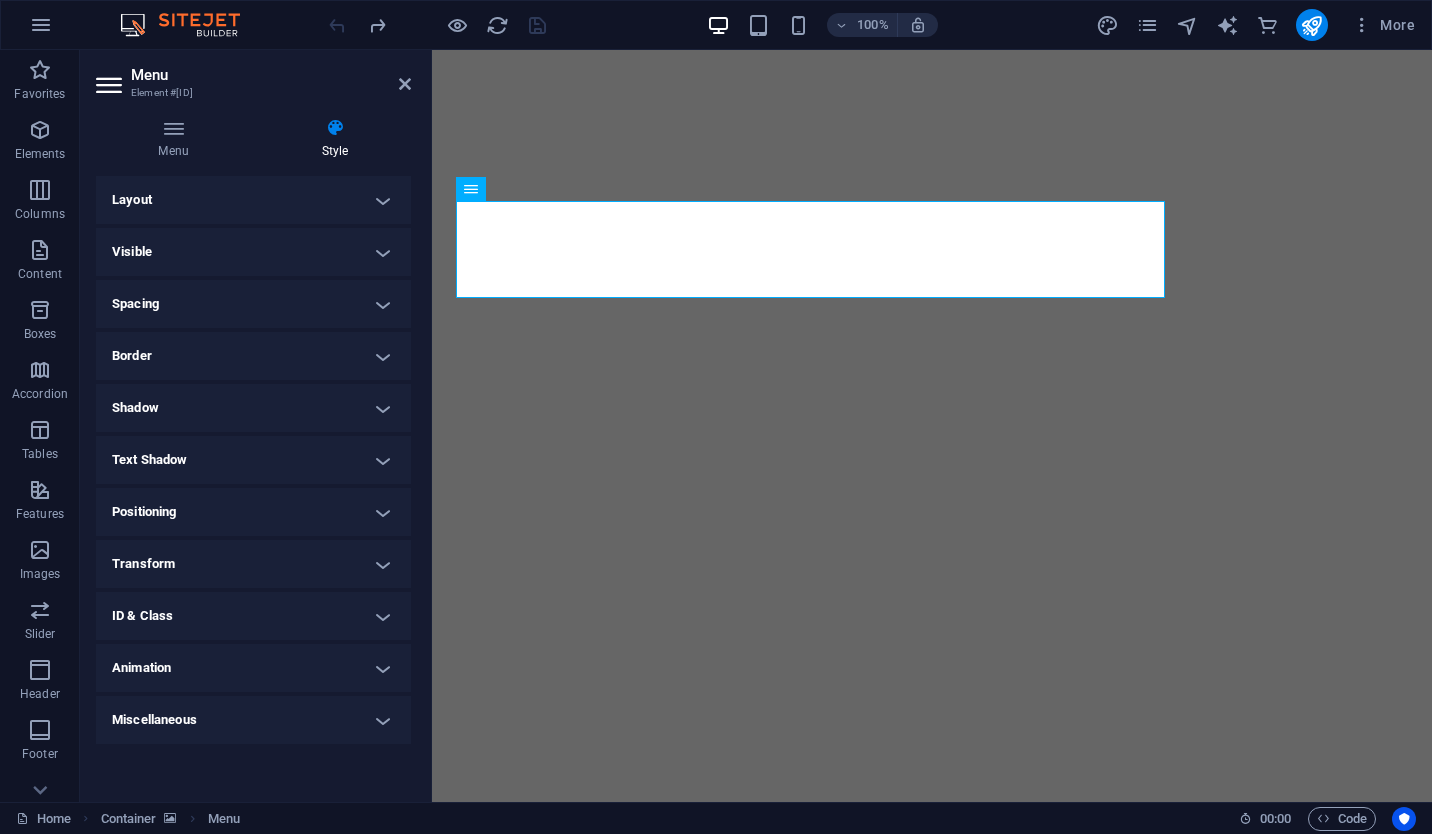 click on "Shadow" at bounding box center [253, 408] 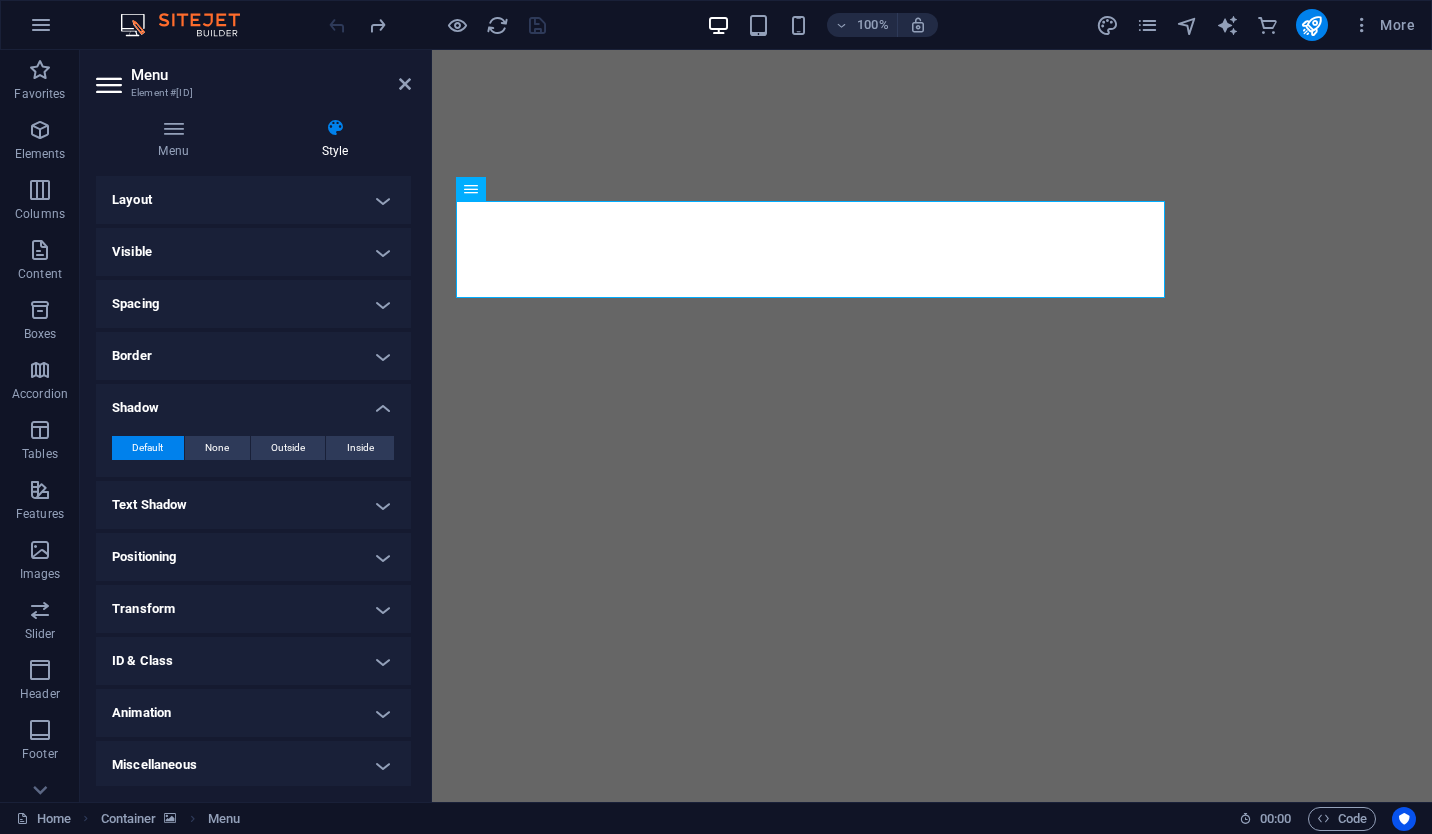 click on "Shadow" at bounding box center (253, 402) 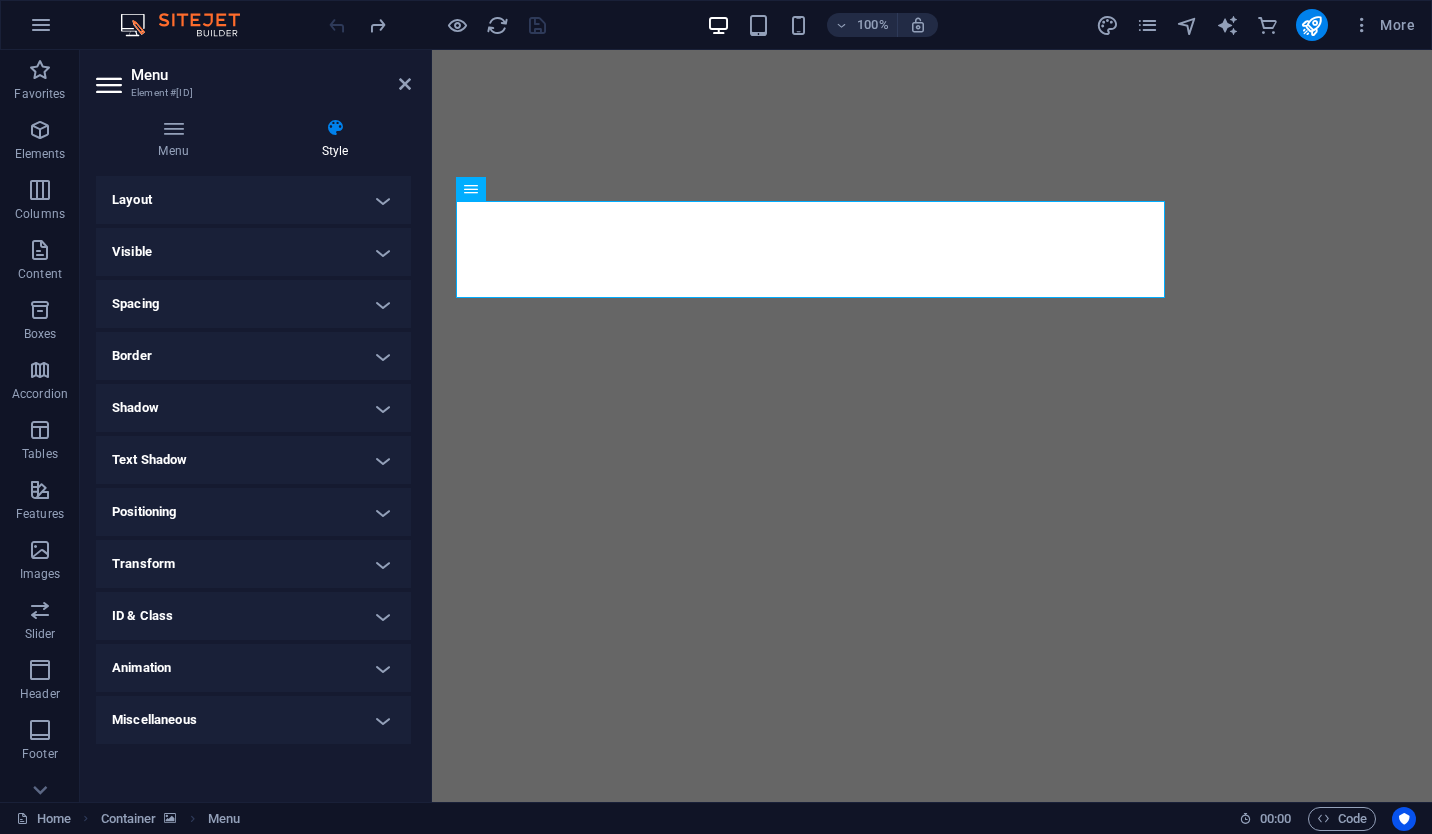 click on "Text Shadow" at bounding box center (253, 460) 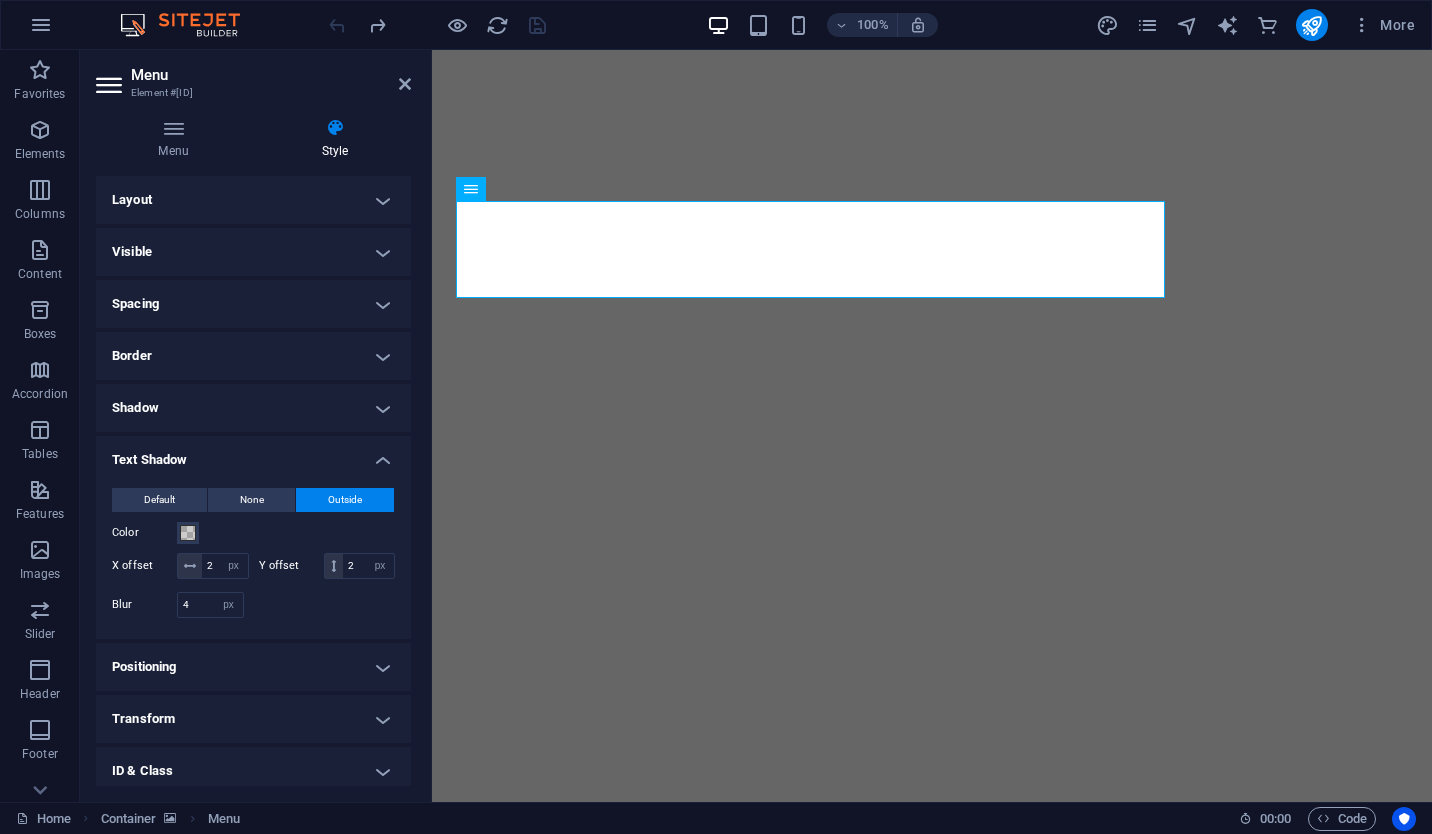 click on "Text Shadow" at bounding box center (253, 454) 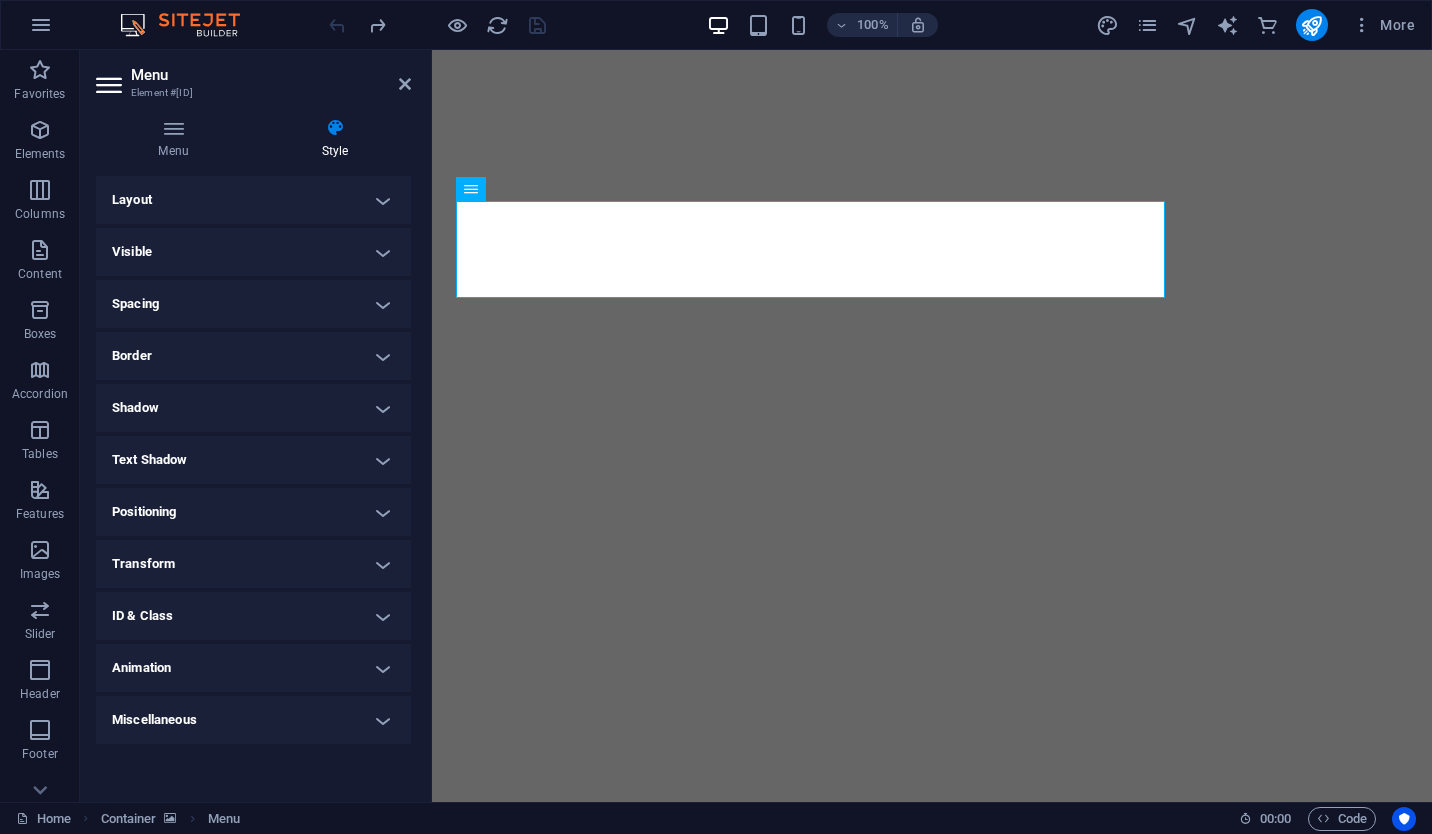click on "Shadow" at bounding box center (253, 408) 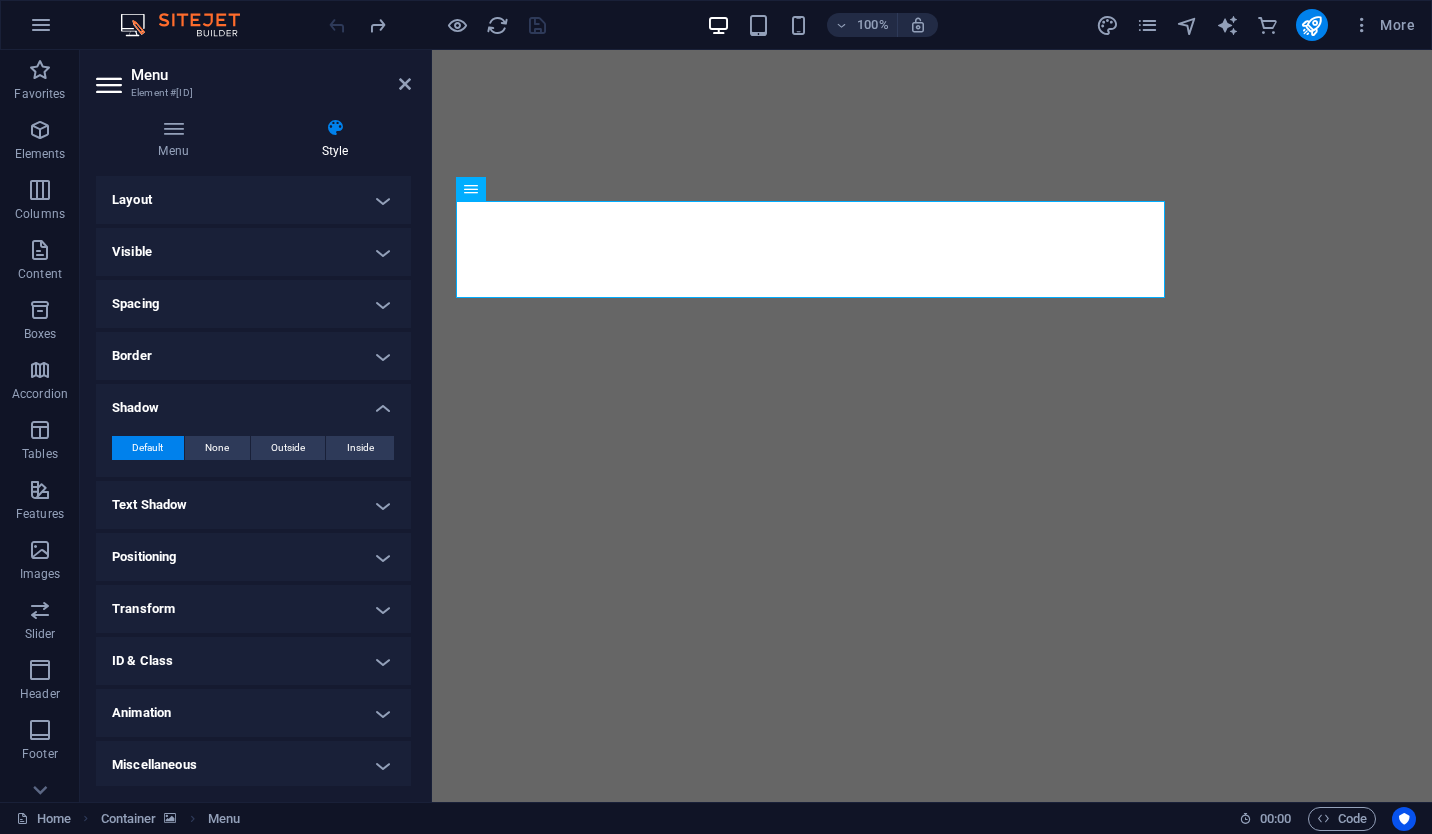 click on "Shadow" at bounding box center [253, 402] 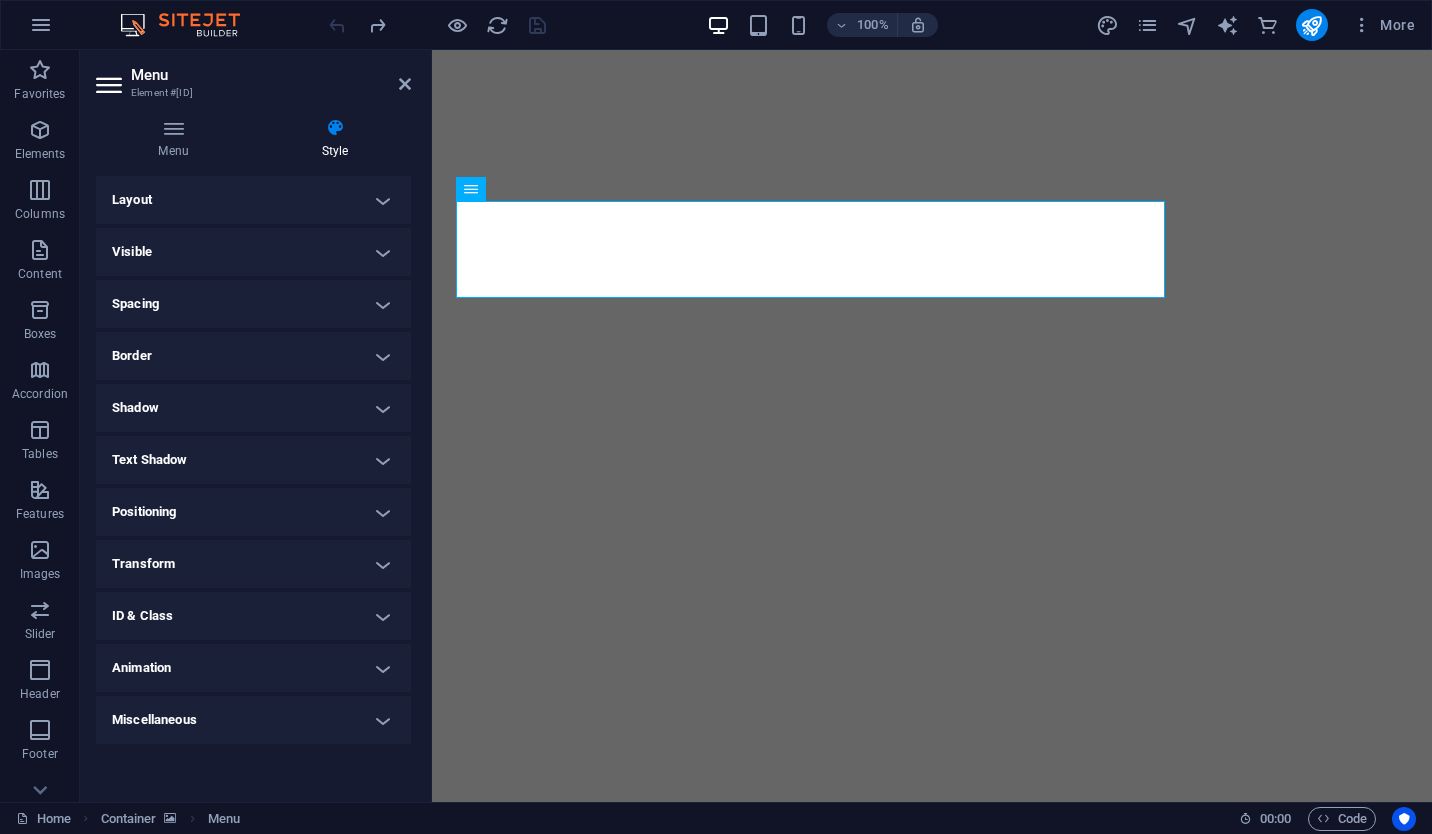 click on "Text Shadow" at bounding box center [253, 460] 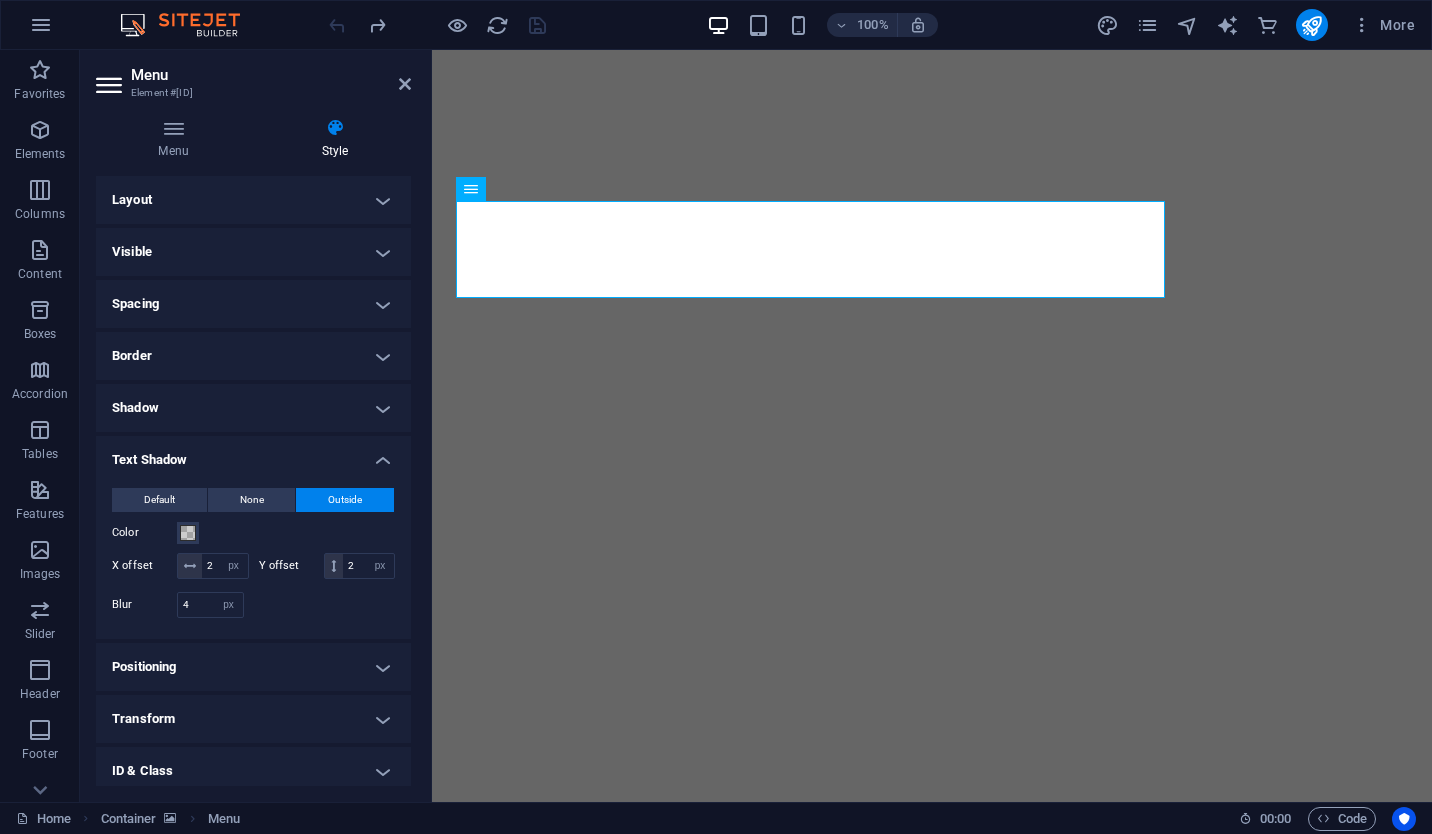click on "Text Shadow" at bounding box center [253, 454] 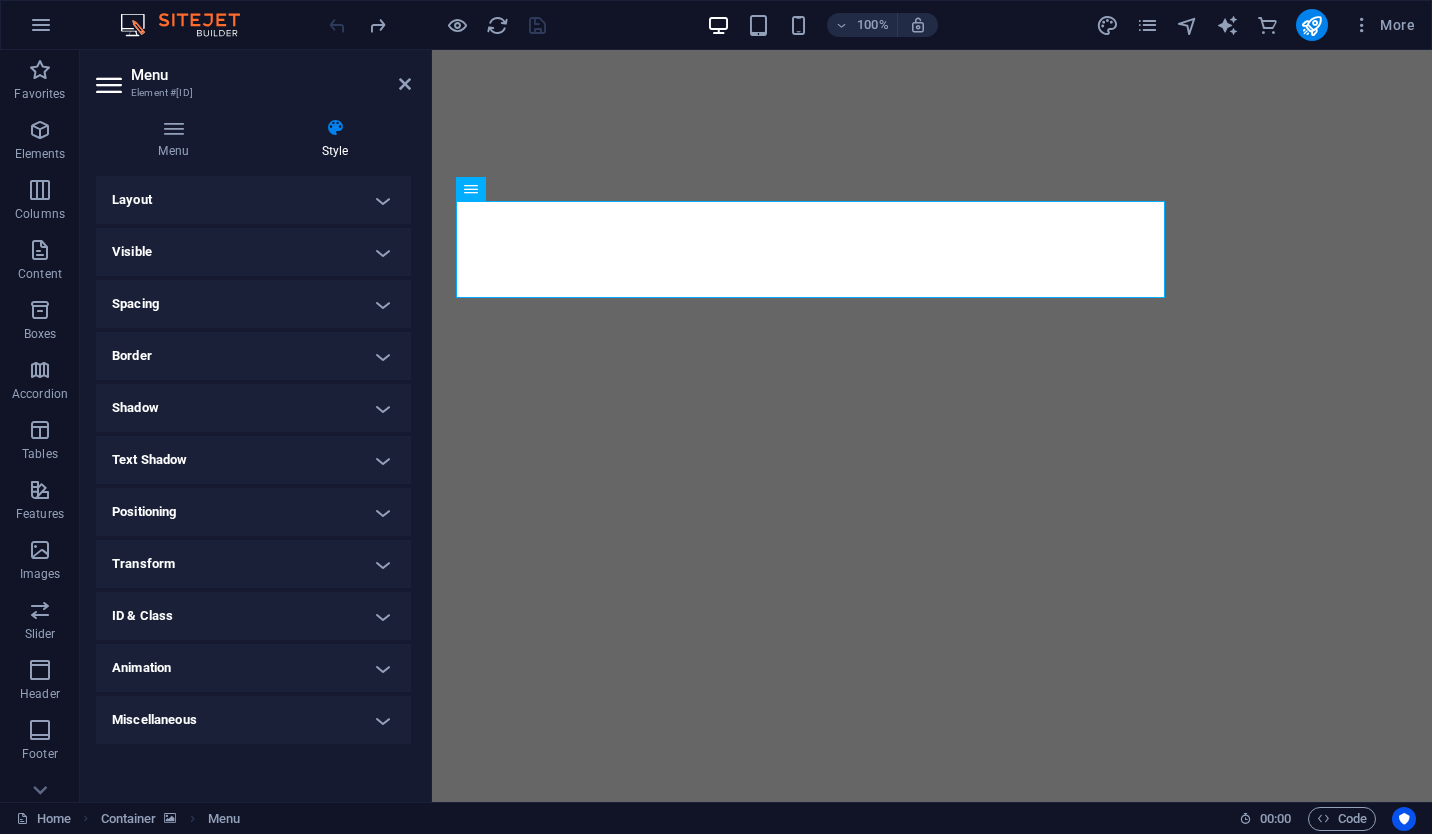 click on "Layout" at bounding box center [253, 200] 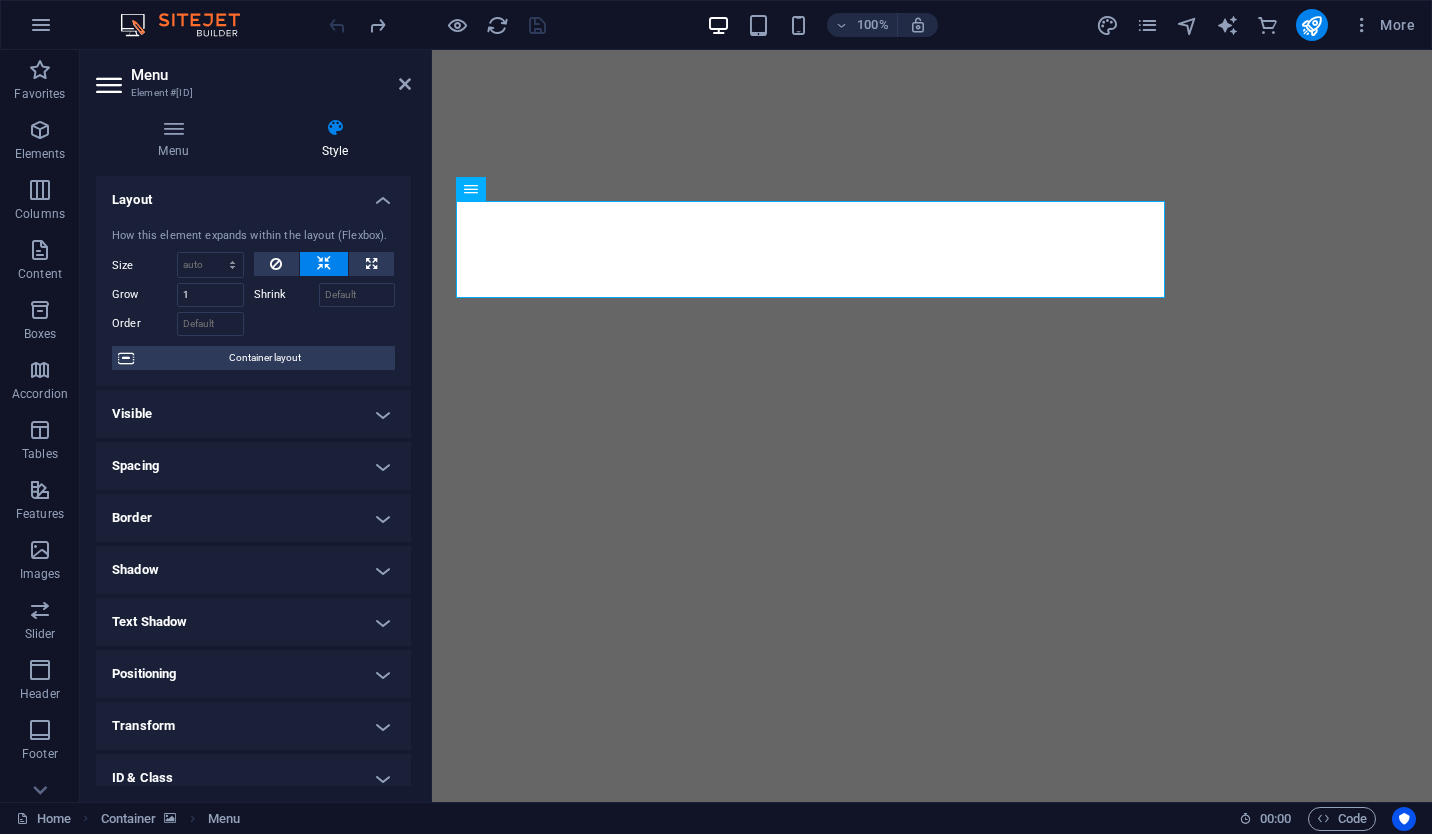 click on "Layout" at bounding box center (253, 194) 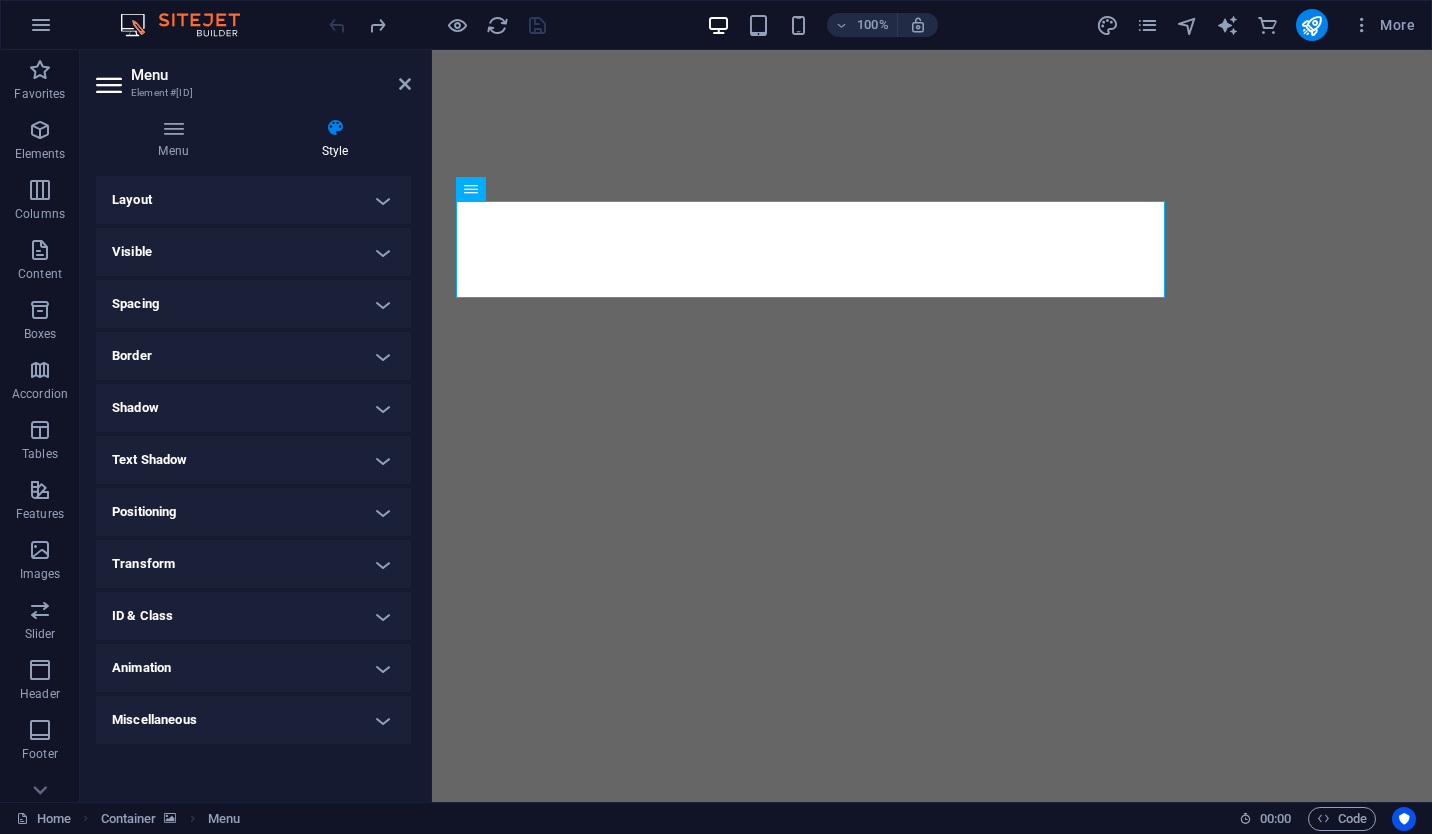 click on "Layout" at bounding box center (253, 200) 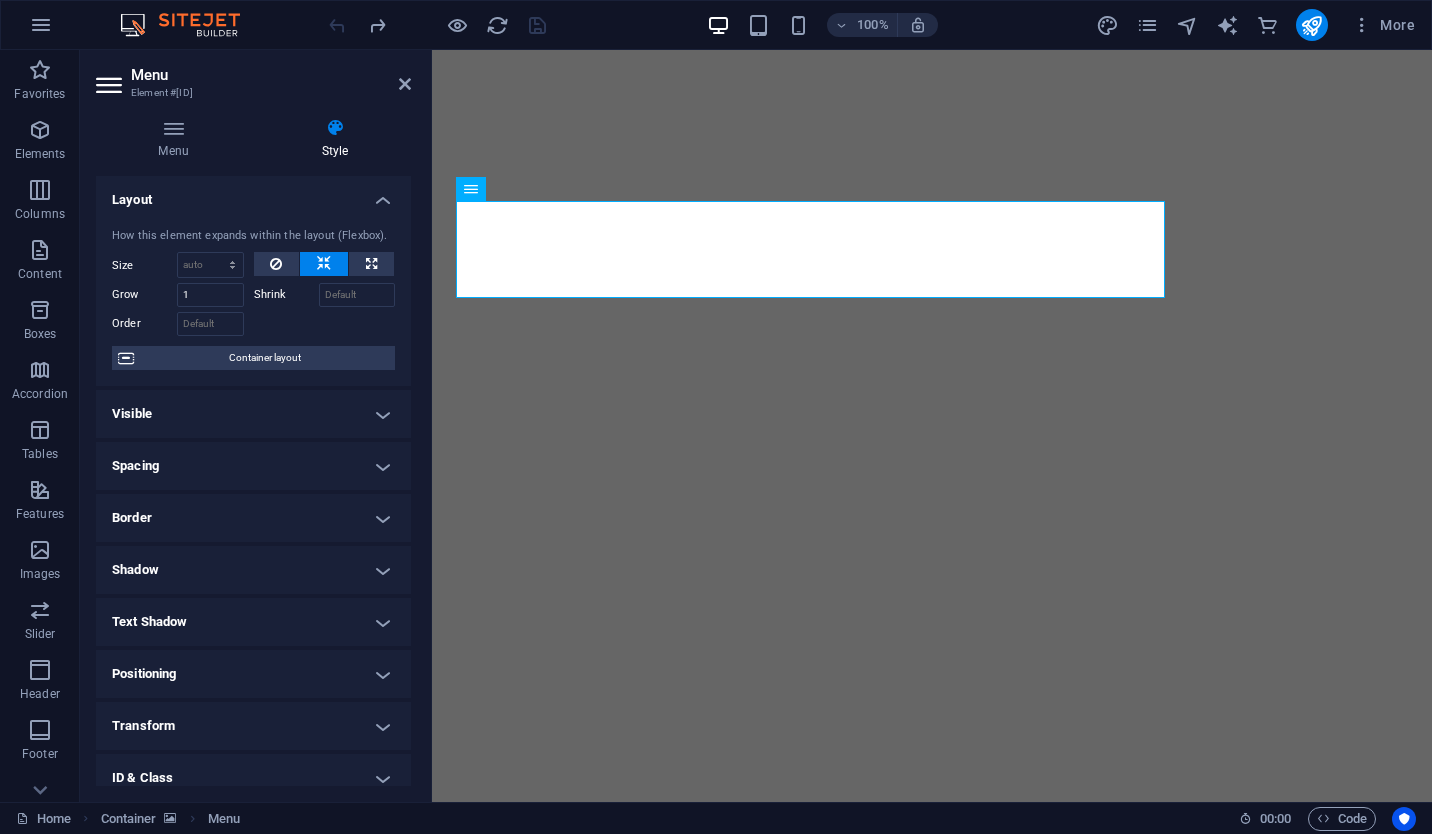 click on "Layout" at bounding box center [253, 194] 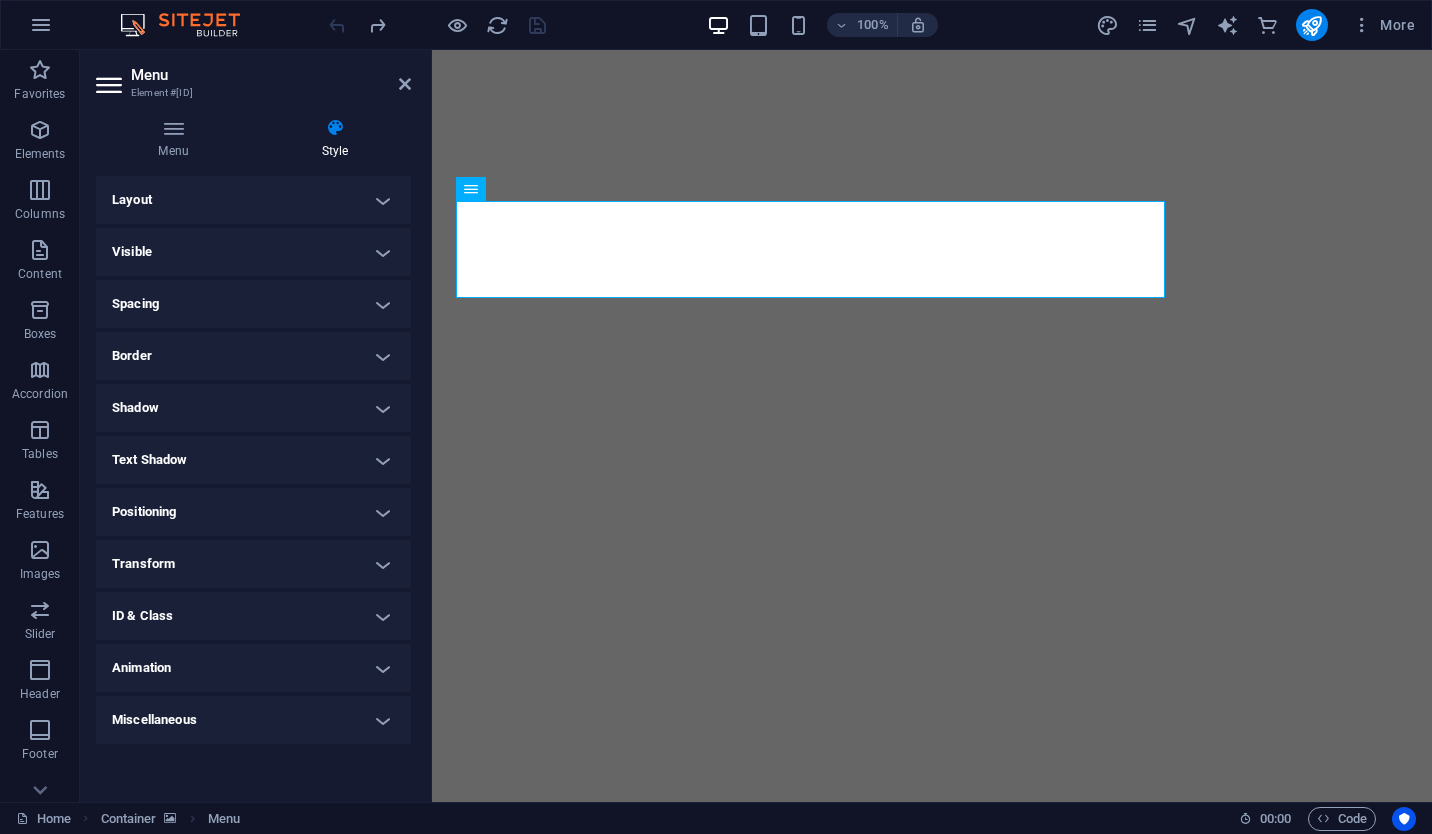 click on "Visible" at bounding box center [253, 252] 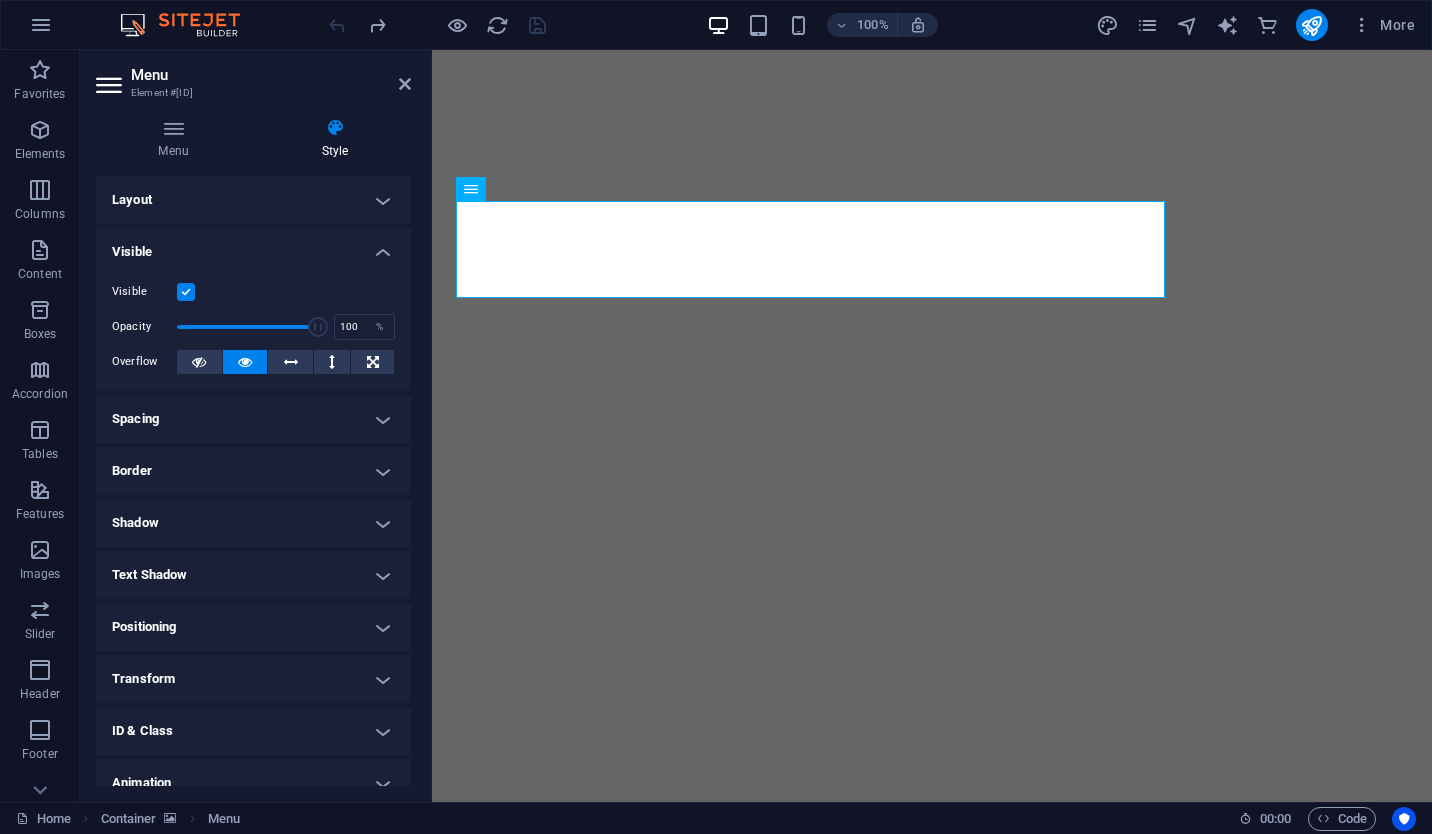 click on "Visible" at bounding box center (253, 246) 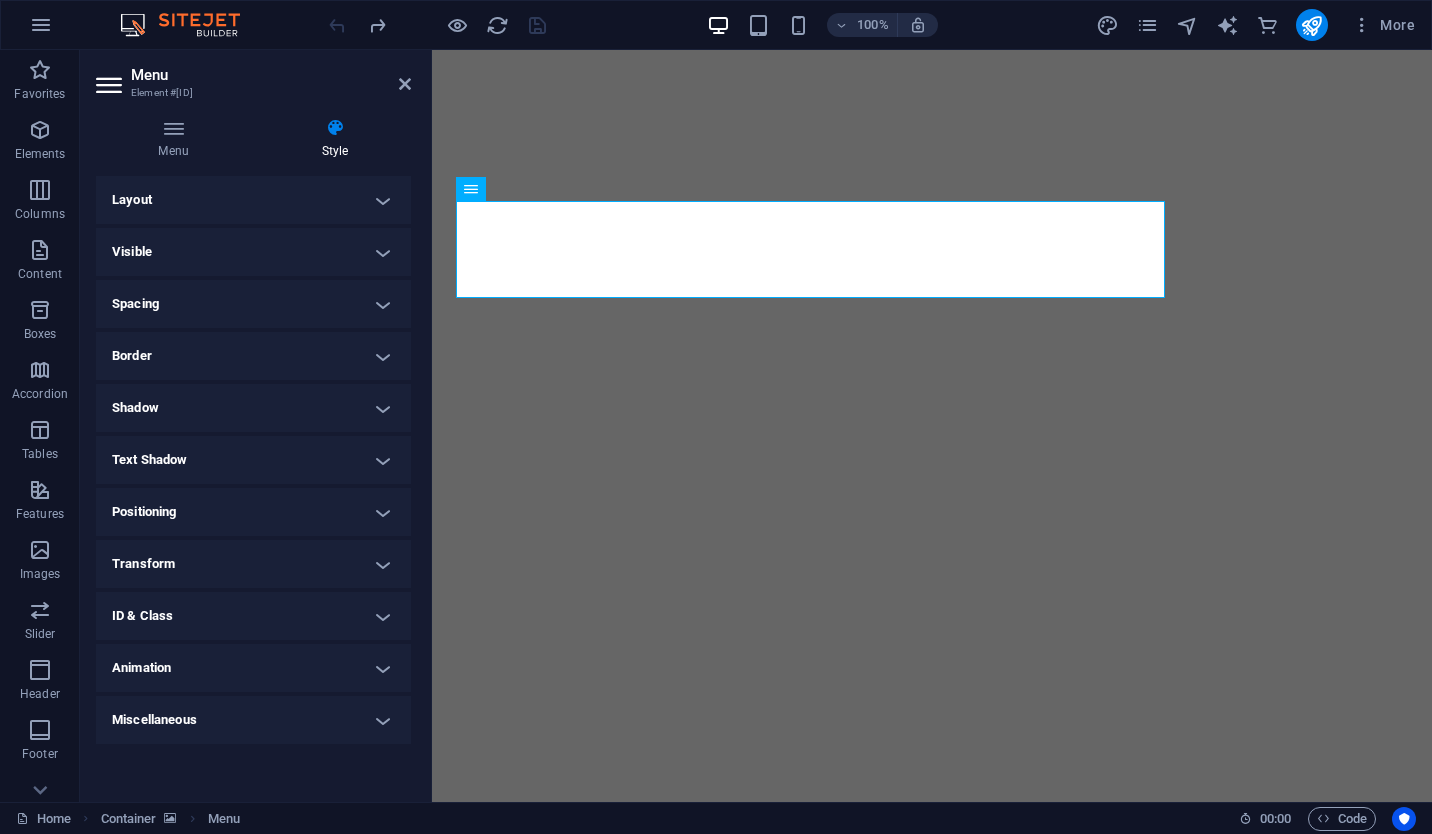 click on "Spacing" at bounding box center (253, 304) 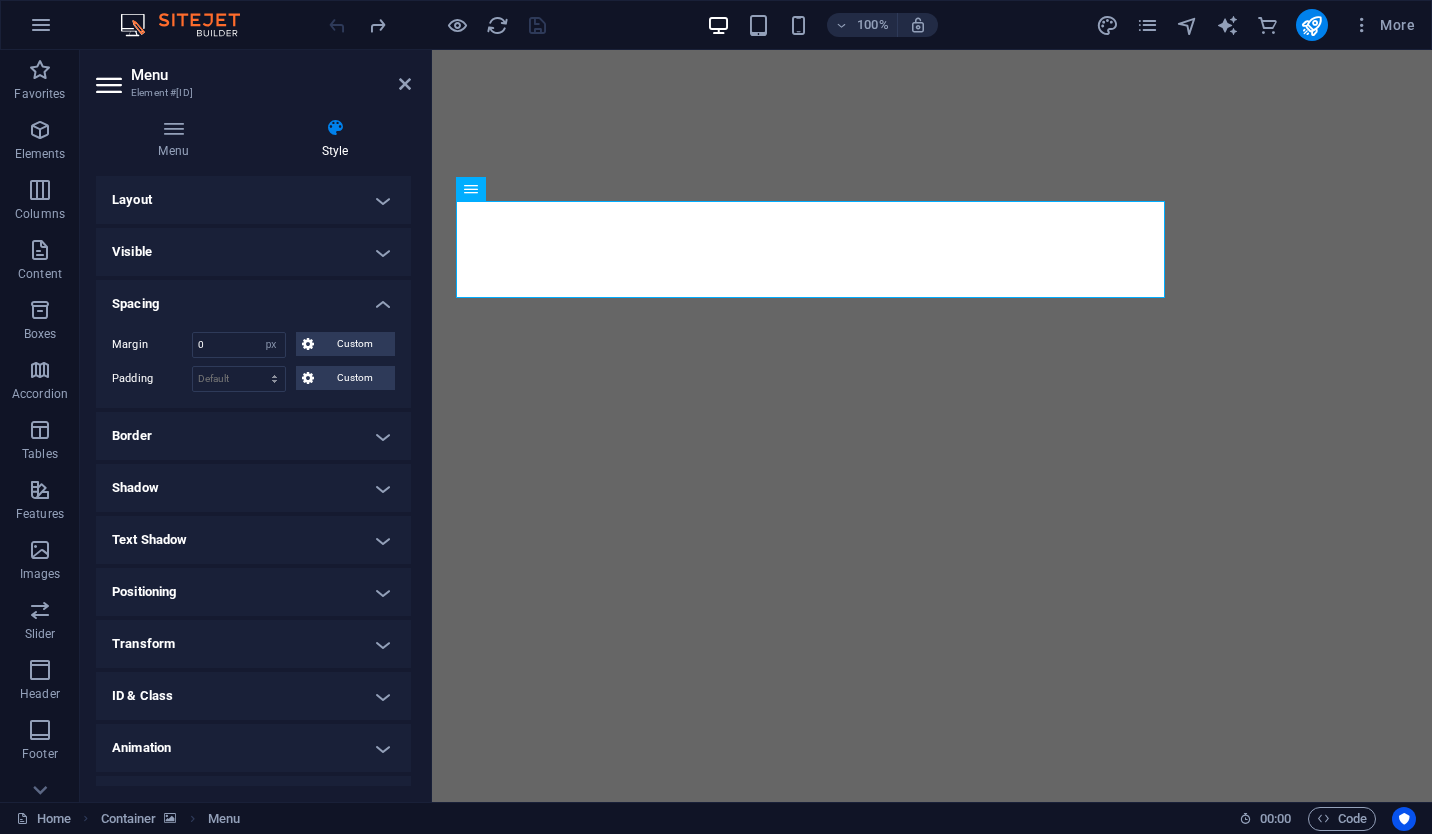 click on "Spacing" at bounding box center [253, 298] 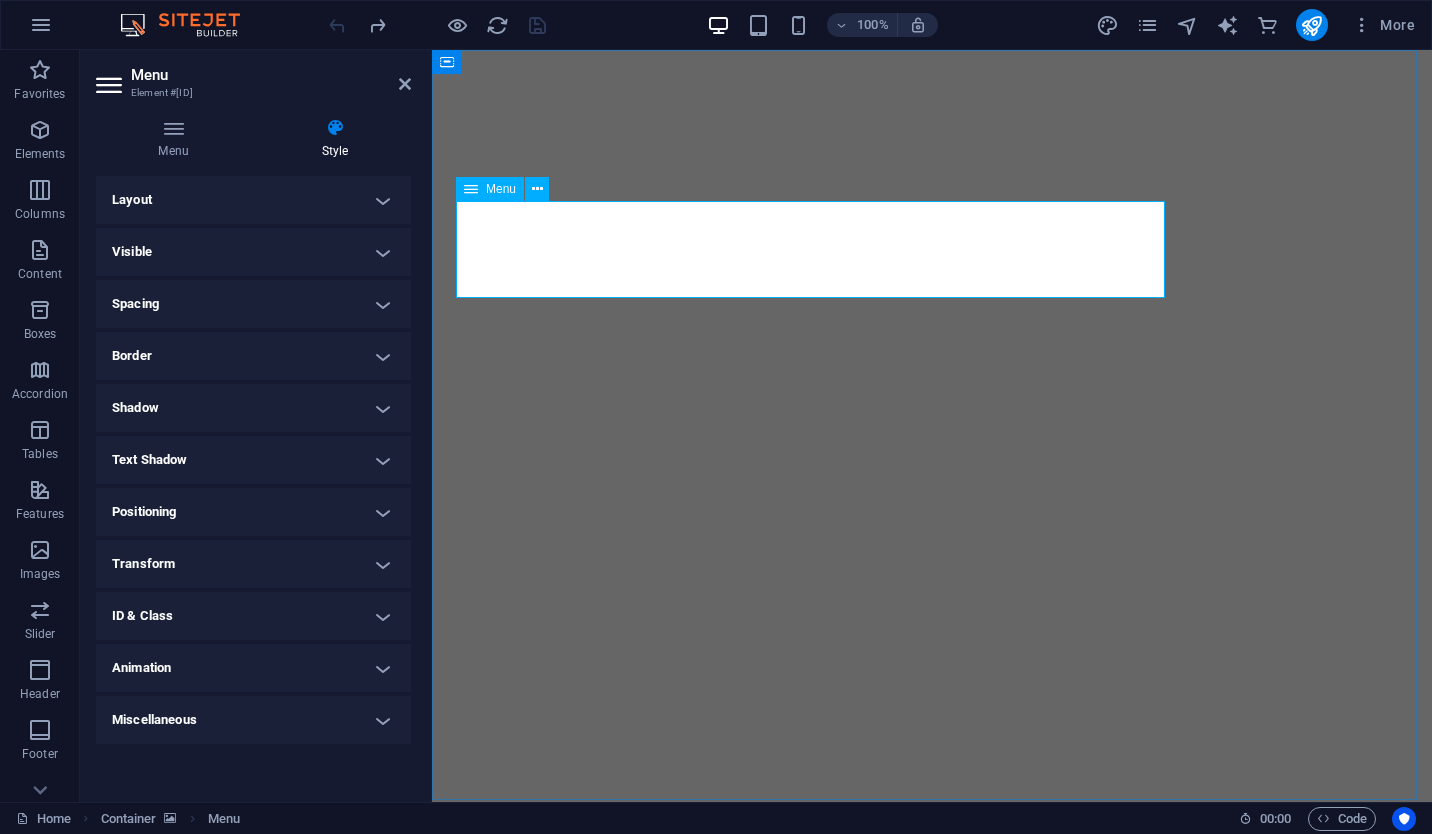 click on "About us Services Projects" at bounding box center (932, 944) 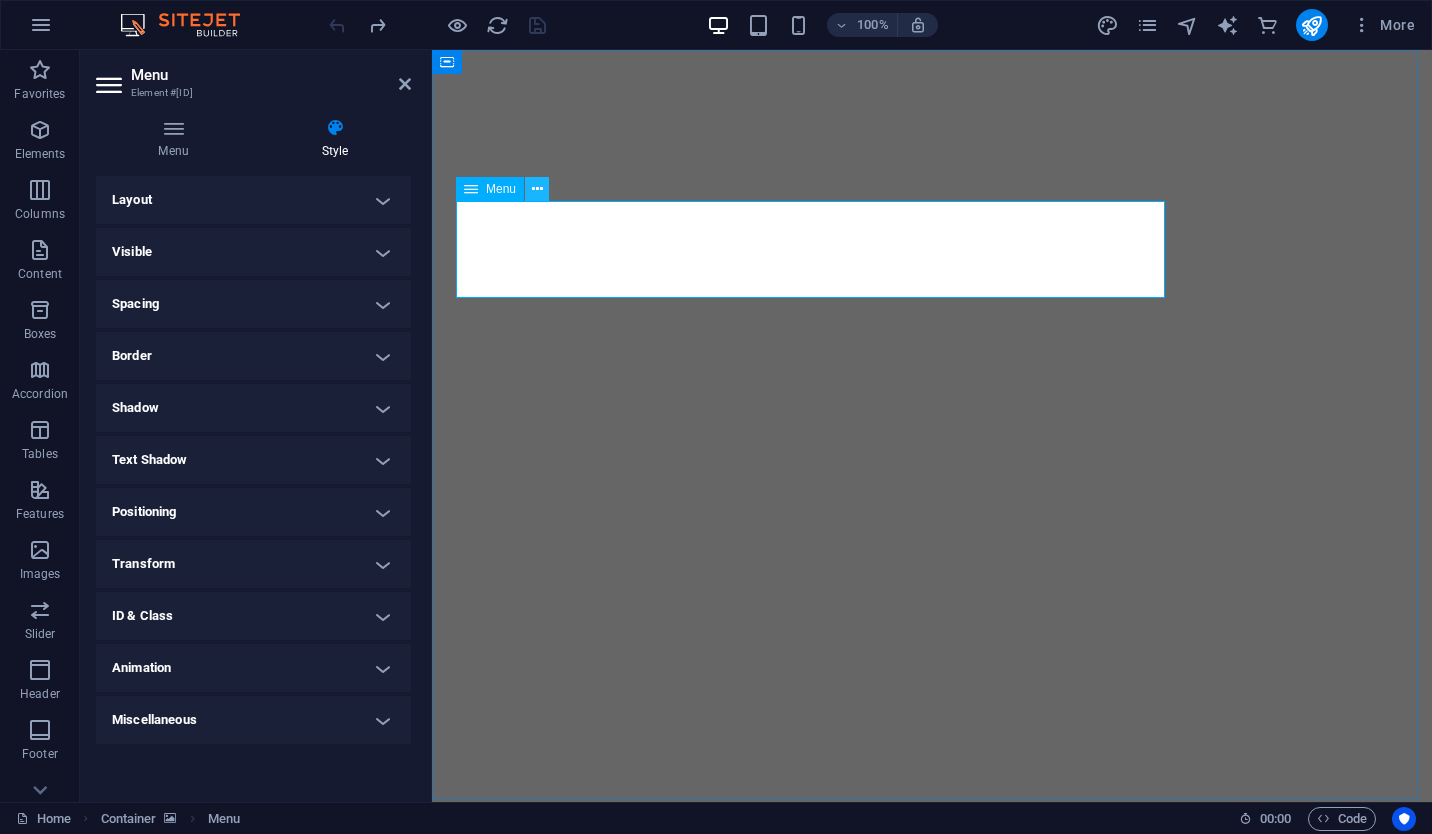 click at bounding box center (537, 189) 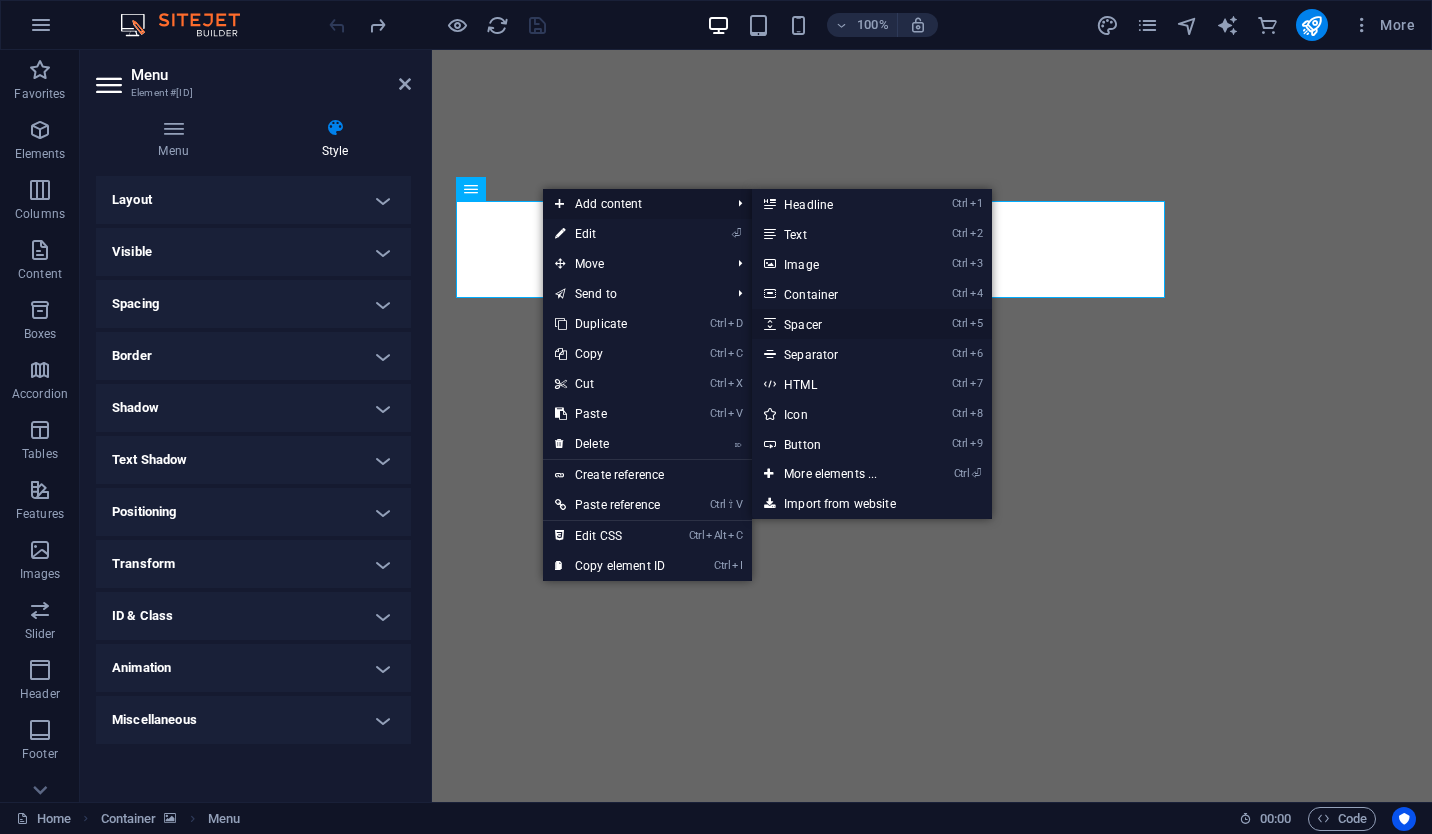 click on "Ctrl 5  Spacer" at bounding box center (834, 324) 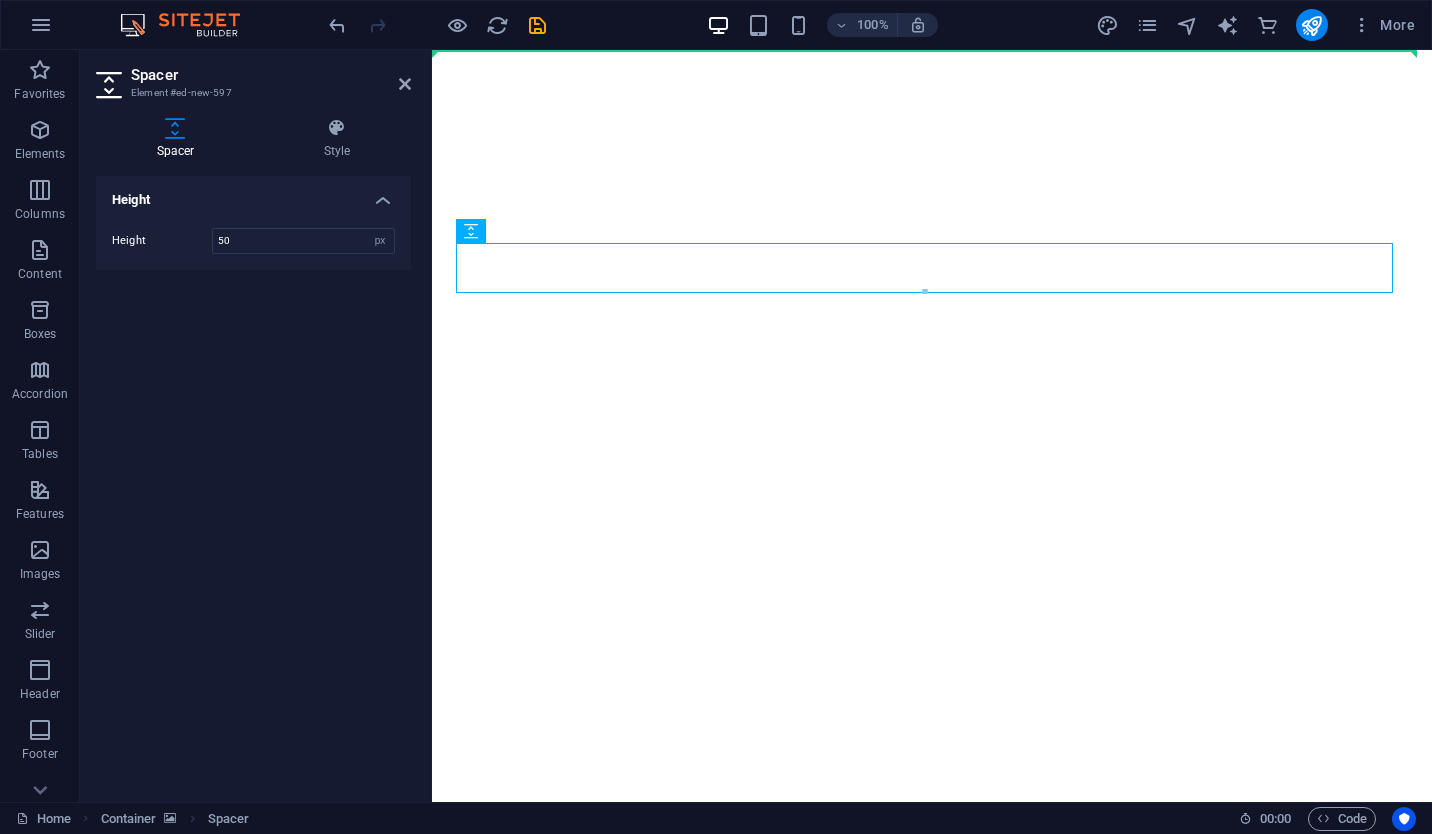 drag, startPoint x: 755, startPoint y: 274, endPoint x: 736, endPoint y: 224, distance: 53.488316 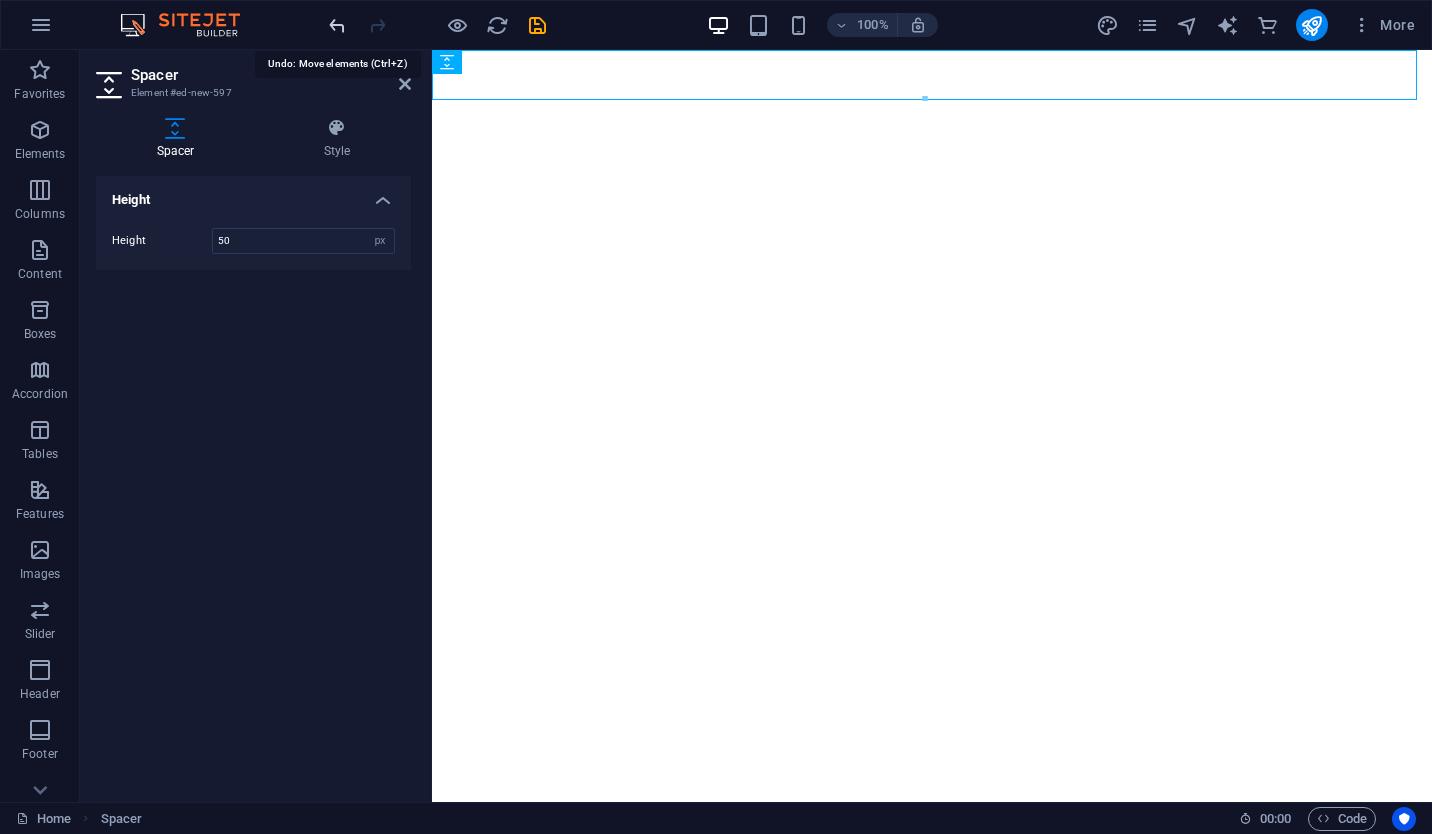 click at bounding box center [337, 25] 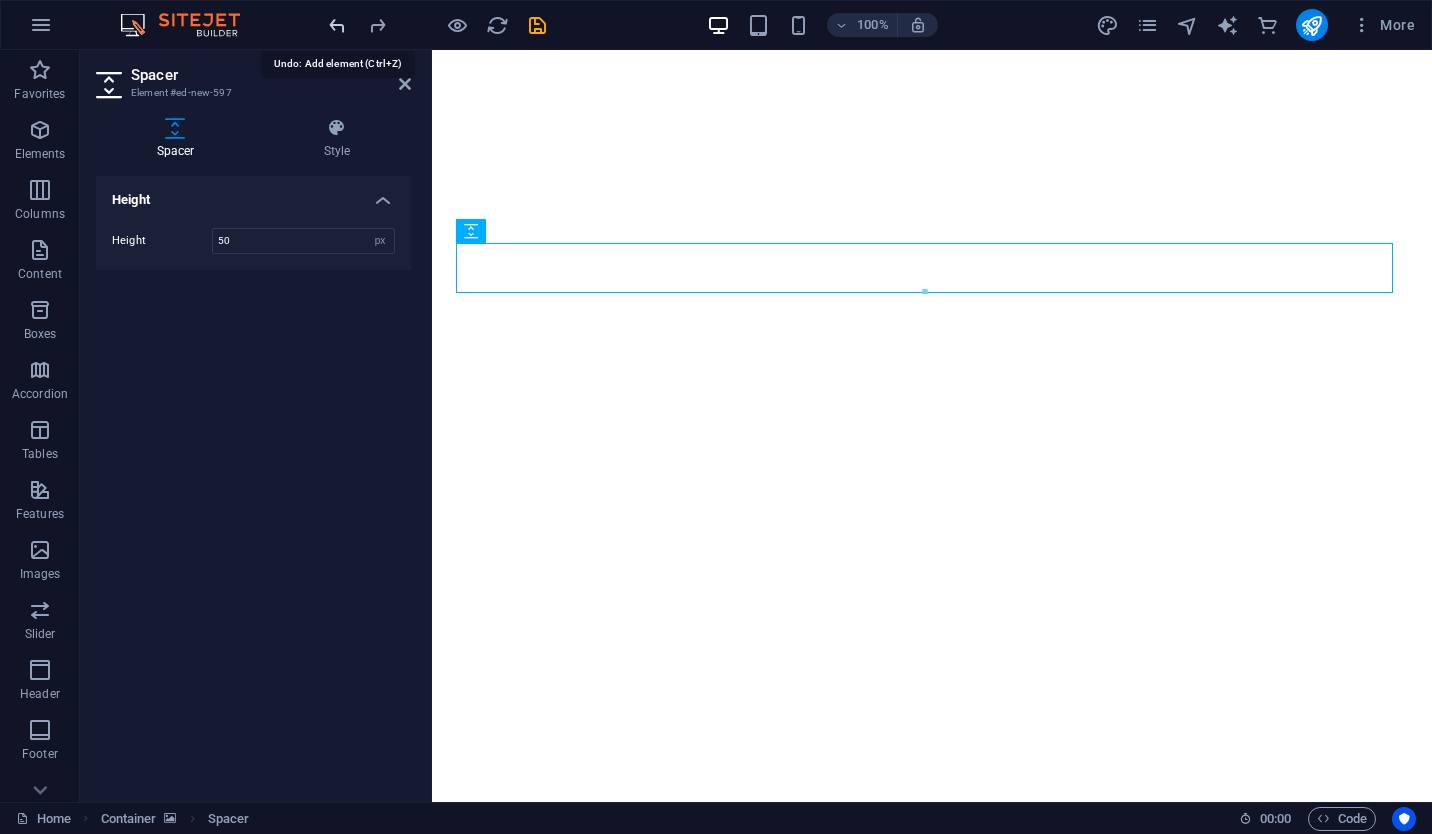 click at bounding box center [337, 25] 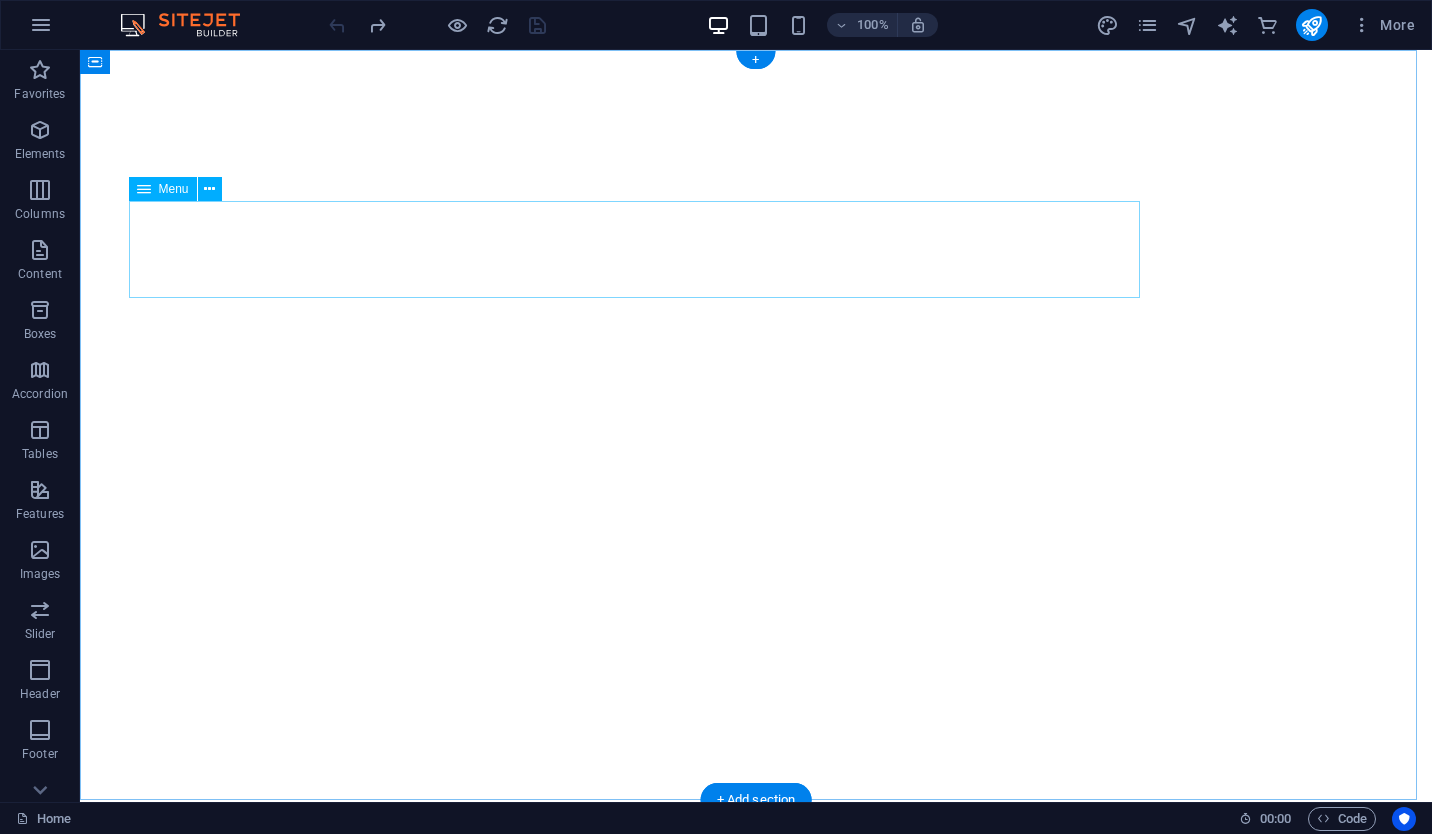 click on "About us Services Projects" at bounding box center [756, 944] 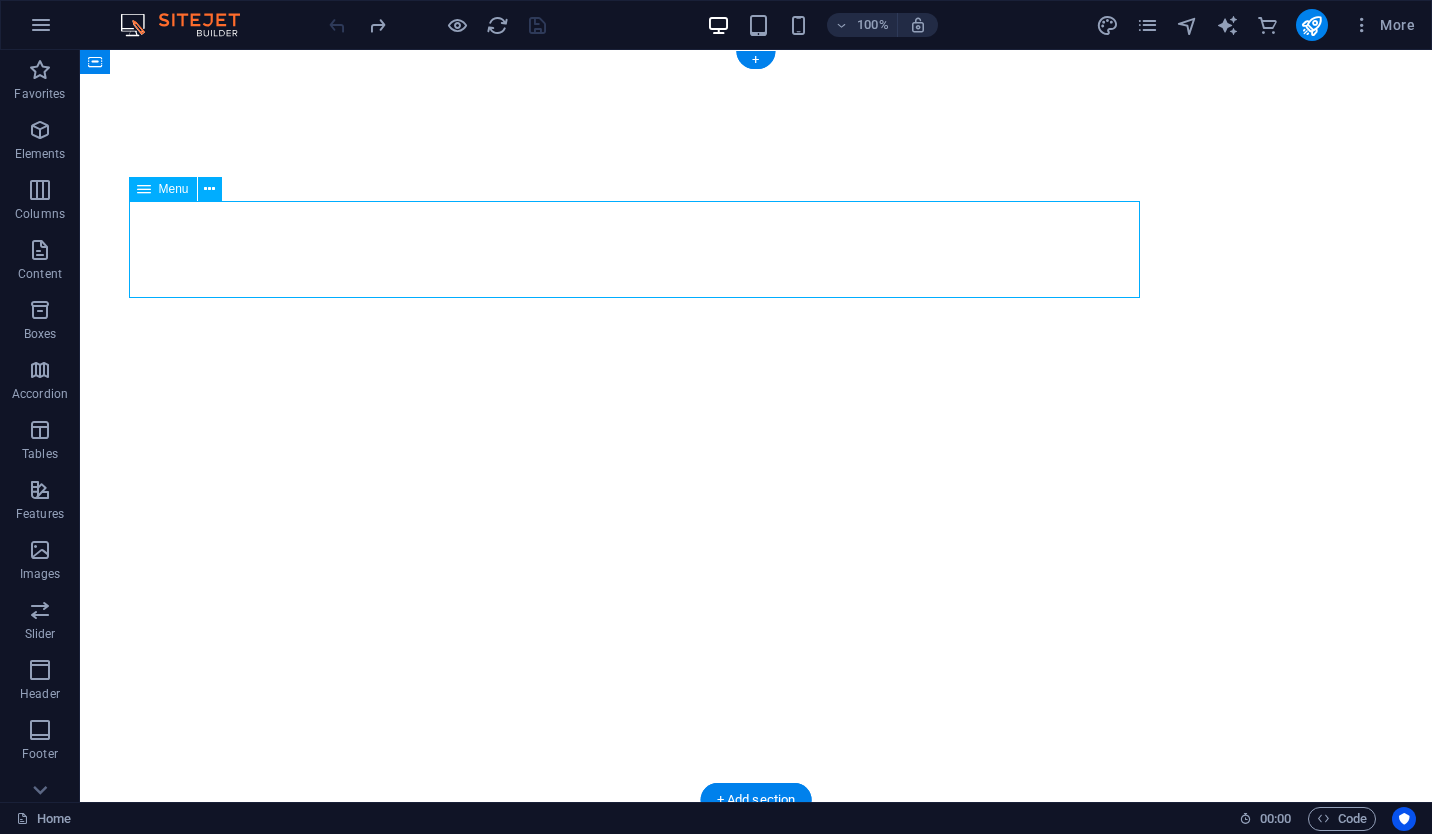 click on "About us Services Projects" at bounding box center (756, 944) 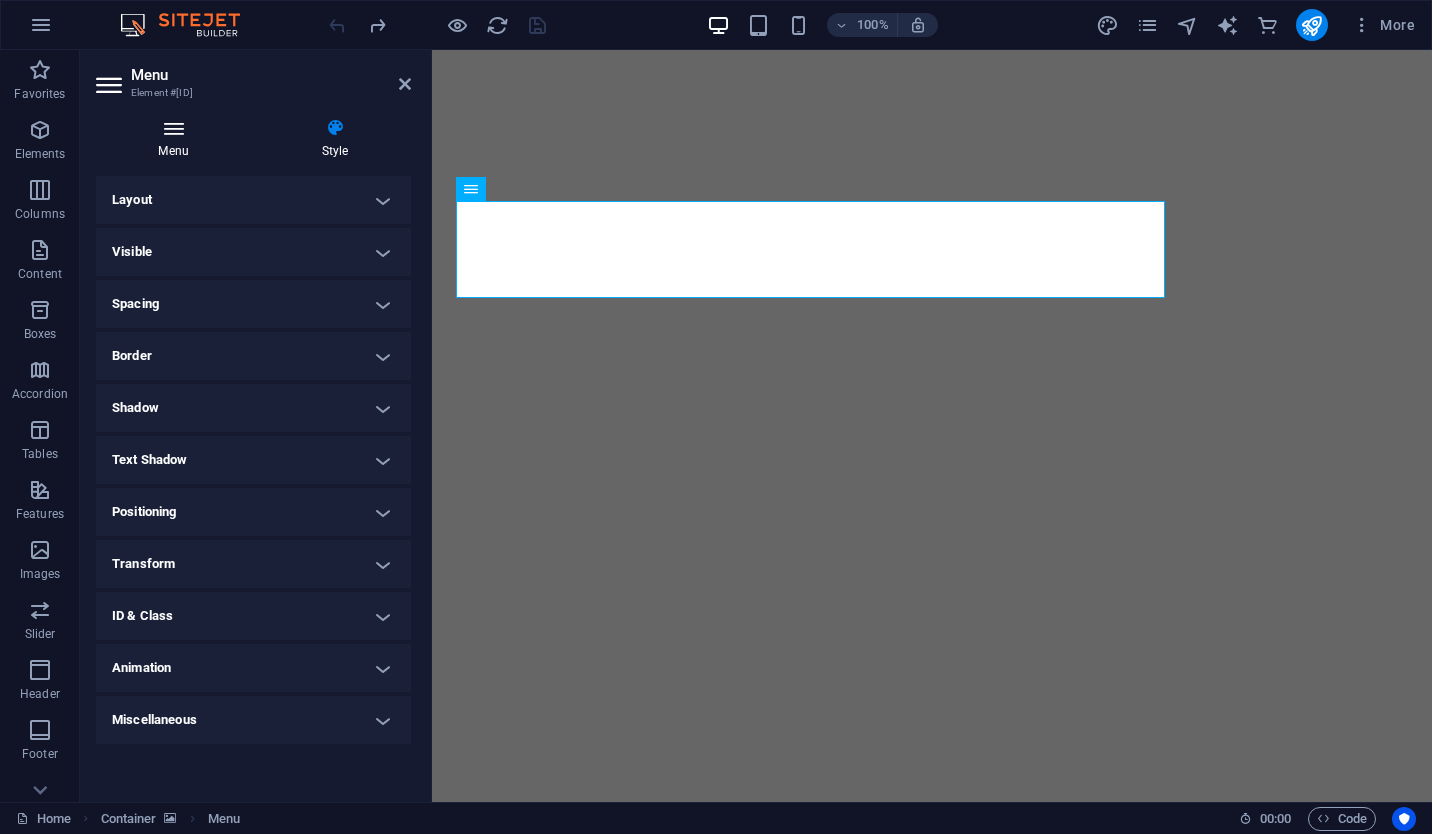 click on "Menu" at bounding box center (177, 139) 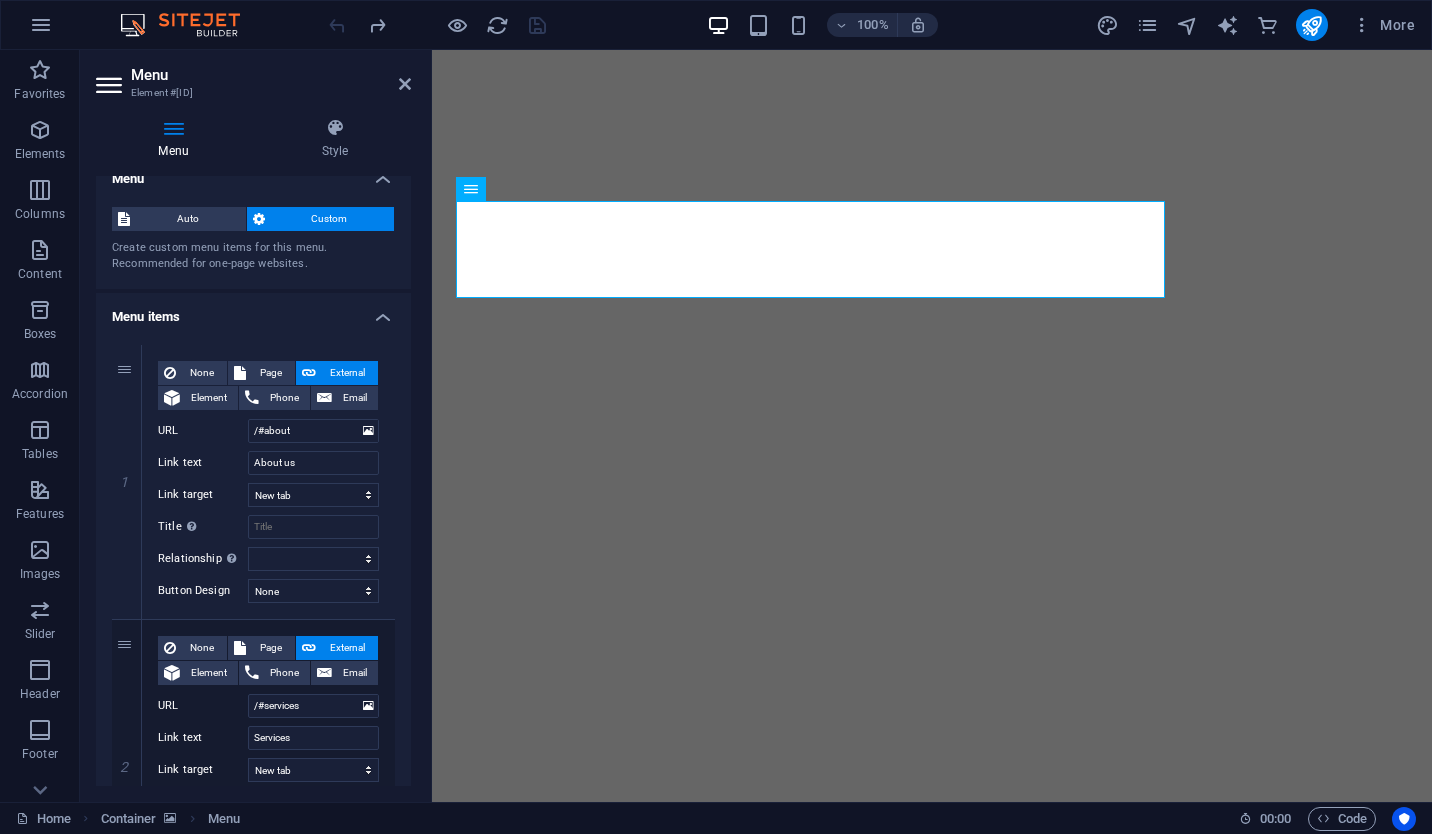 scroll, scrollTop: 0, scrollLeft: 0, axis: both 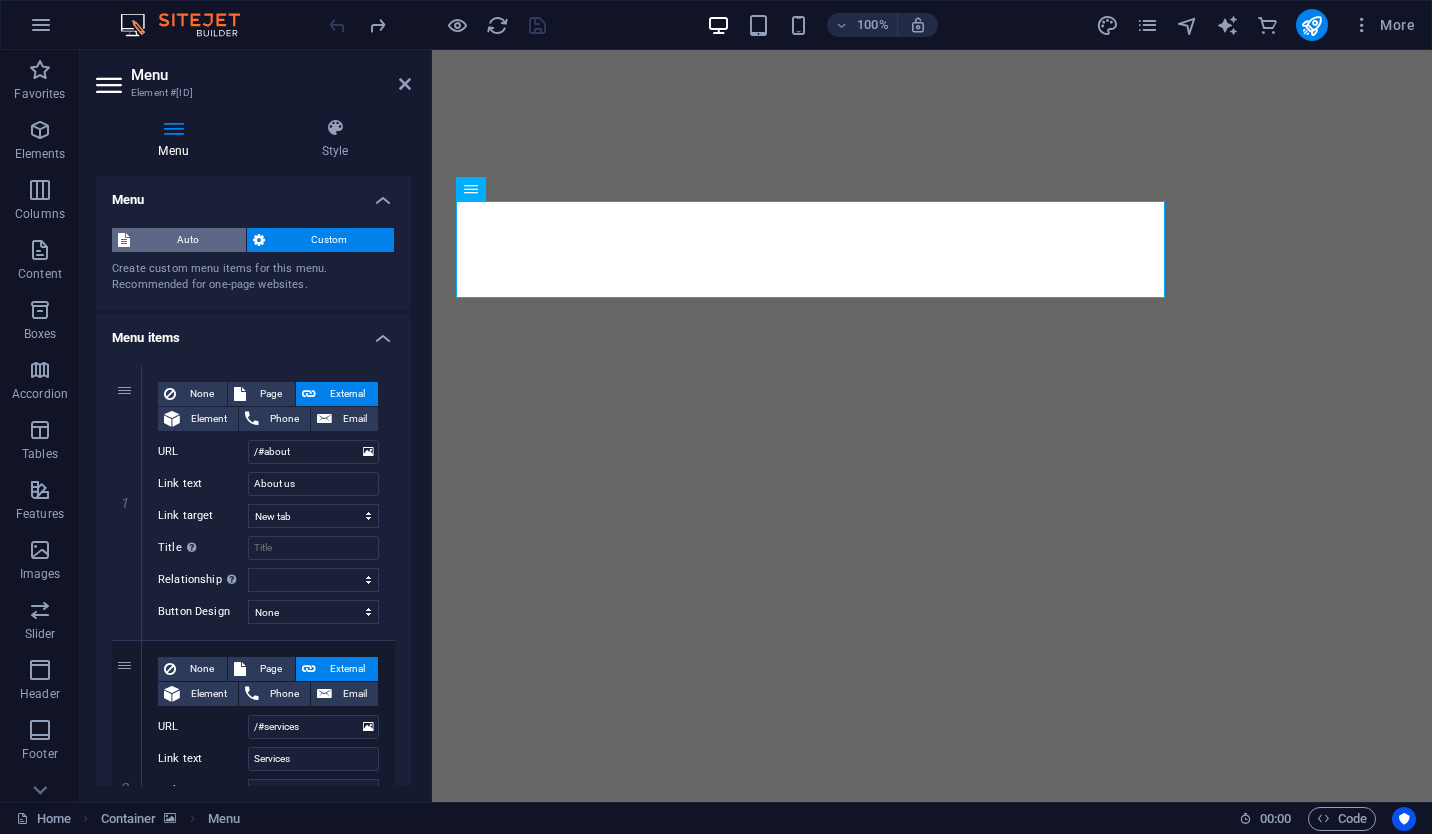 click on "Auto" at bounding box center [188, 240] 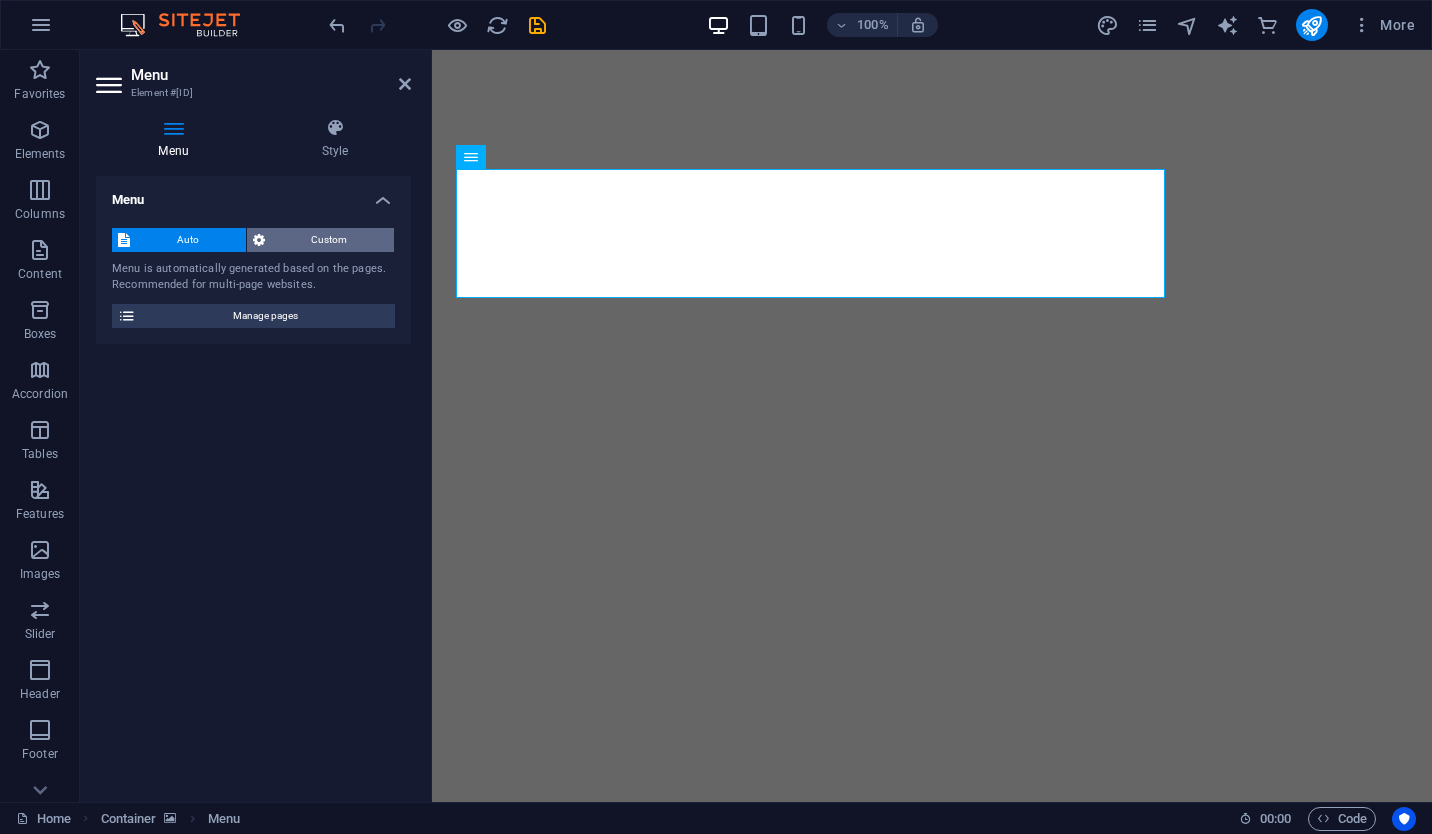 click on "Custom" at bounding box center (330, 240) 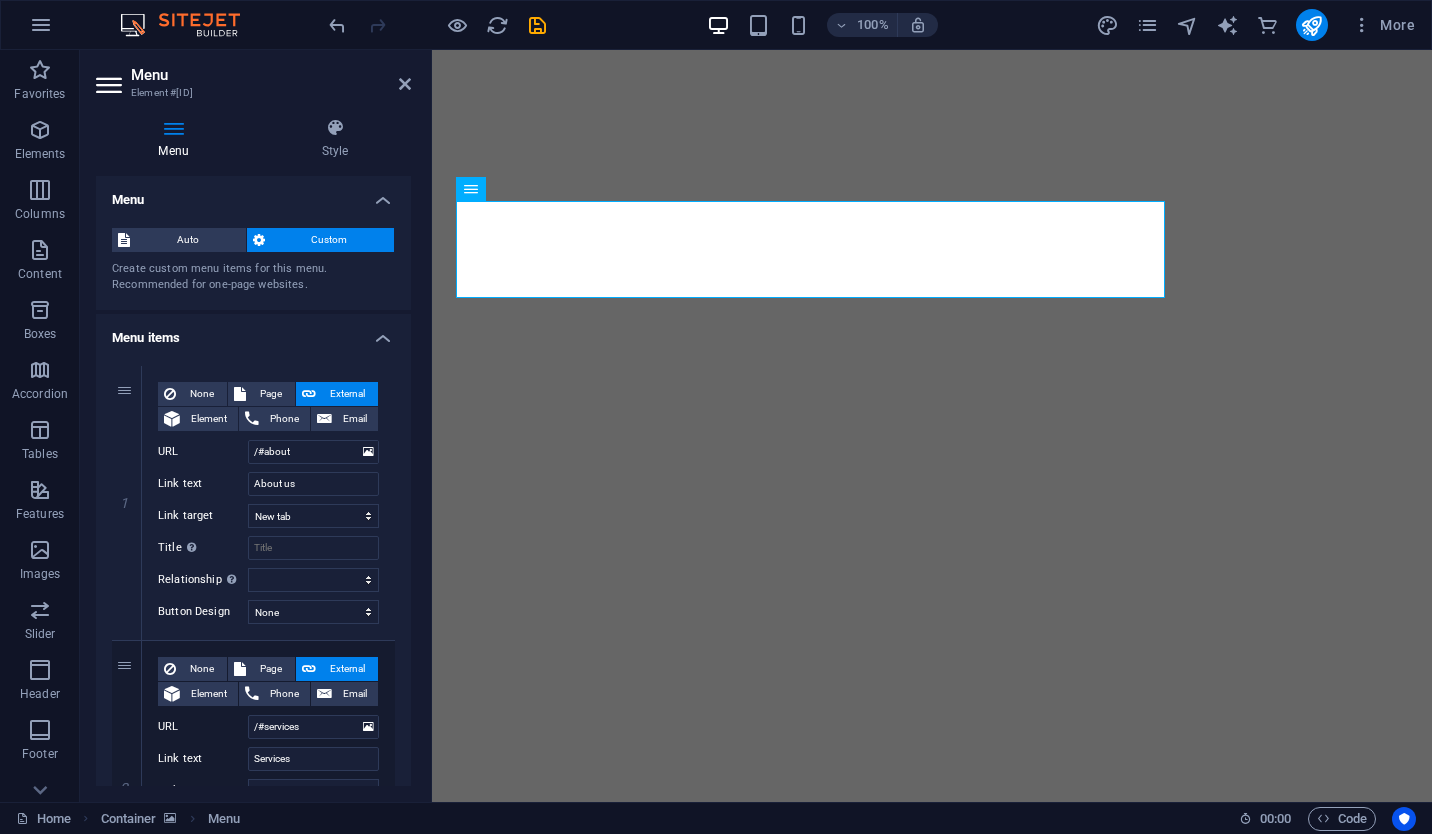 click on "Menu" at bounding box center [253, 194] 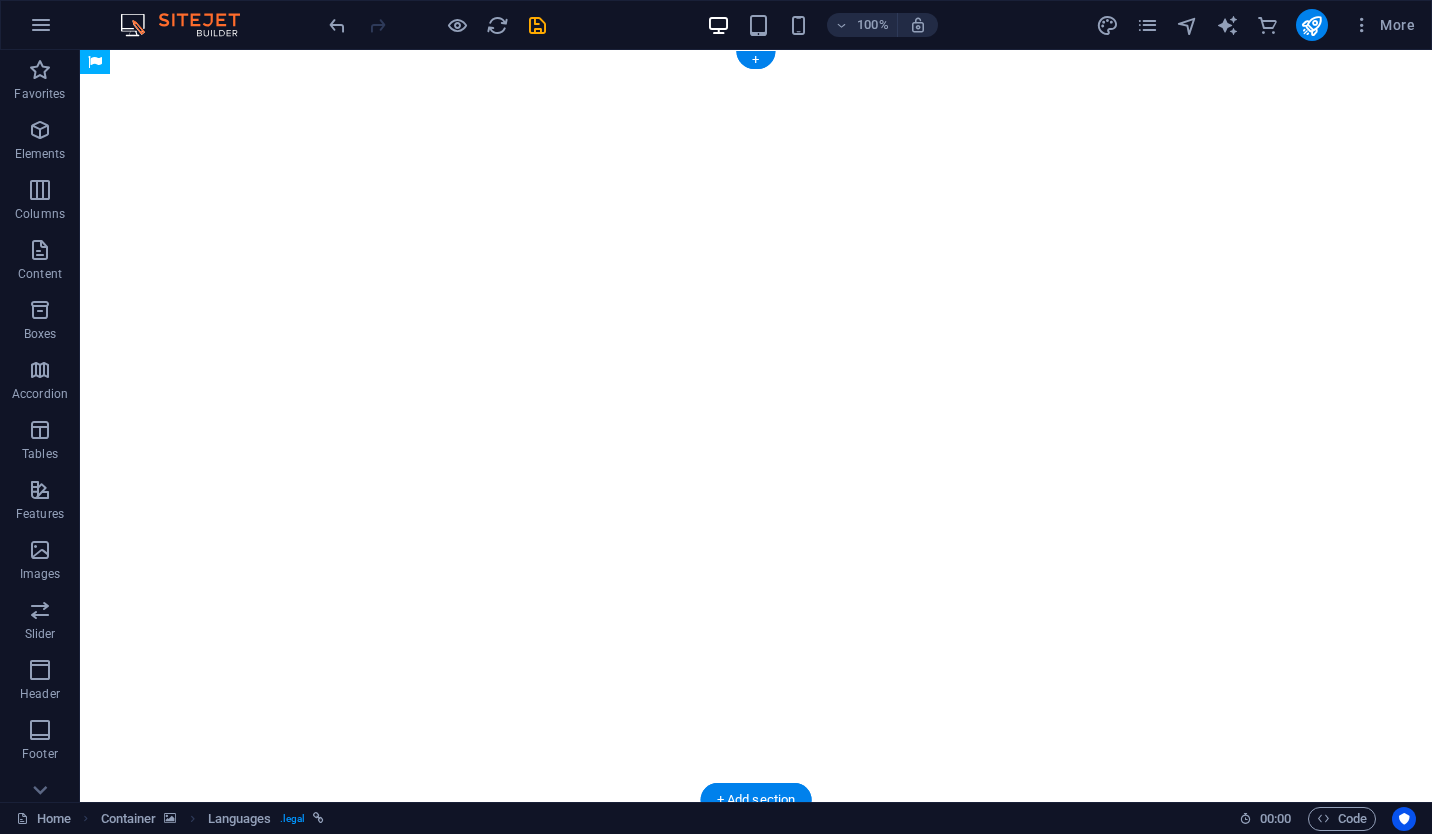 drag, startPoint x: 931, startPoint y: 228, endPoint x: 1130, endPoint y: 244, distance: 199.64218 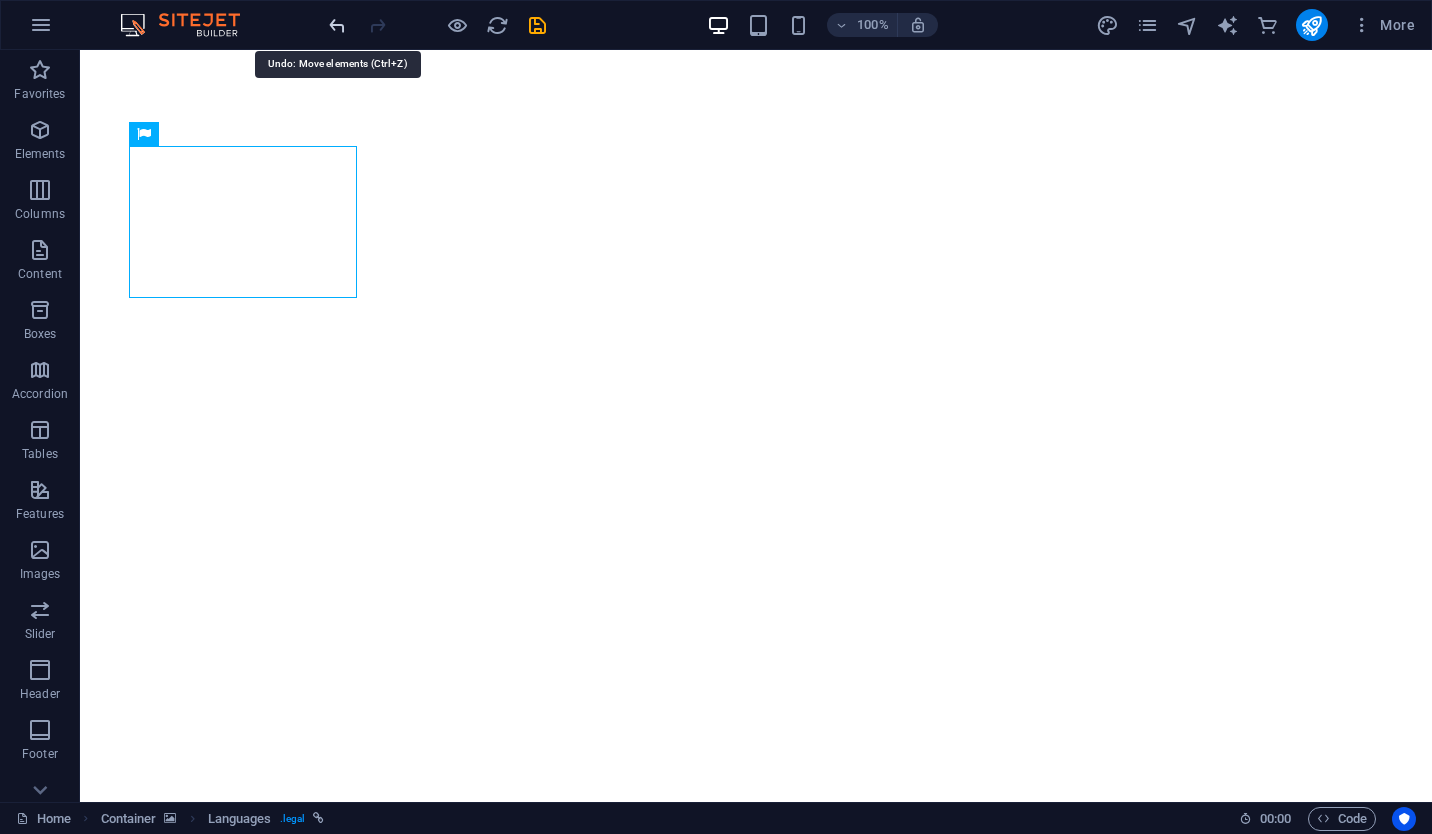 click at bounding box center (337, 25) 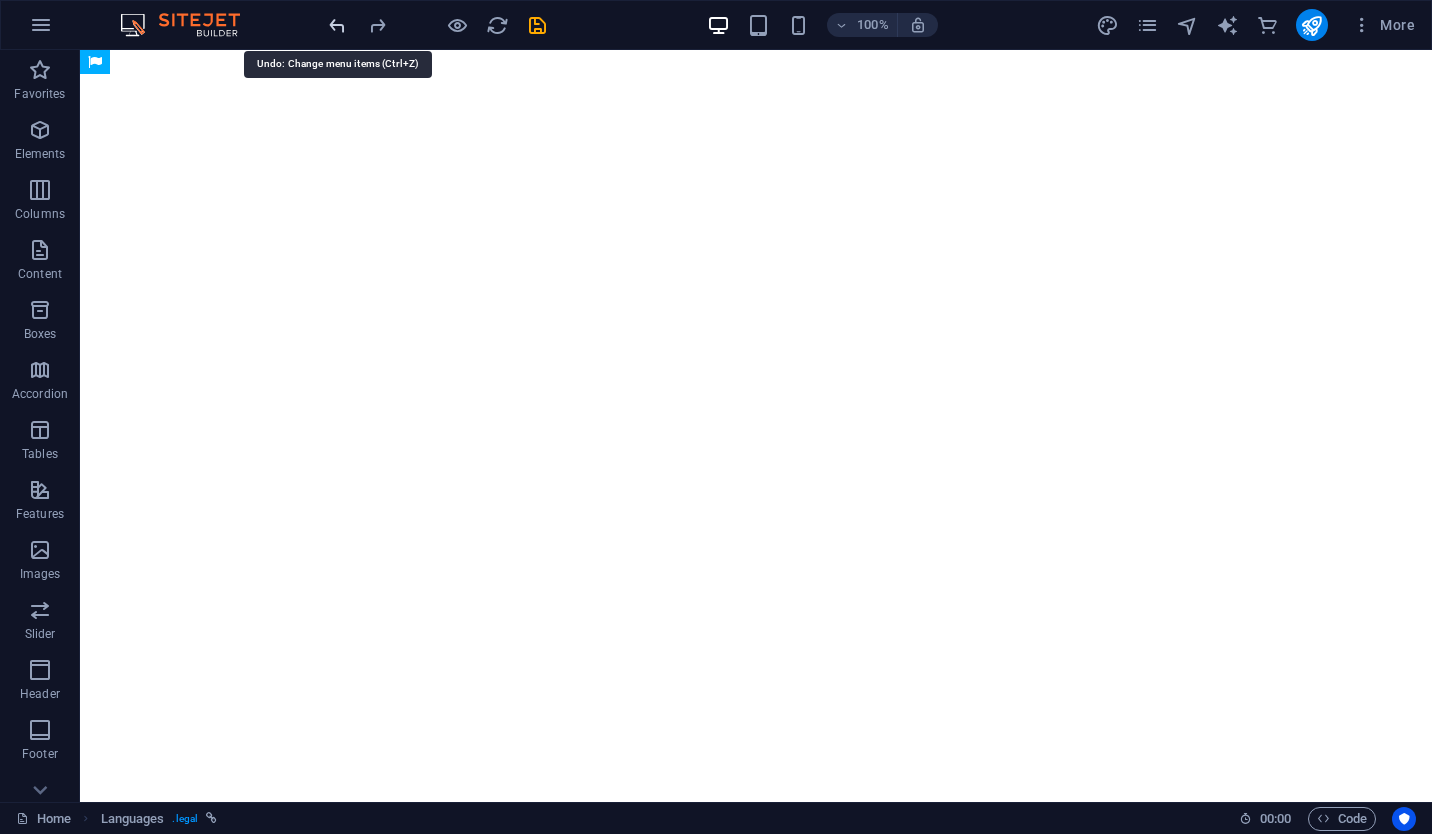 click at bounding box center [337, 25] 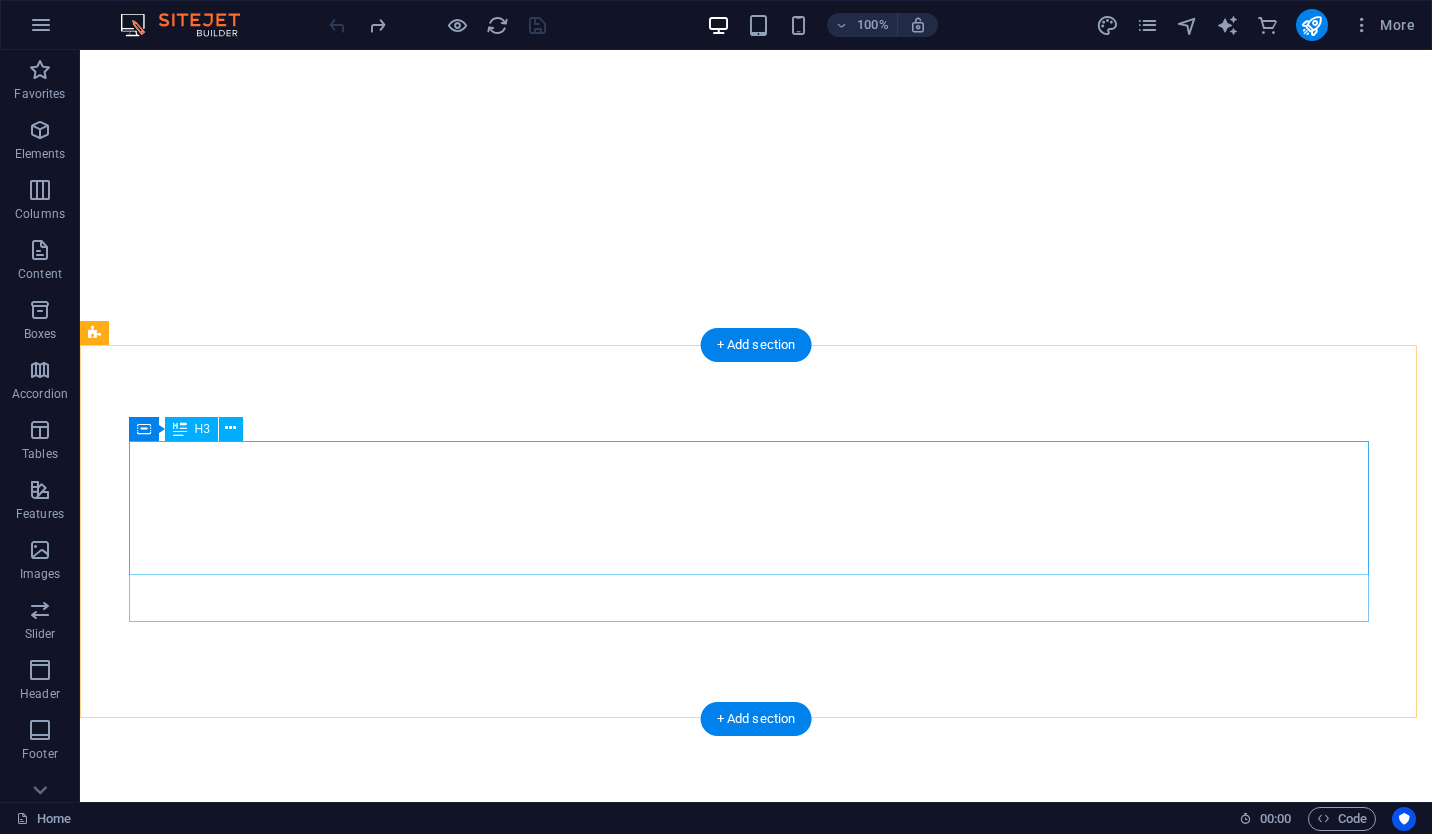 scroll, scrollTop: 0, scrollLeft: 0, axis: both 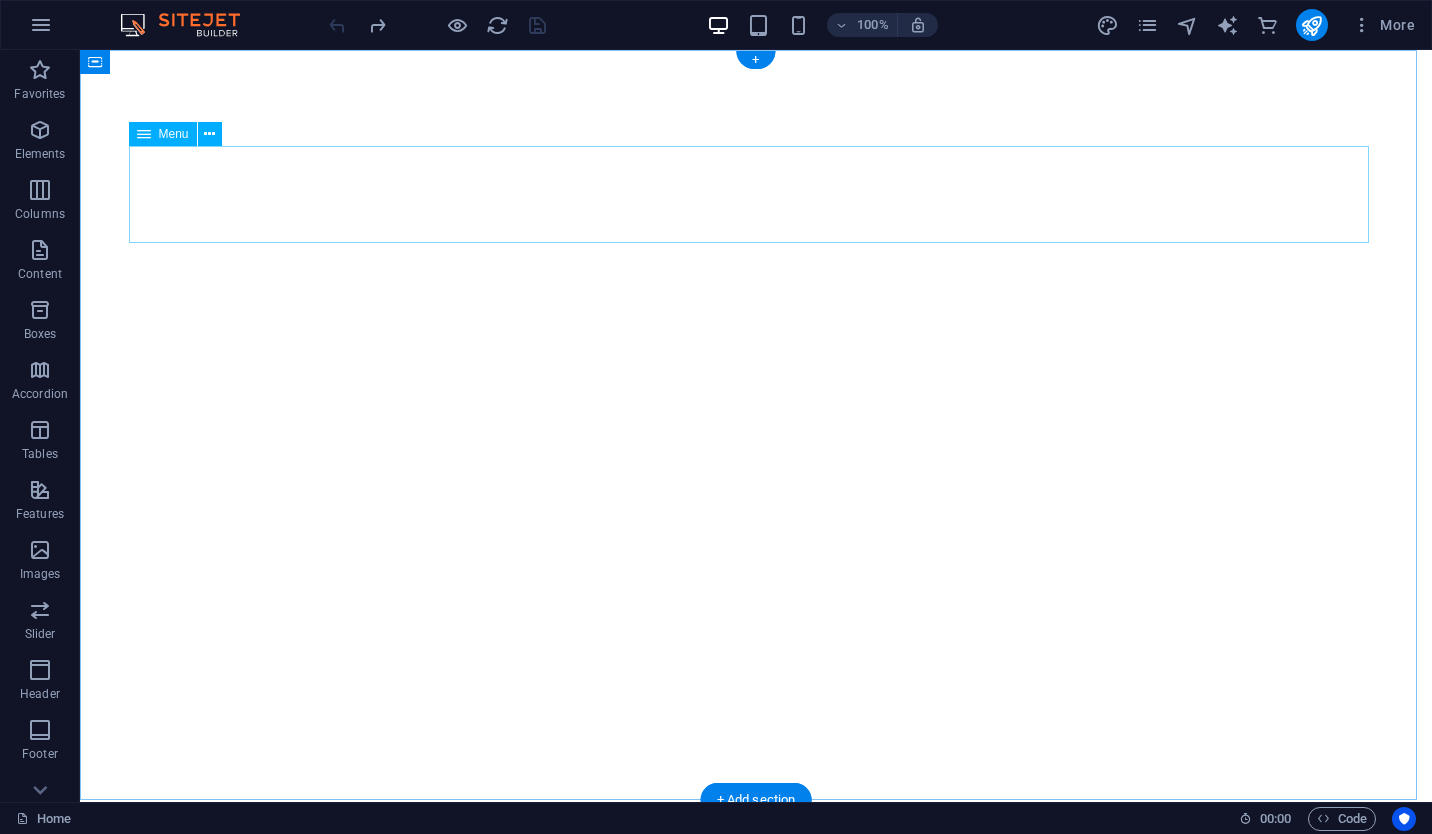 click on "About us Services Projects" at bounding box center [756, 944] 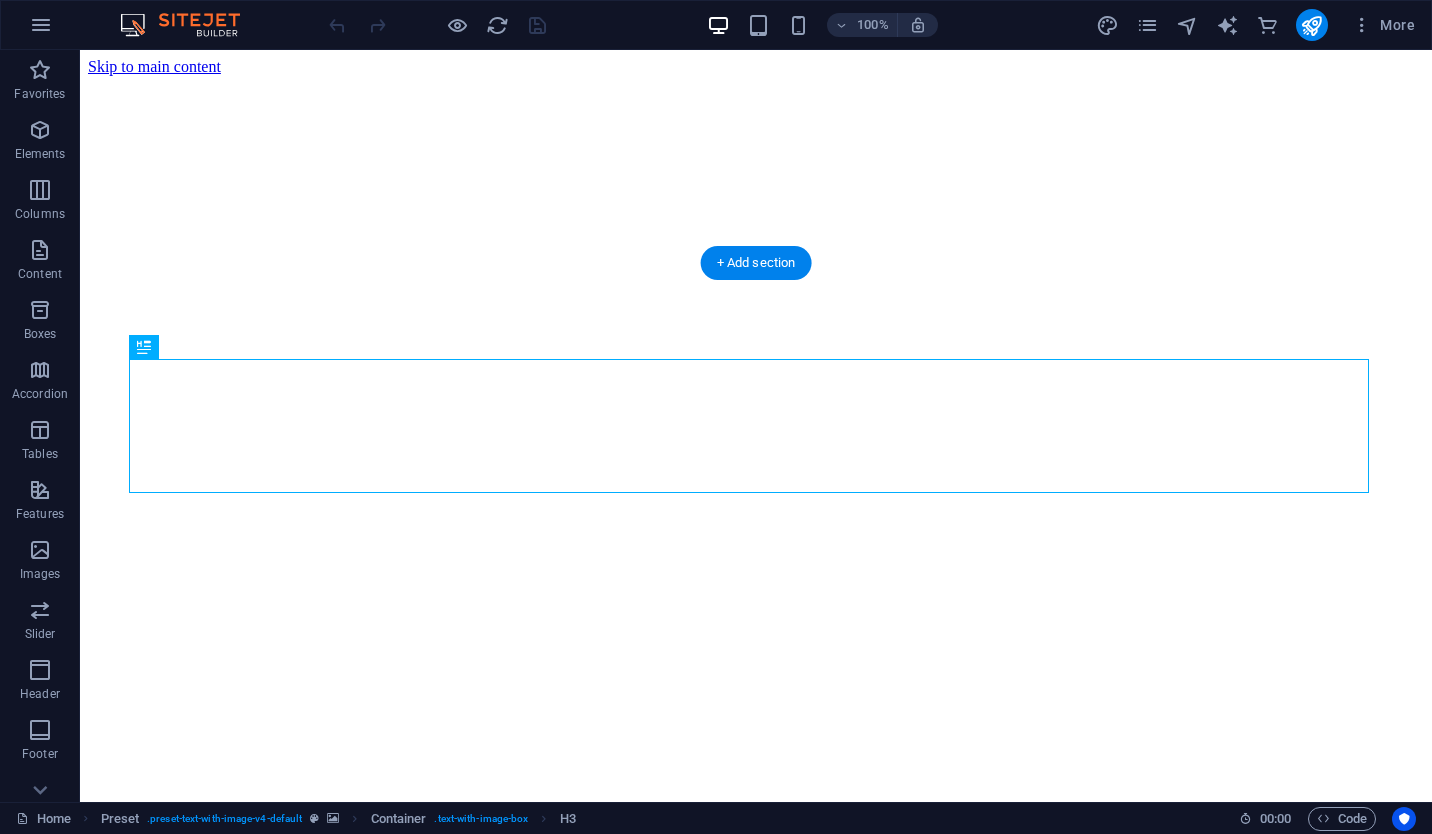 scroll, scrollTop: 537, scrollLeft: 0, axis: vertical 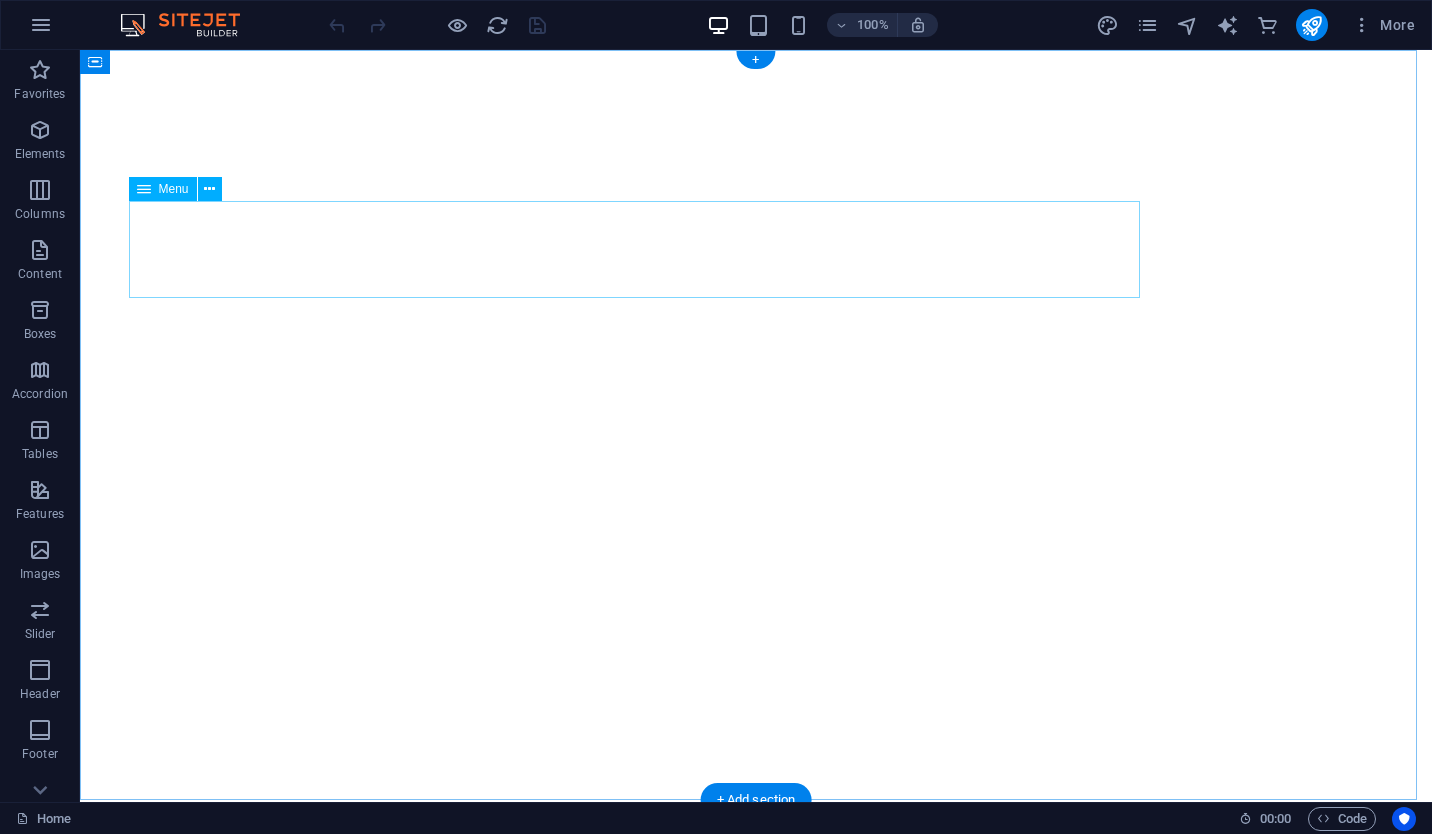 click on "About us Services Projects" at bounding box center (756, 944) 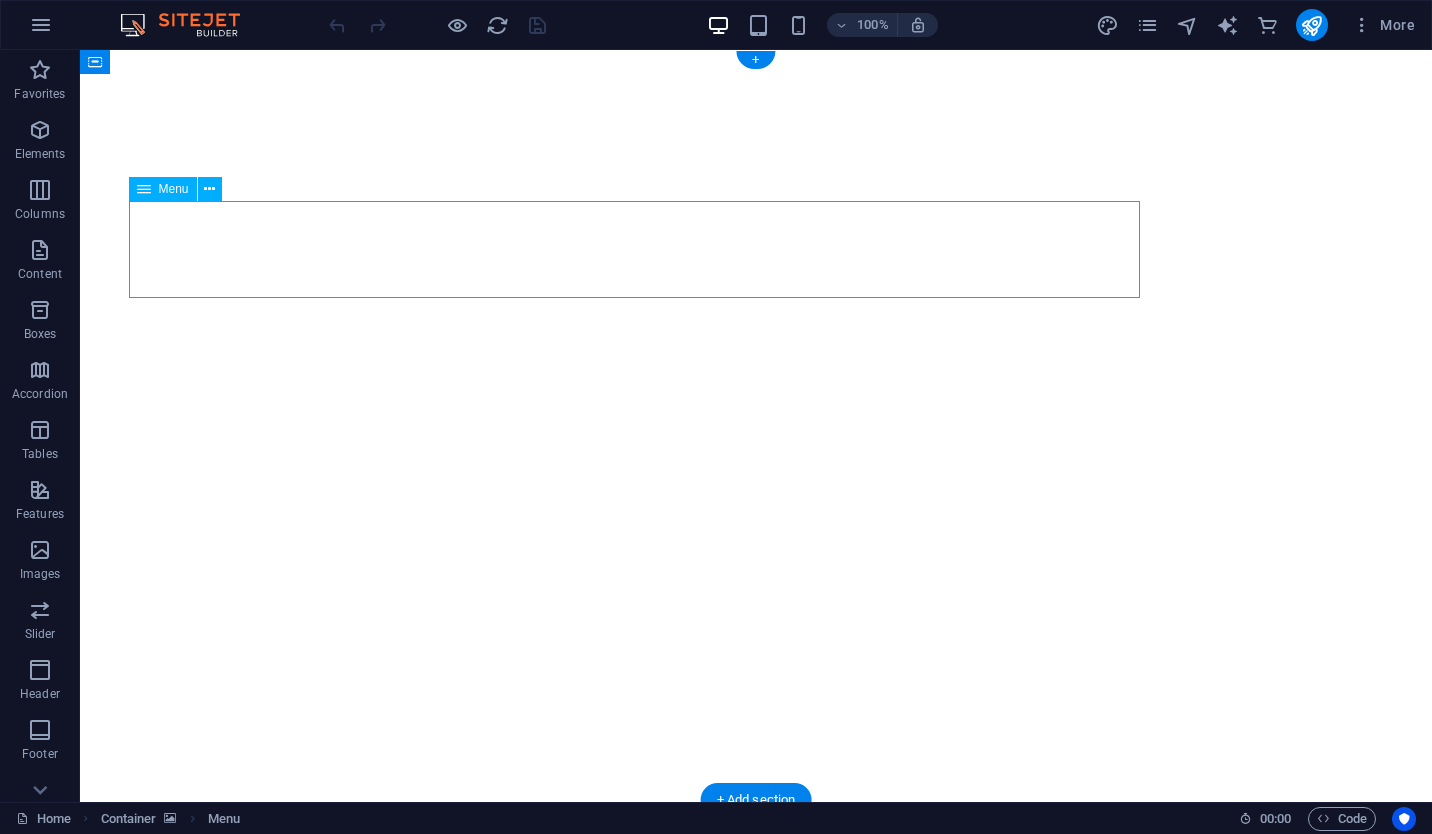 click on "About us Services Projects" at bounding box center (756, 944) 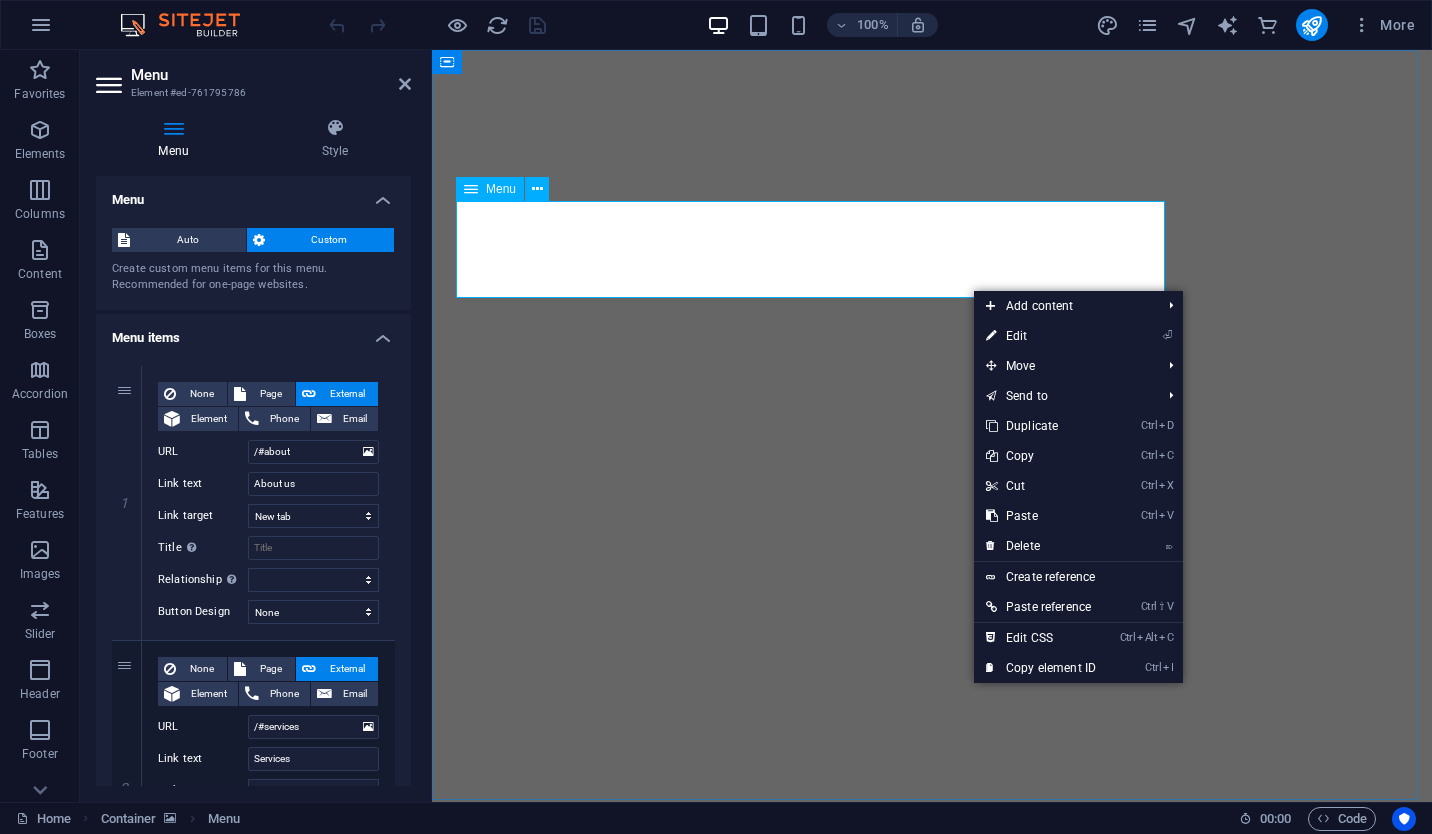 click on "About us Services Projects" at bounding box center (932, 944) 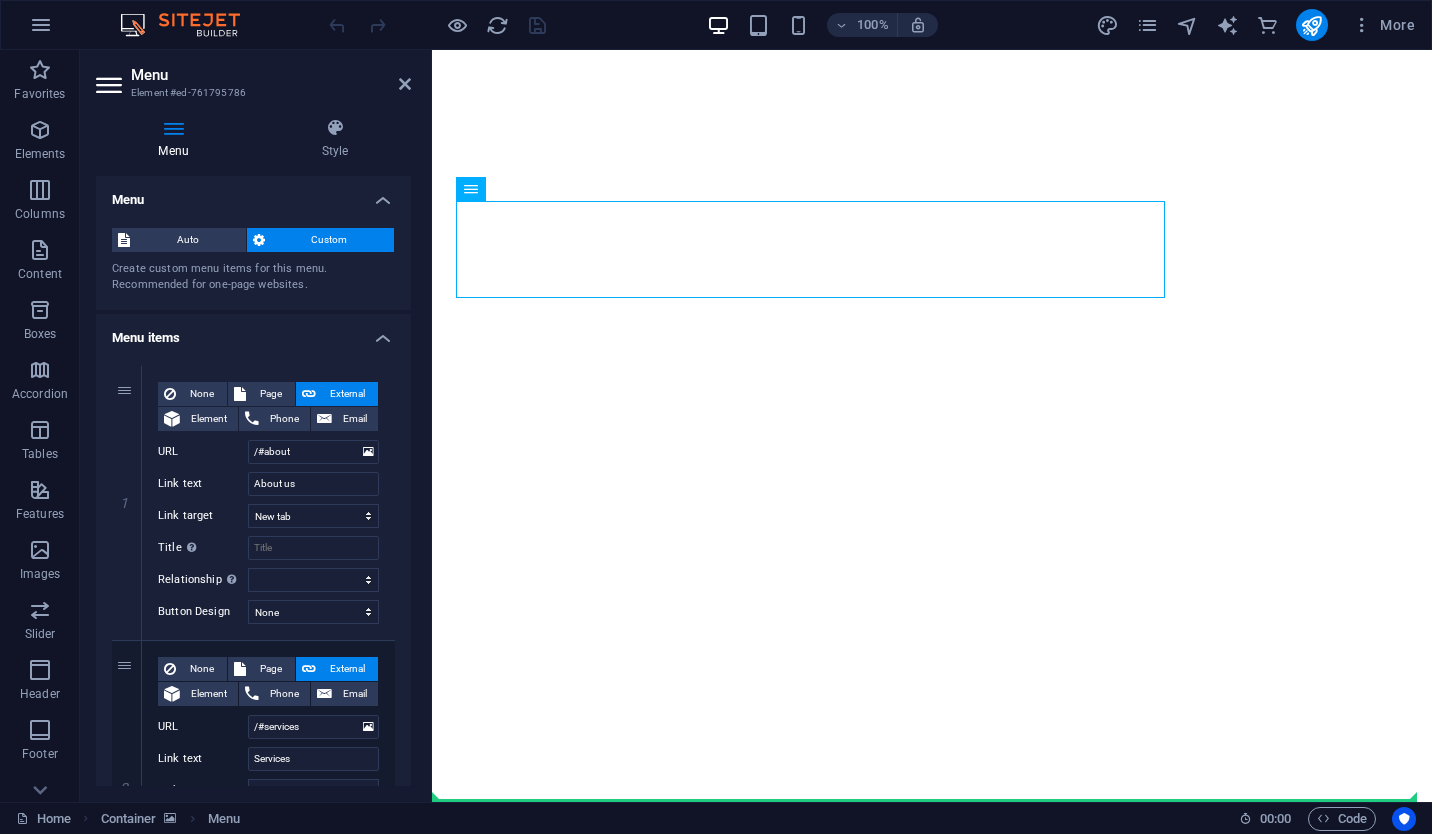 drag, startPoint x: 989, startPoint y: 246, endPoint x: 993, endPoint y: 590, distance: 344.02325 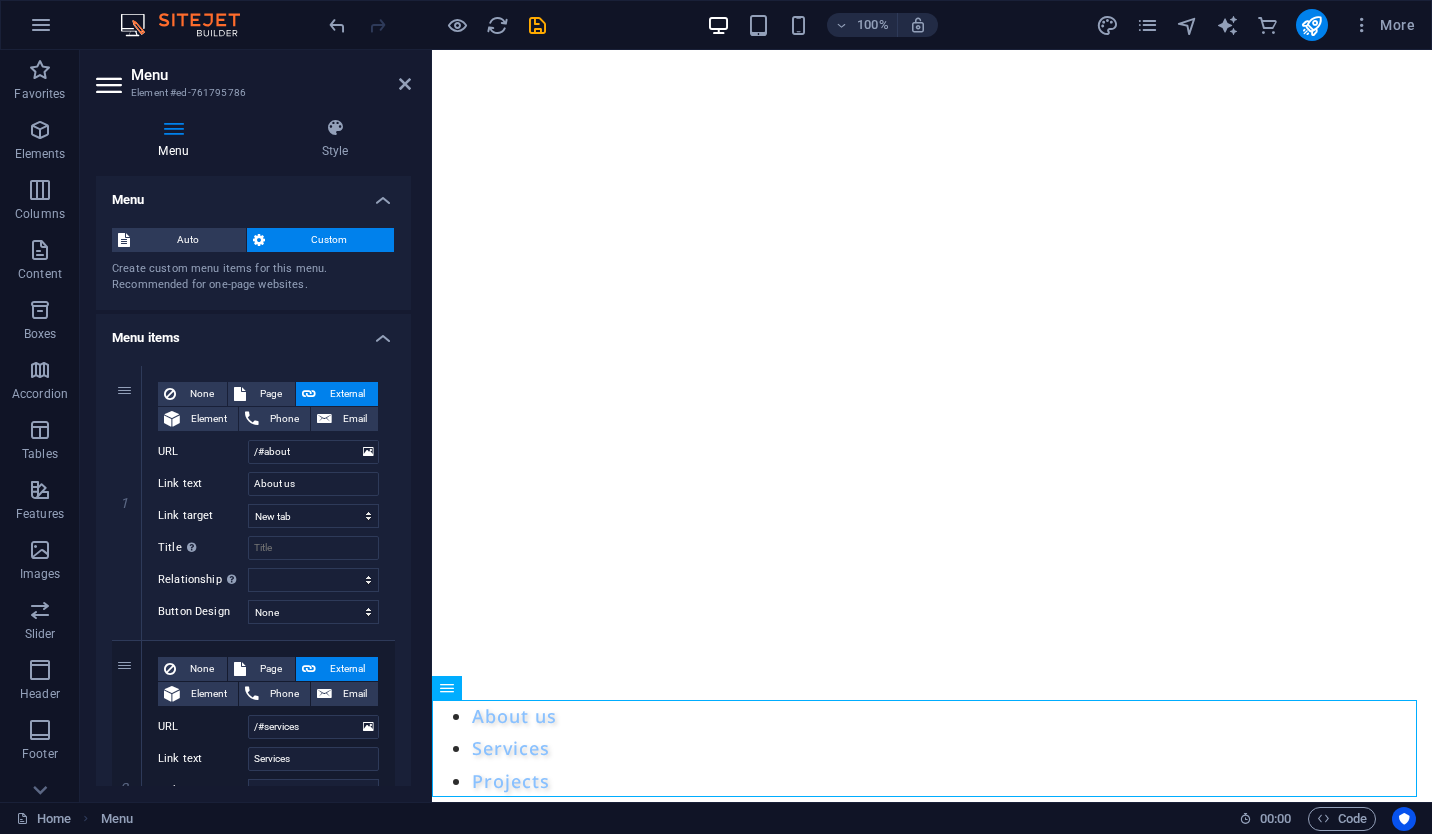 scroll, scrollTop: 100, scrollLeft: 0, axis: vertical 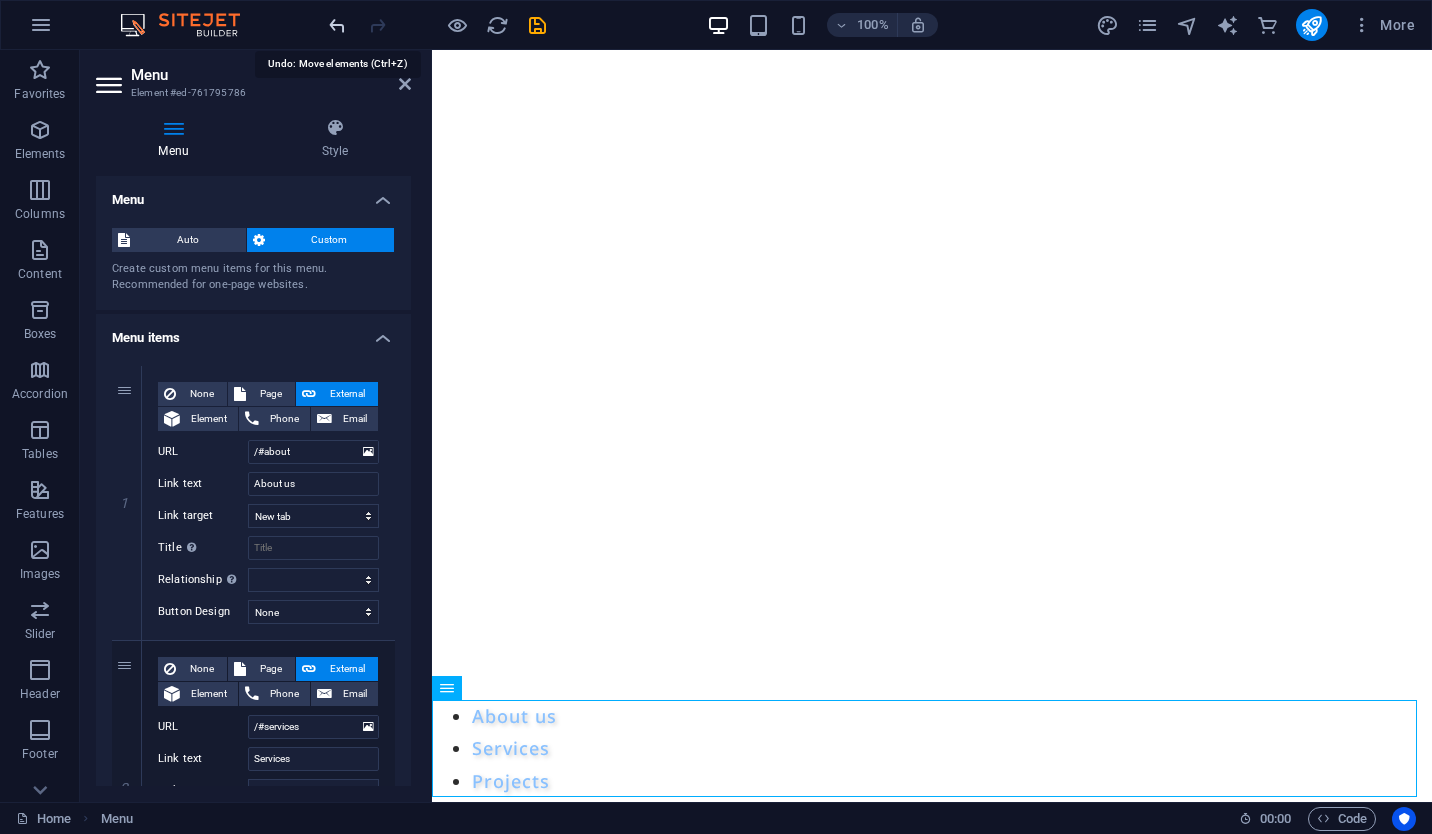 click at bounding box center [337, 25] 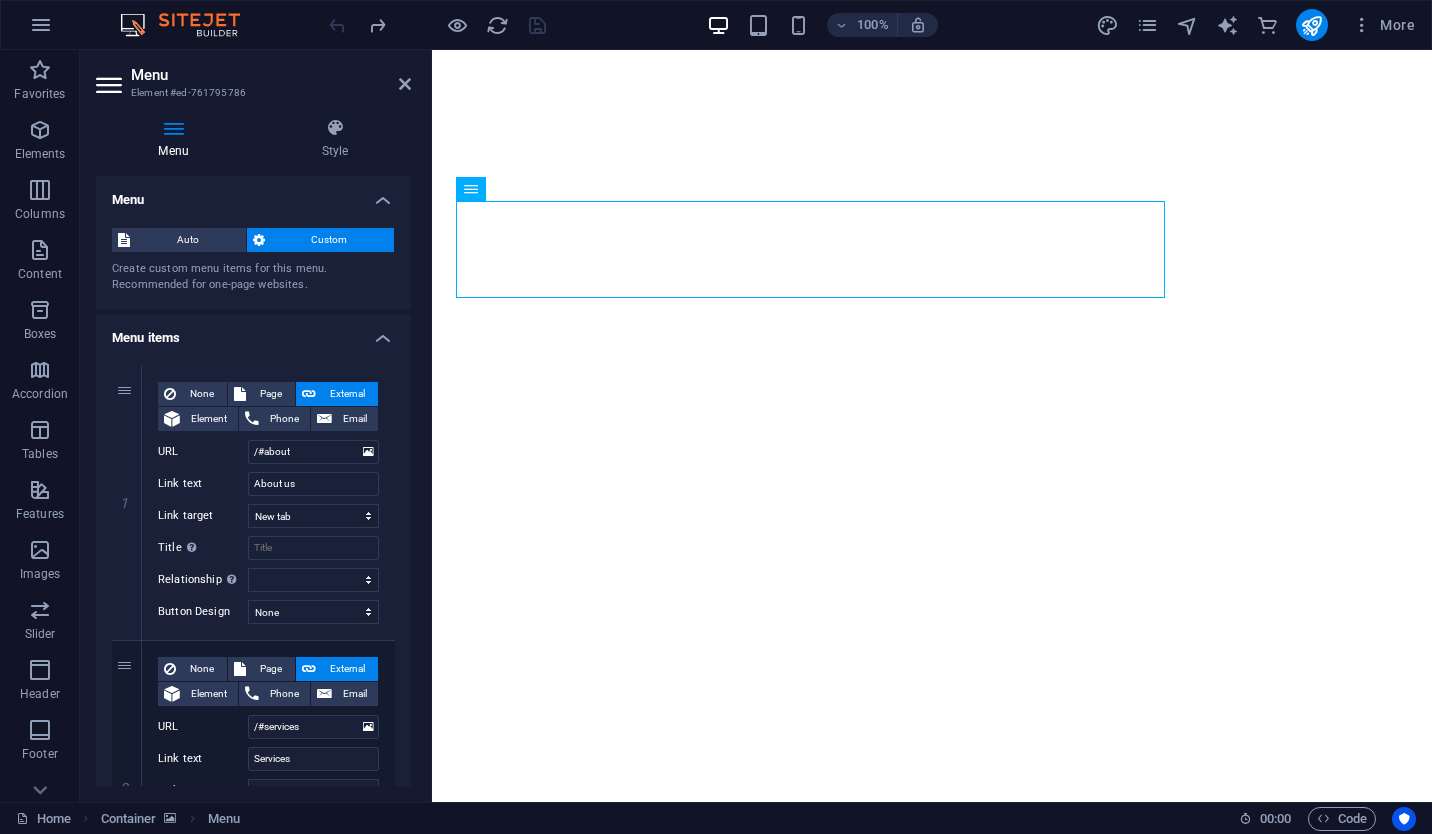 scroll, scrollTop: 0, scrollLeft: 0, axis: both 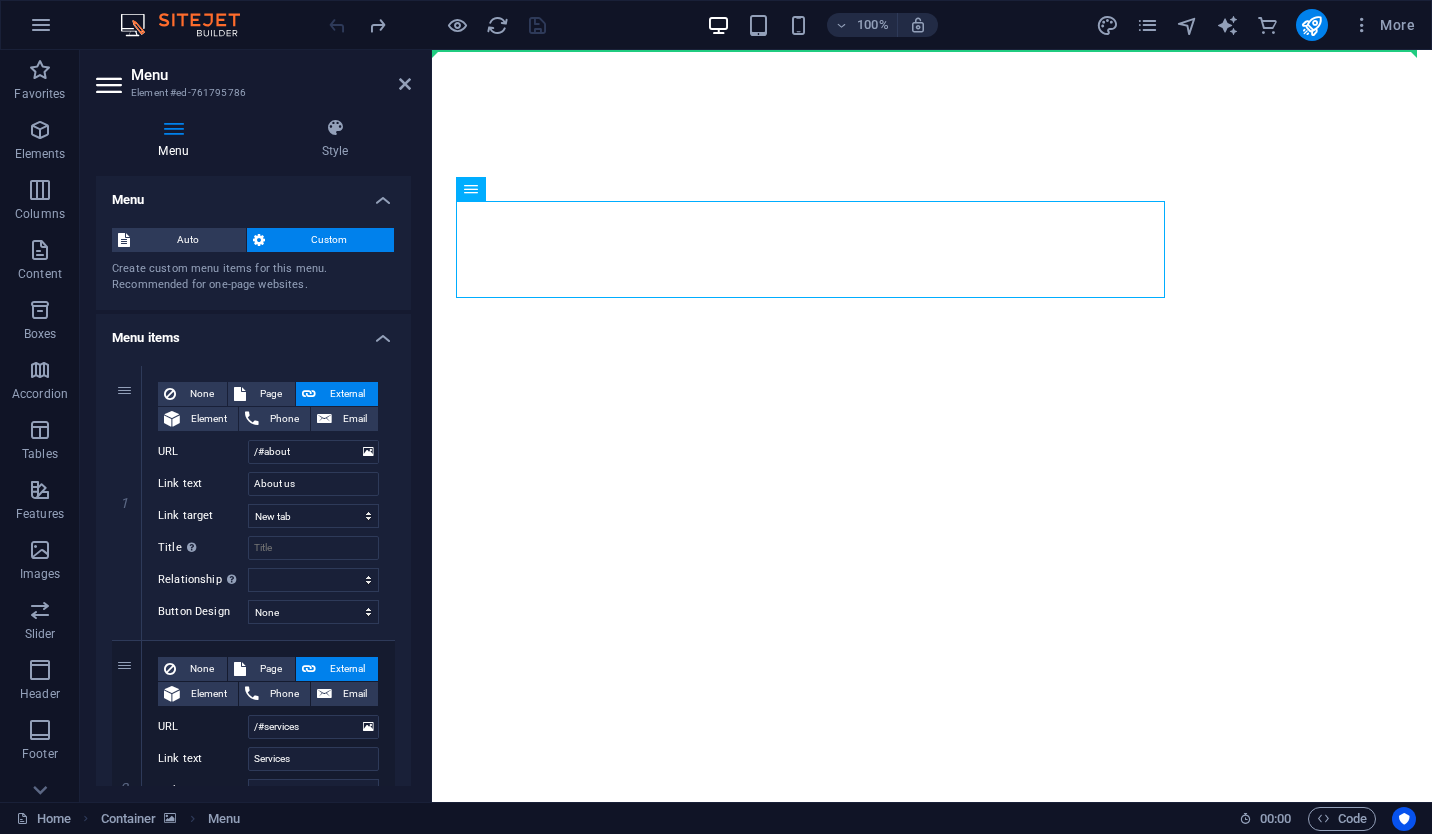 drag, startPoint x: 743, startPoint y: 263, endPoint x: 752, endPoint y: 102, distance: 161.25136 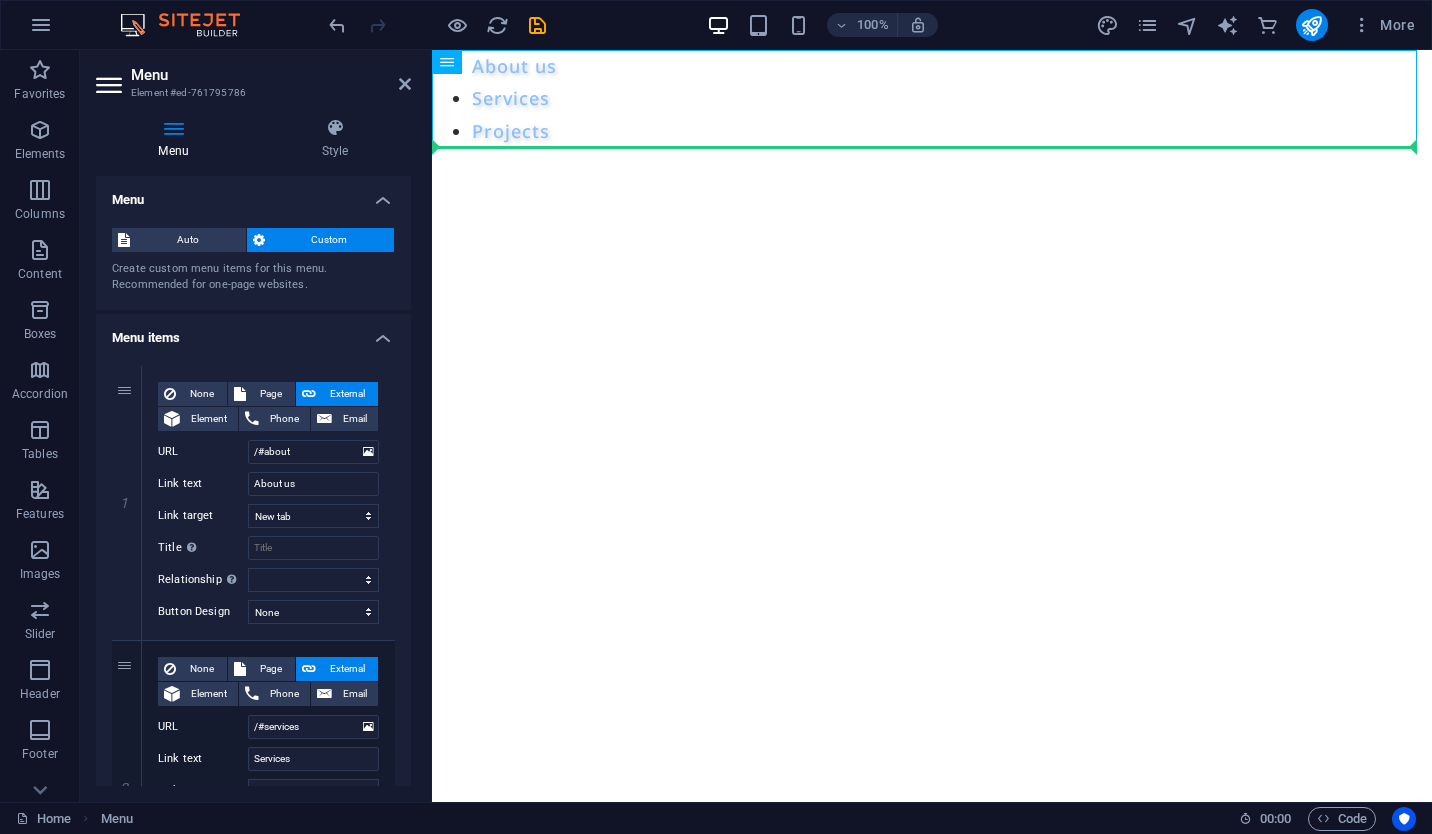 drag, startPoint x: 781, startPoint y: 124, endPoint x: 776, endPoint y: 292, distance: 168.07439 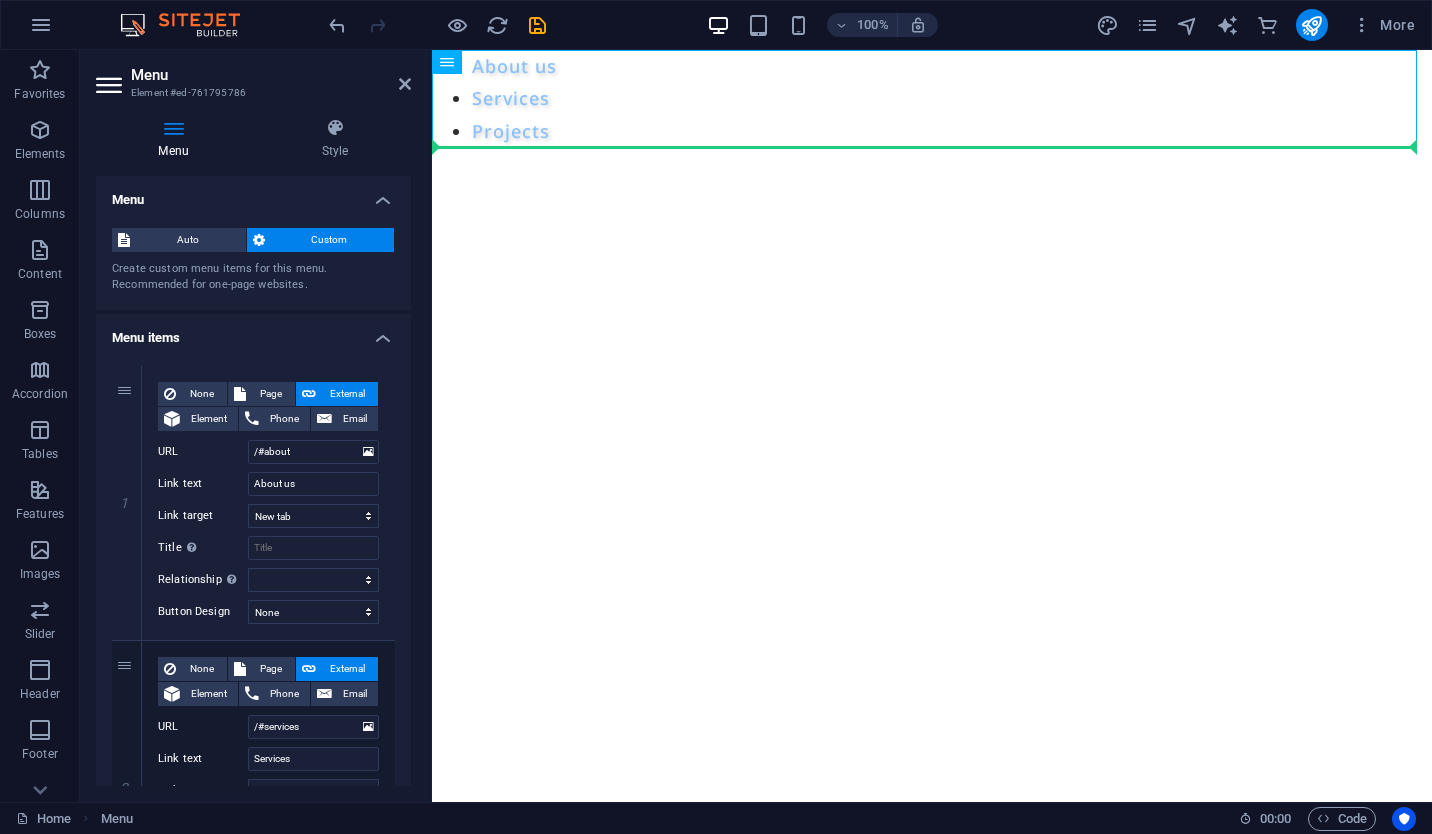 drag, startPoint x: 754, startPoint y: 100, endPoint x: 769, endPoint y: 384, distance: 284.39584 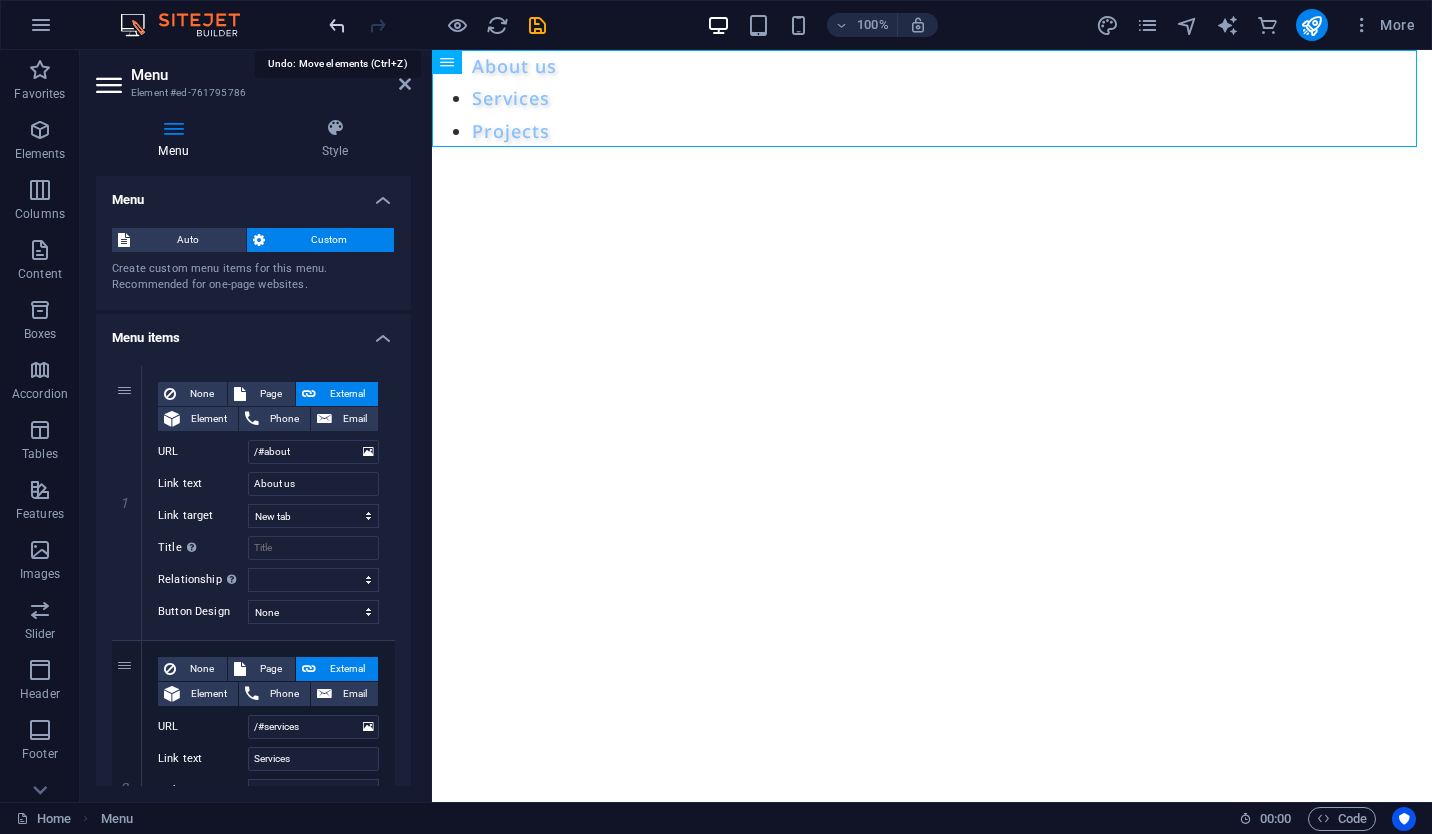 click at bounding box center (337, 25) 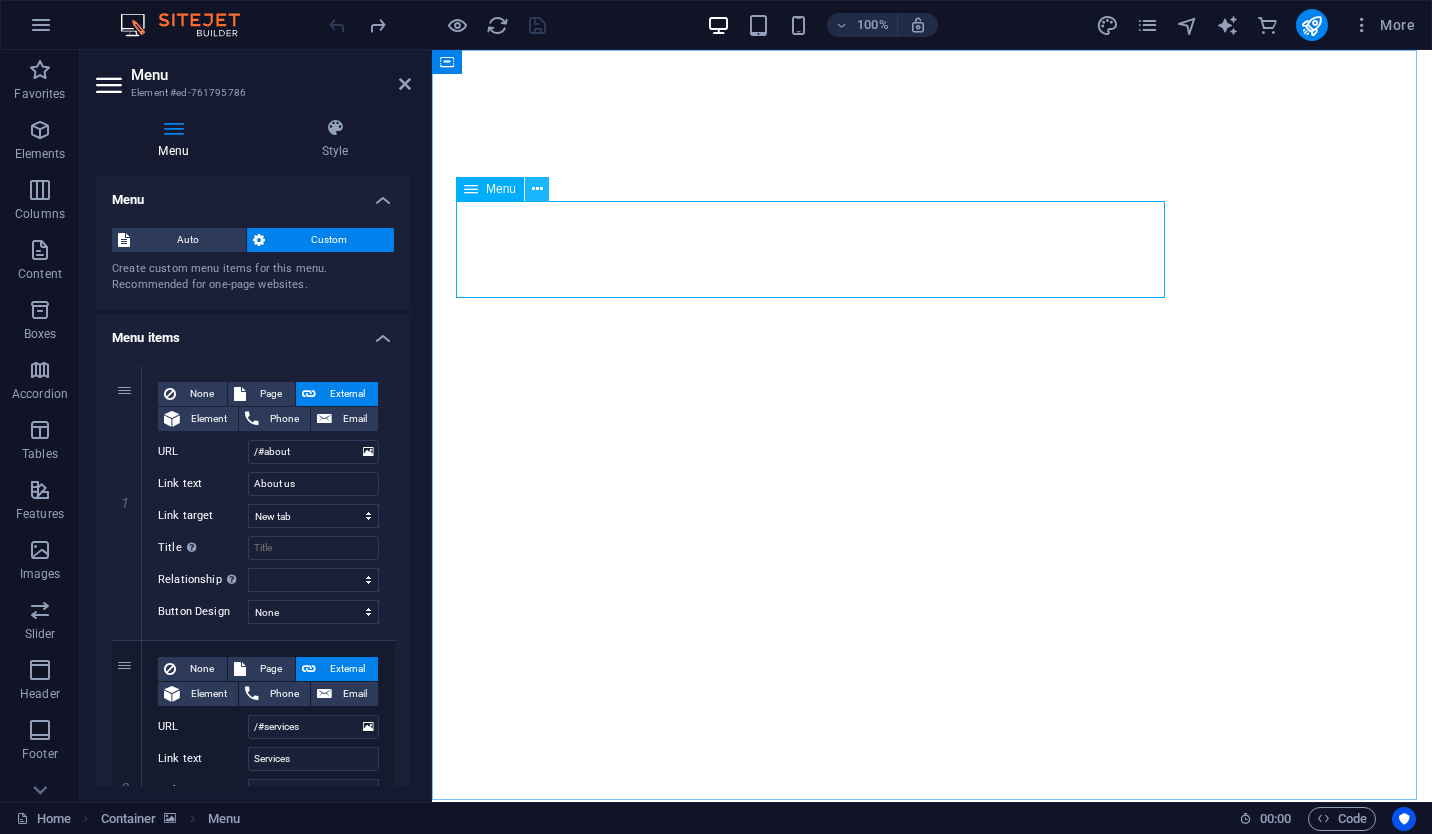 click at bounding box center [537, 189] 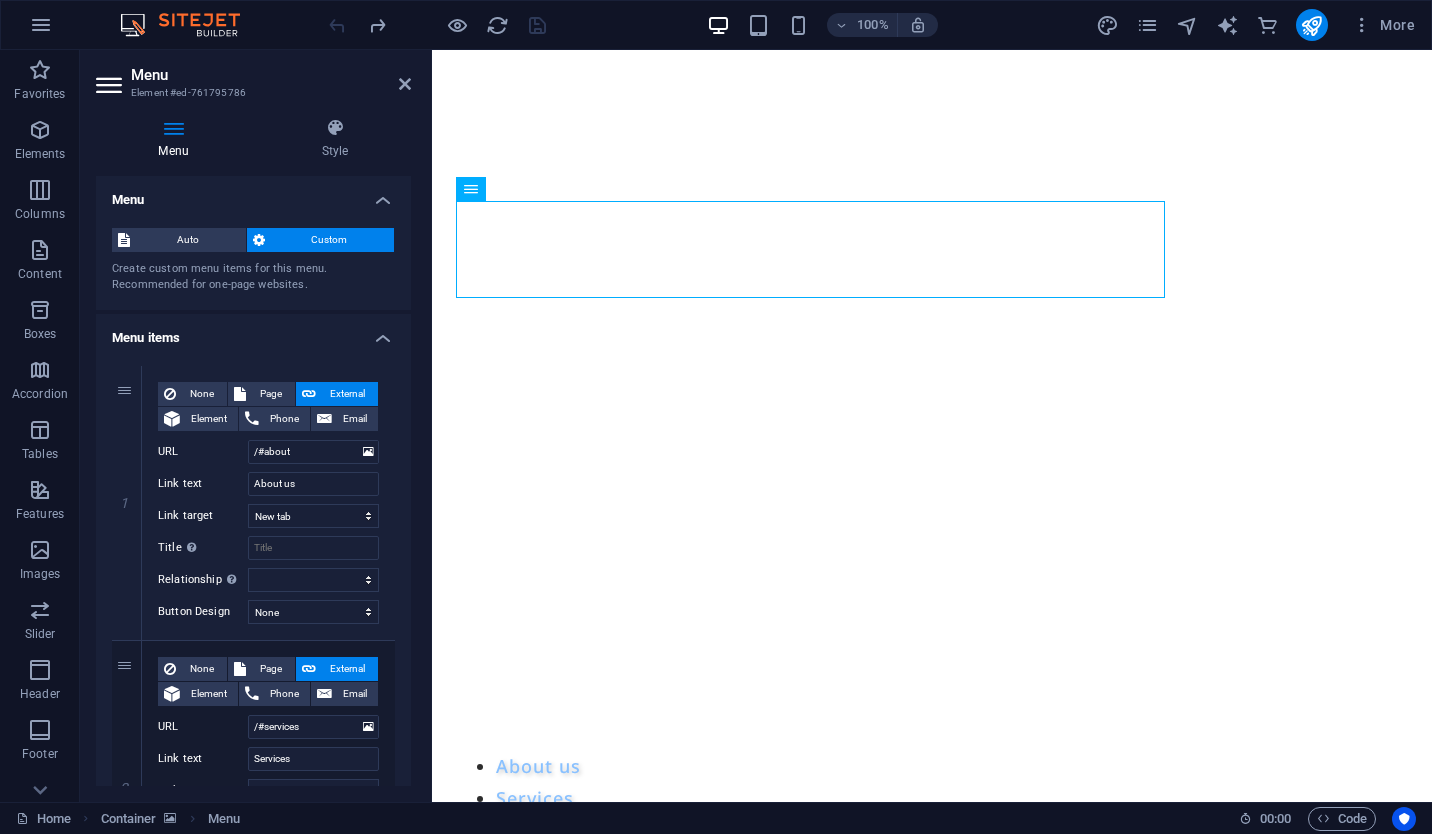 scroll, scrollTop: 0, scrollLeft: 0, axis: both 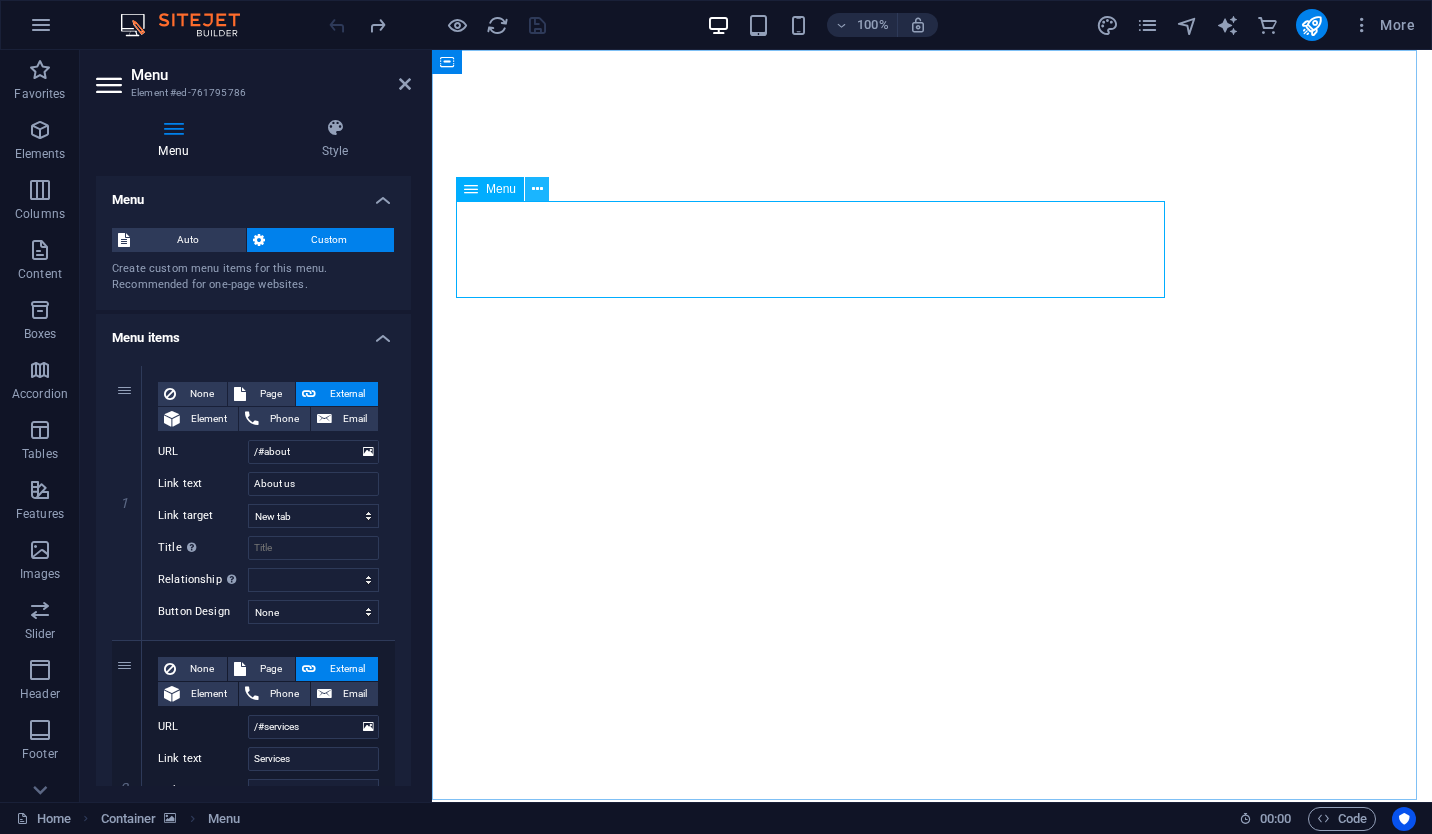 click at bounding box center (537, 189) 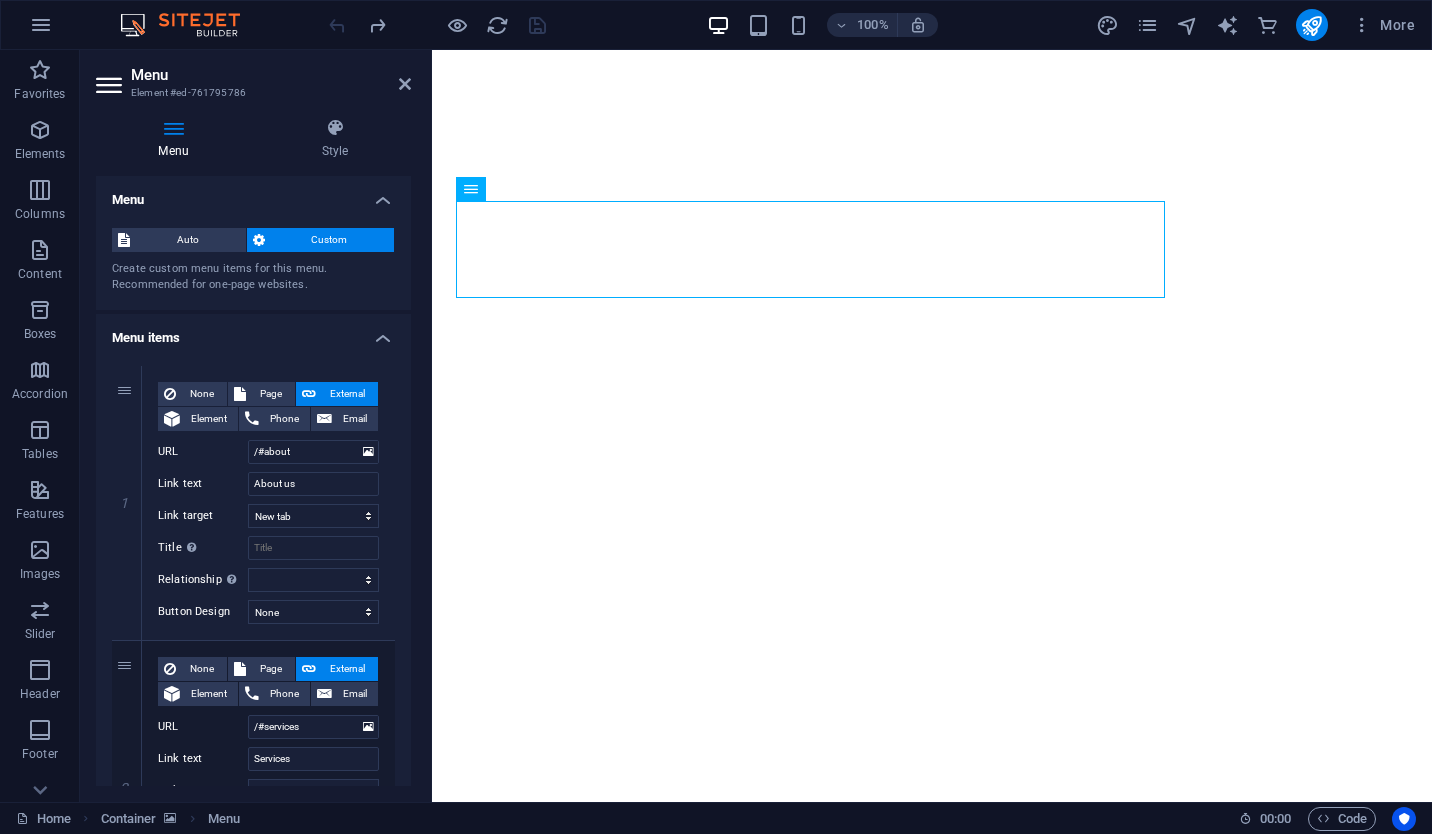click at bounding box center (932, 425) 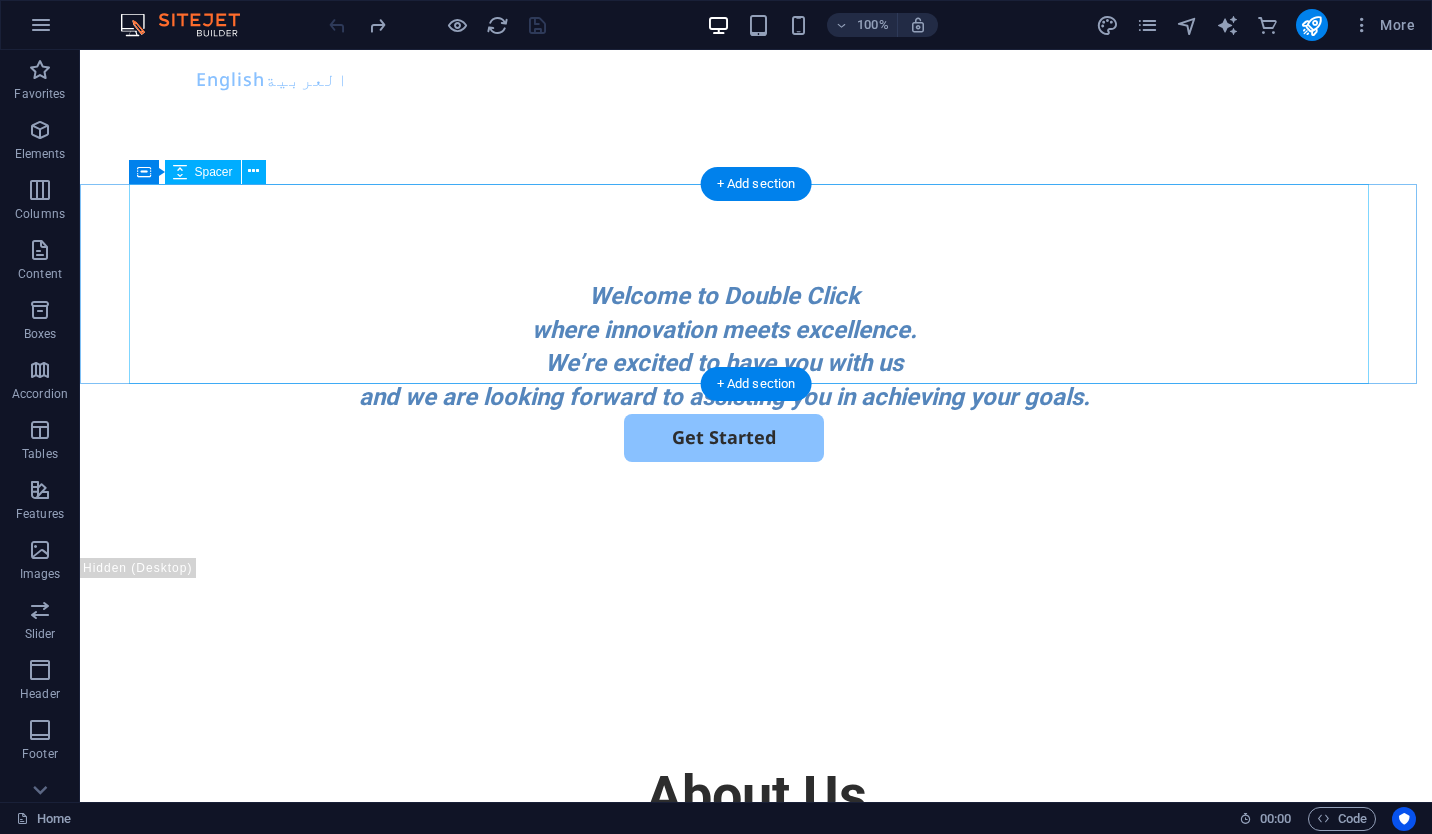 scroll, scrollTop: 1000, scrollLeft: 0, axis: vertical 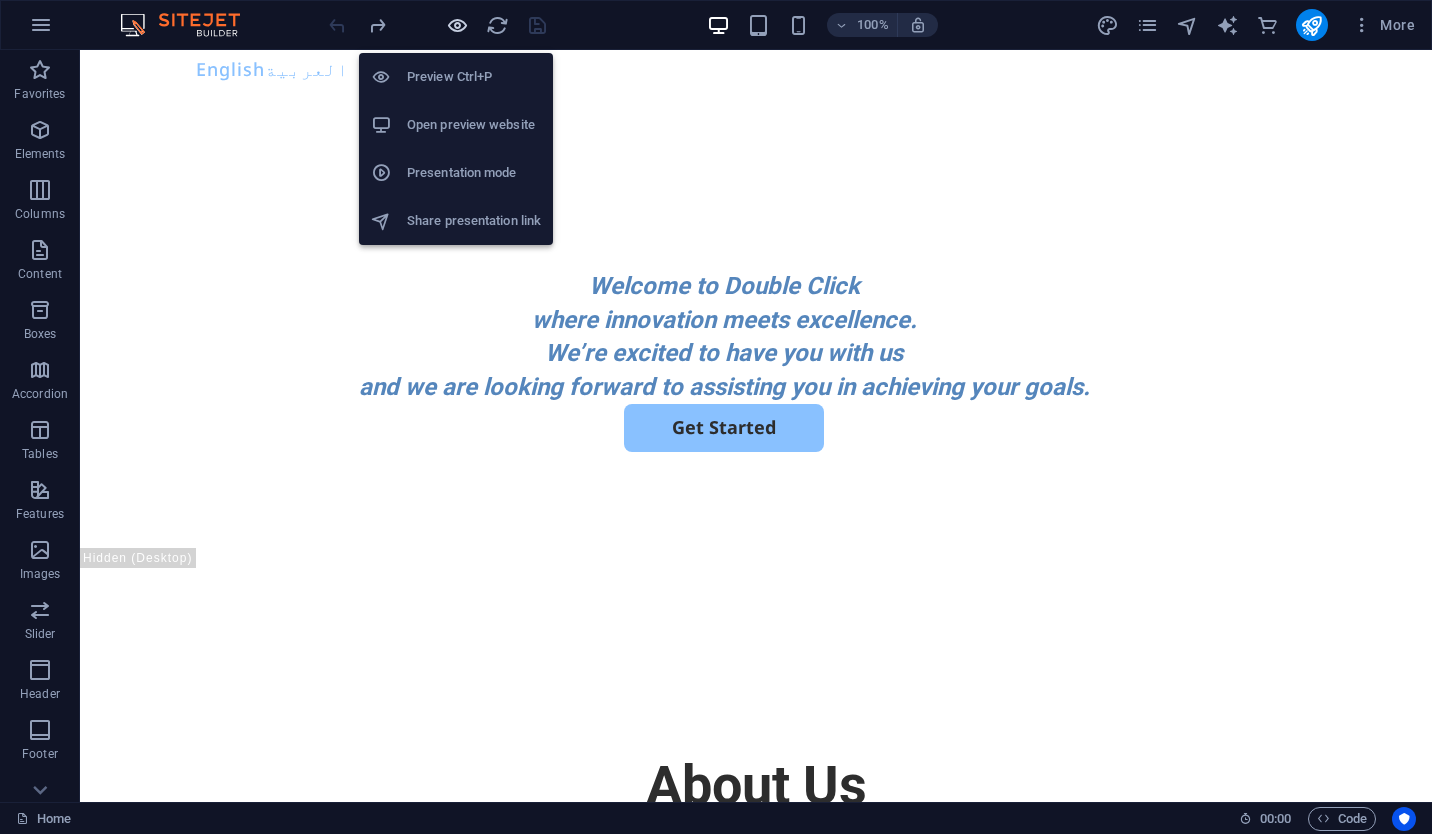click at bounding box center (457, 25) 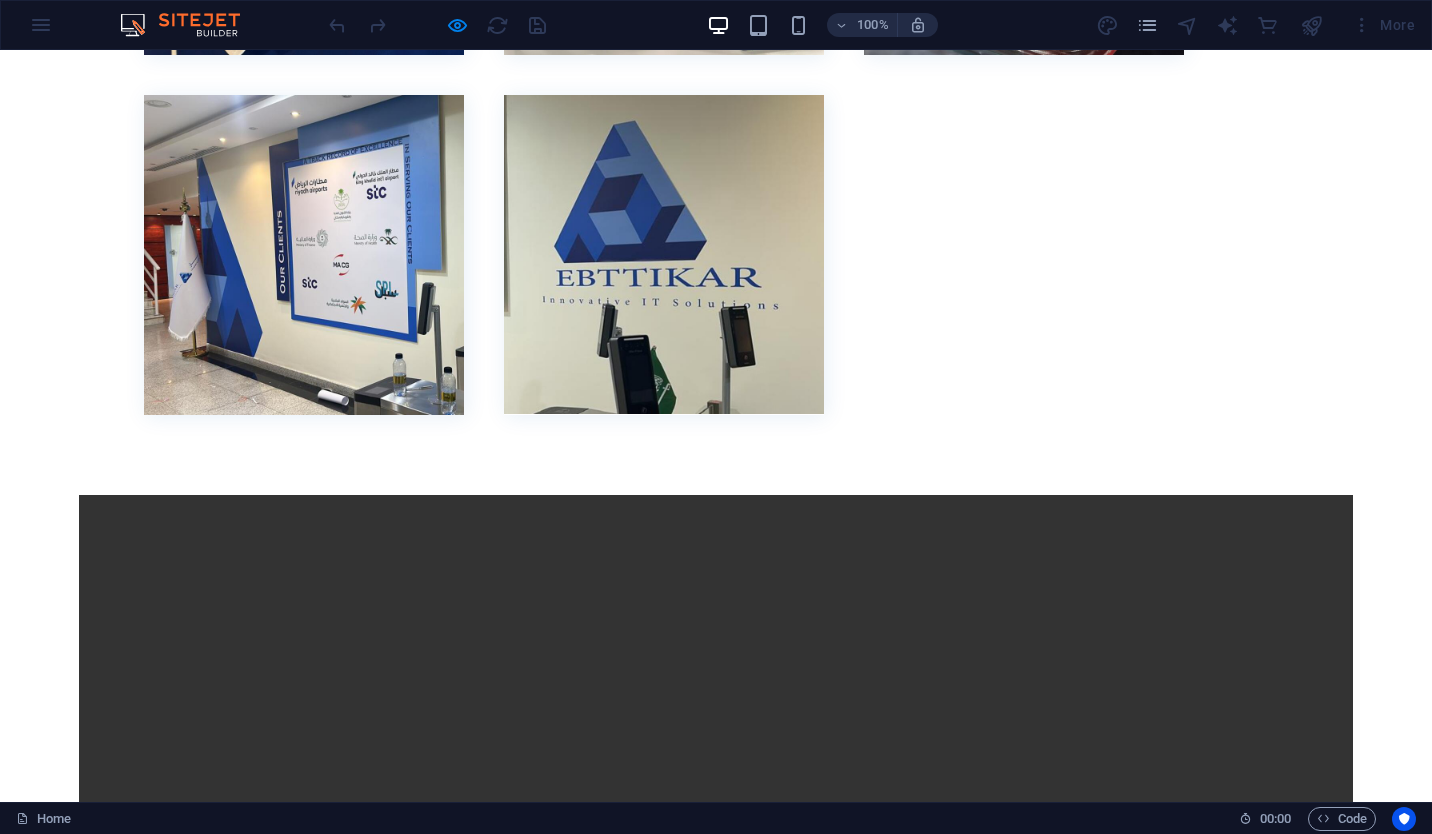 scroll, scrollTop: 12776, scrollLeft: 0, axis: vertical 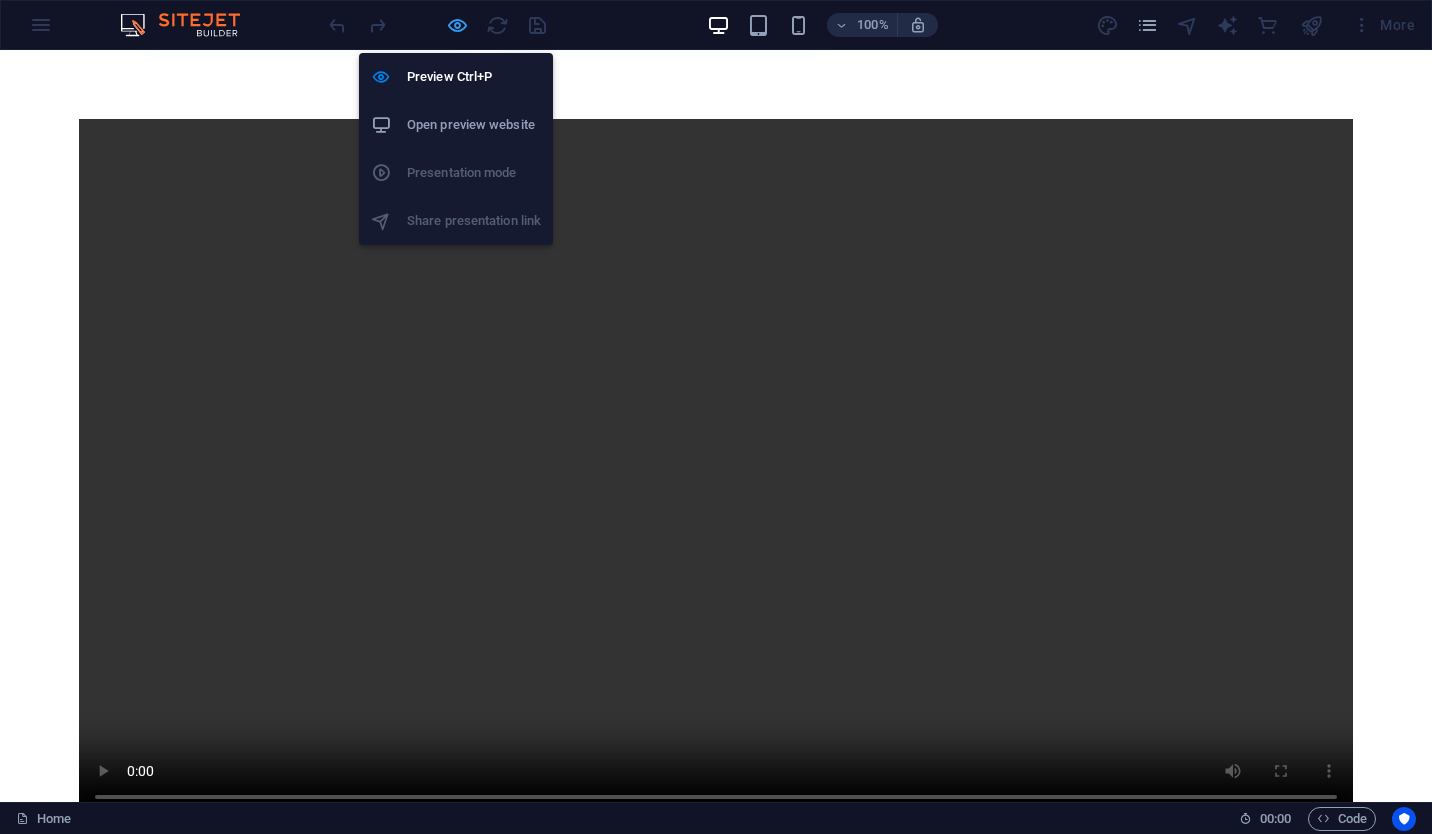 click at bounding box center (457, 25) 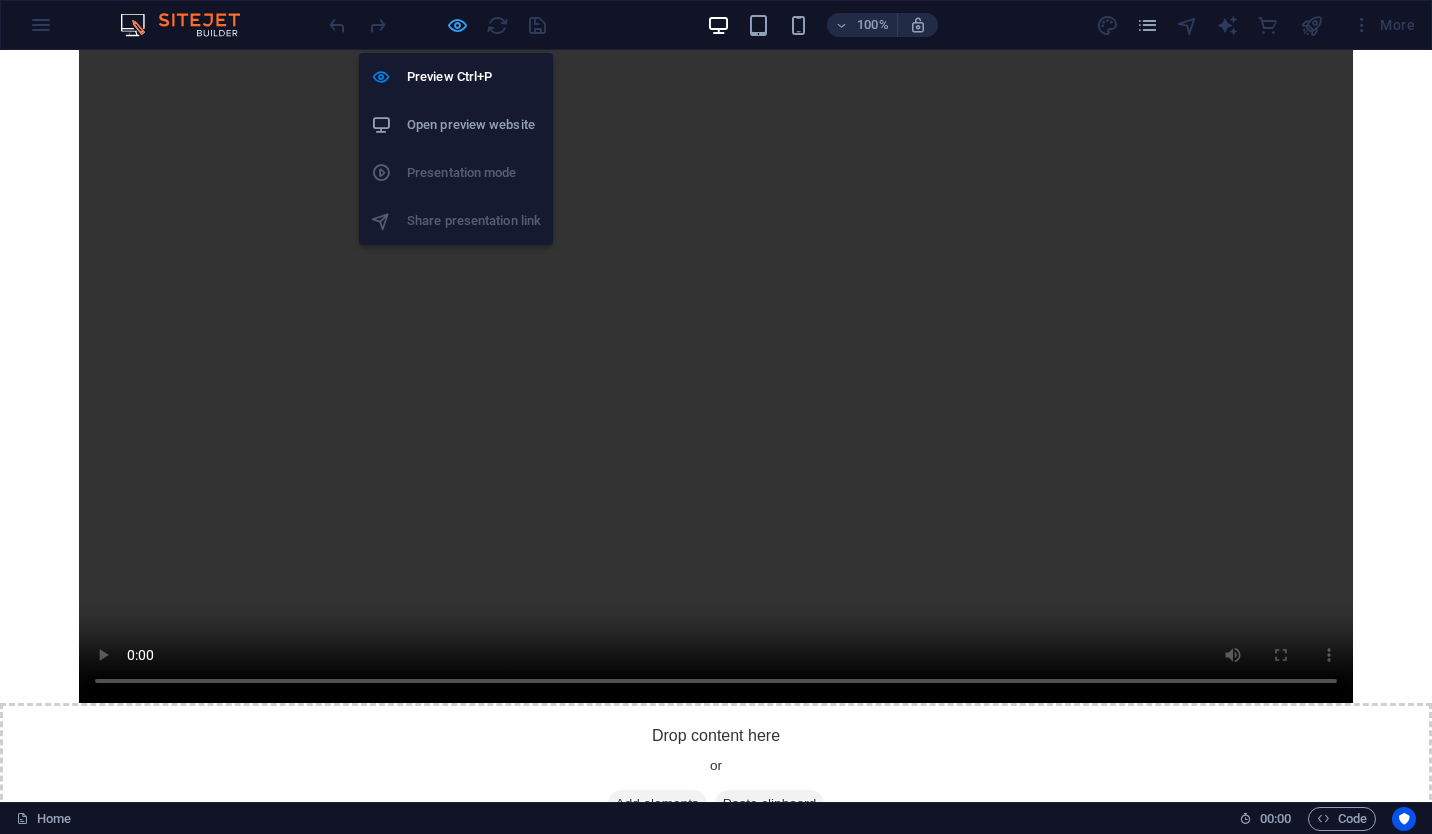 scroll, scrollTop: 13424, scrollLeft: 0, axis: vertical 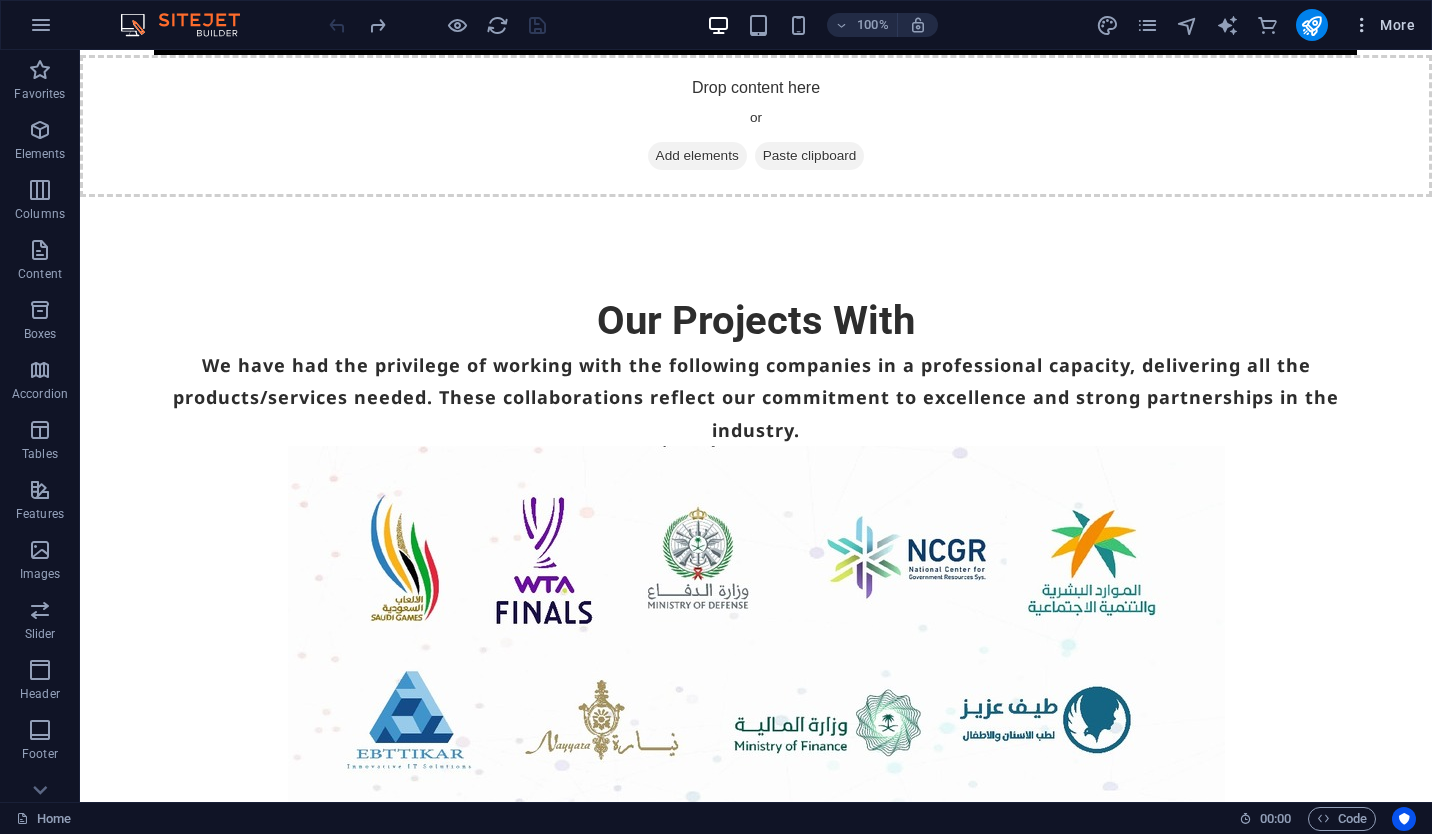 click on "More" at bounding box center (1383, 25) 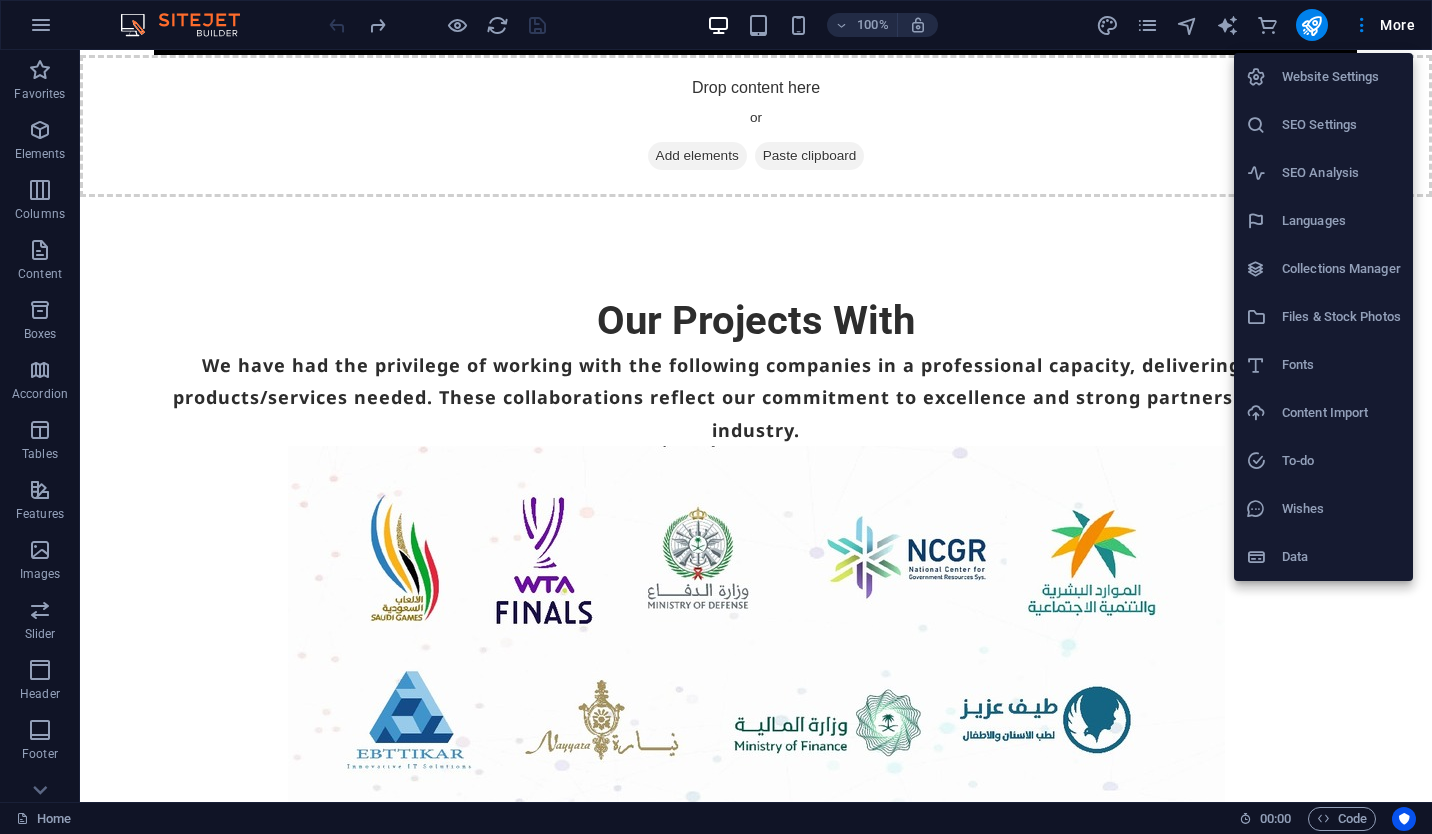 click on "Website Settings" at bounding box center [1341, 77] 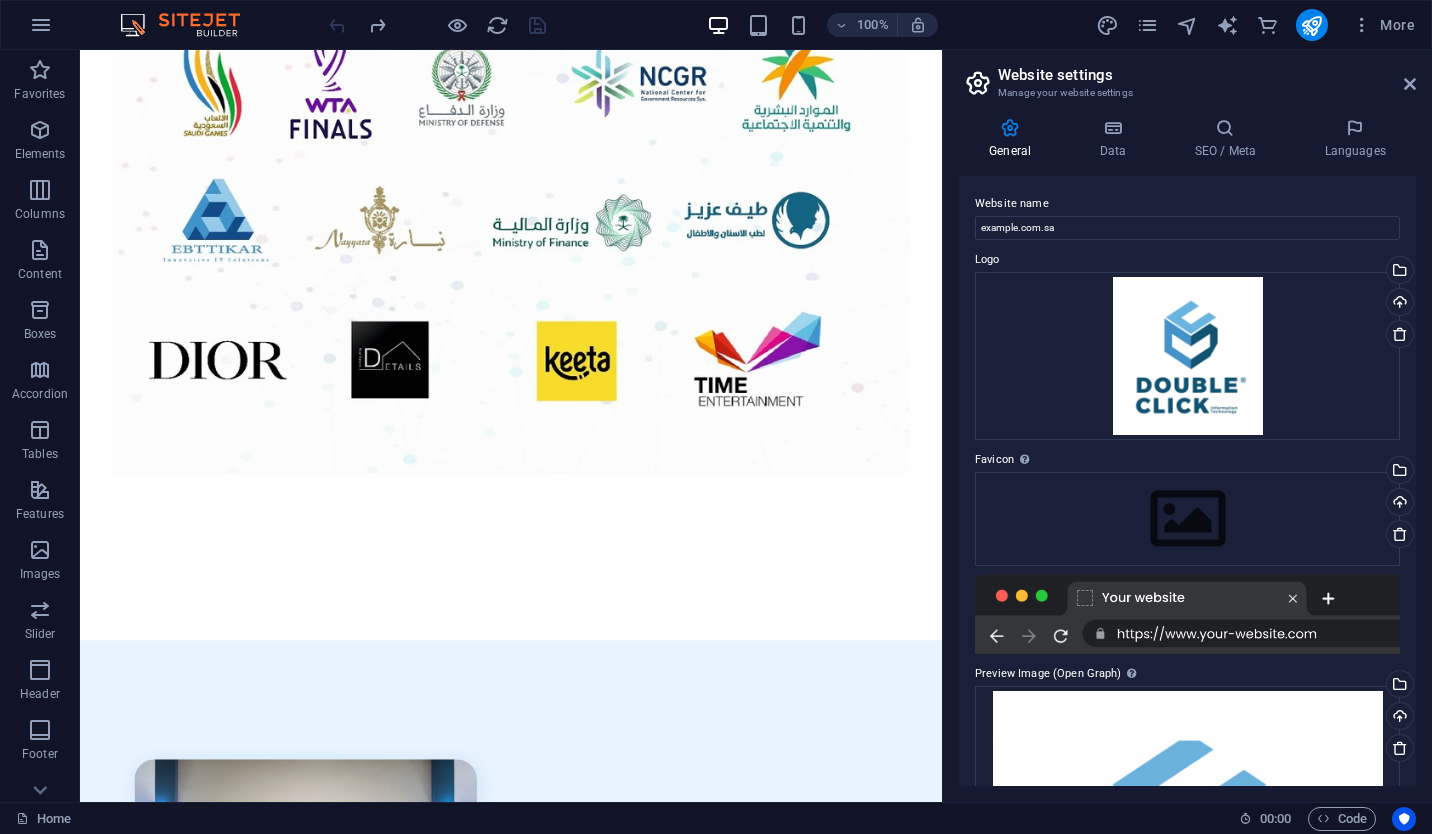 scroll, scrollTop: 13639, scrollLeft: 0, axis: vertical 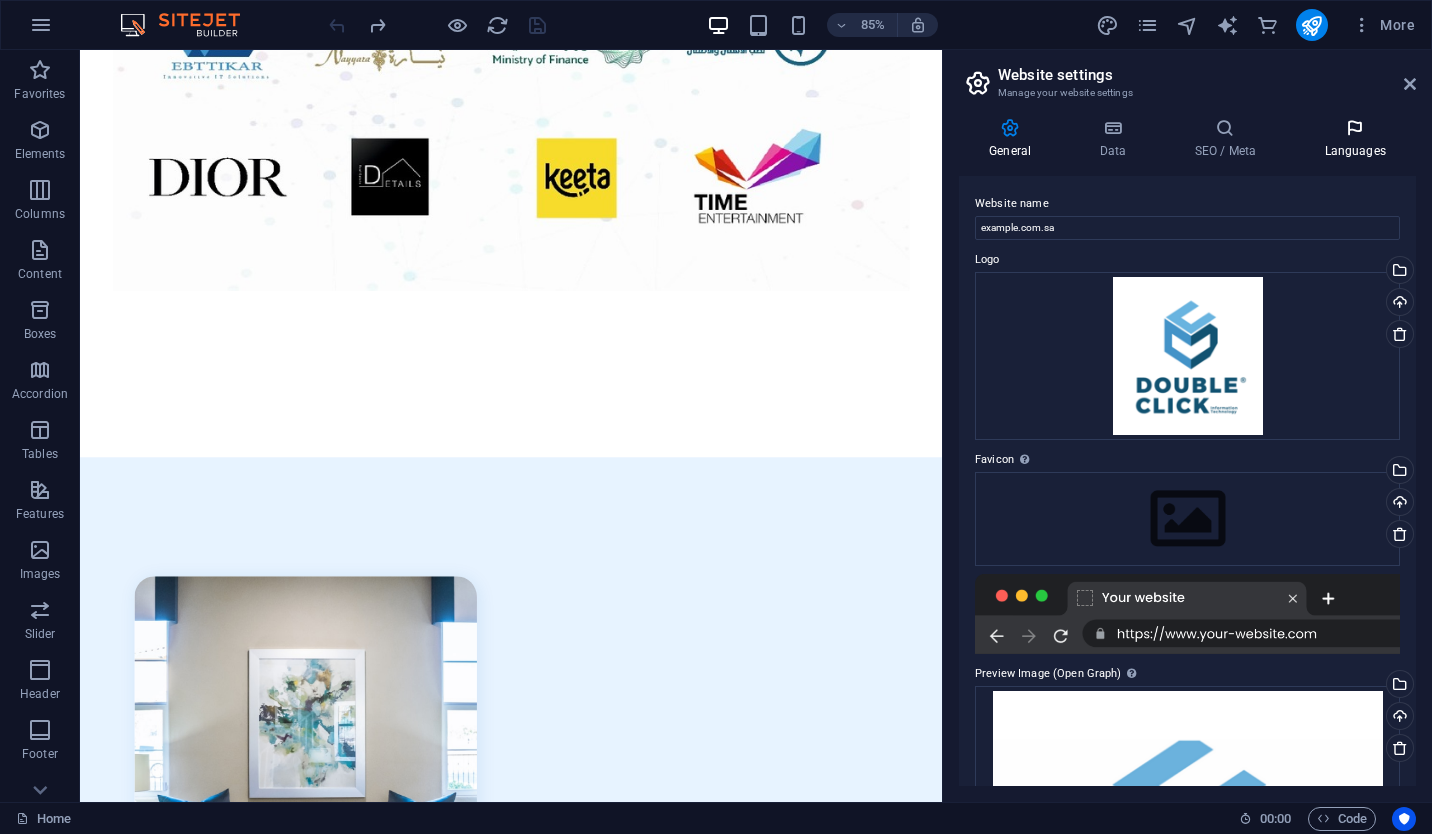 click at bounding box center (1355, 128) 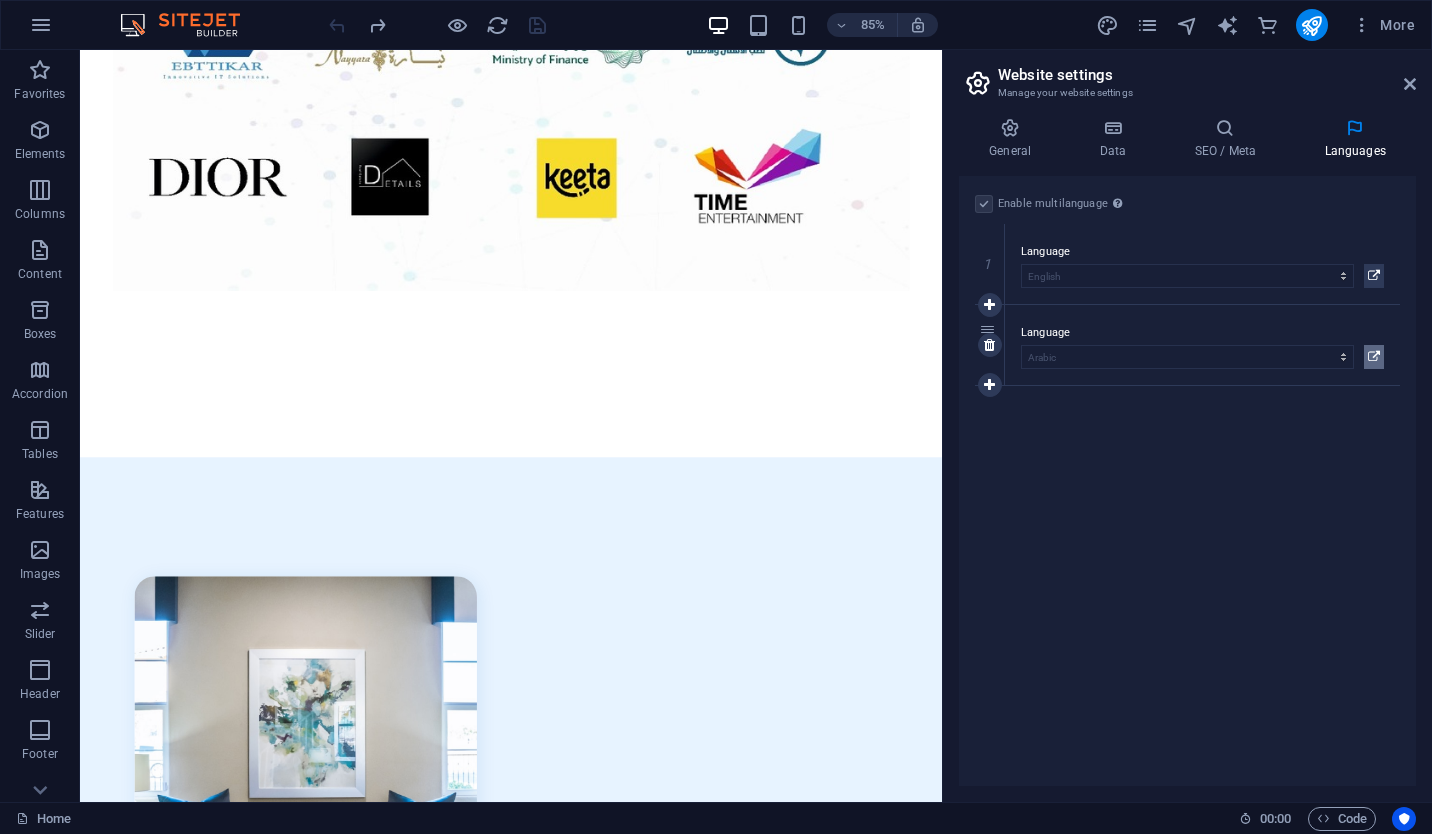 click at bounding box center (1374, 357) 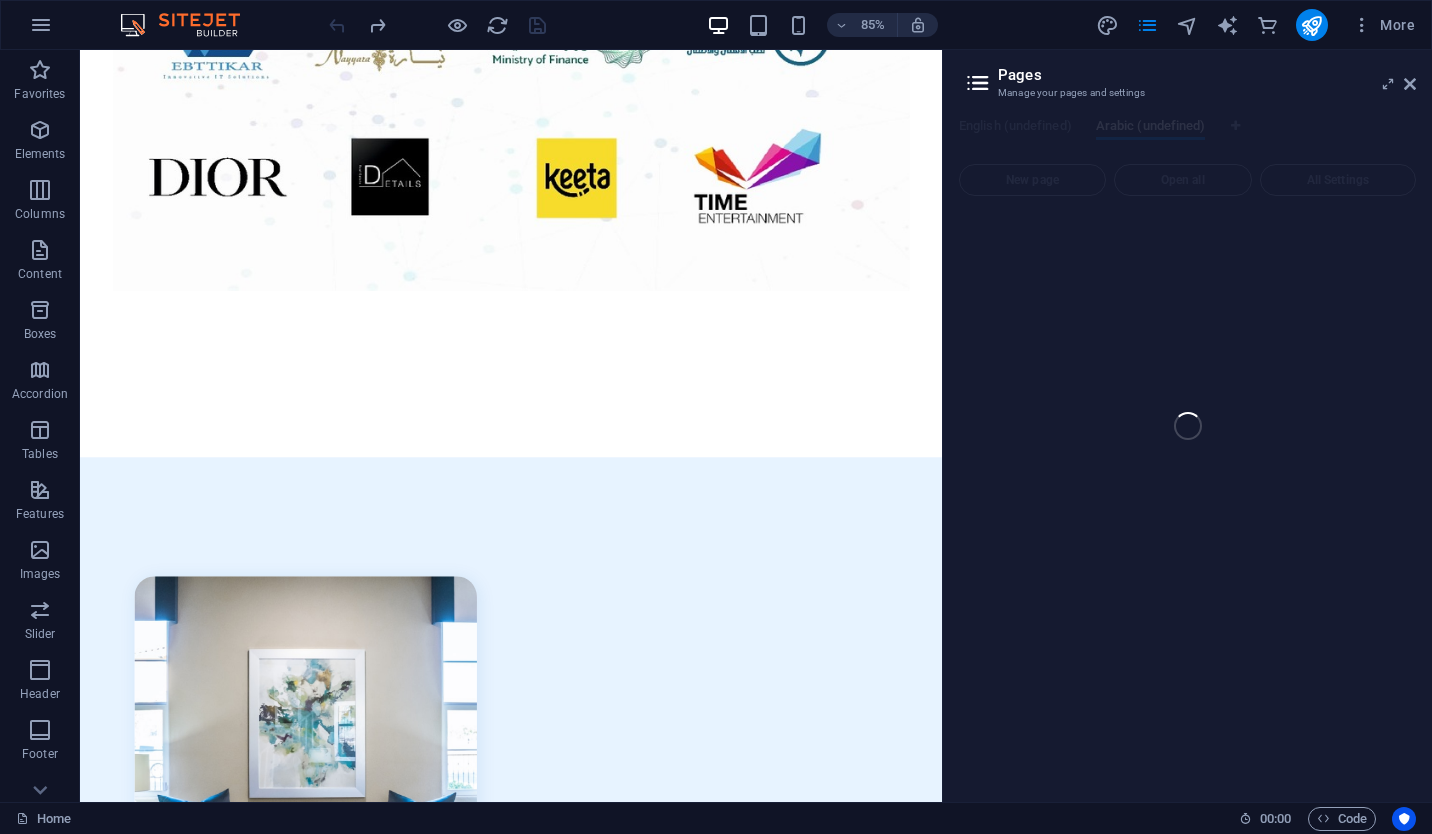 click on "Home (en) Favorites Elements Columns Content Boxes Accordion Tables Features Images Slider Header Footer Forms Marketing Collections Commerce
Container   H3   Preset   Container   Menu   Container   Languages   Container   Button   Container   Spacer   Container   H1   2 columns   Container   H1   Container   Spacer   Text   Spacer   H1   Container   Text   2 columns   Container   H1   Container   Container   Text   Container   Container   Container 85% More Home 00 : 00 Code Pages Manage your pages and settings English (undefined) Arabic (undefined) New page Open all All Settings" at bounding box center [716, 426] 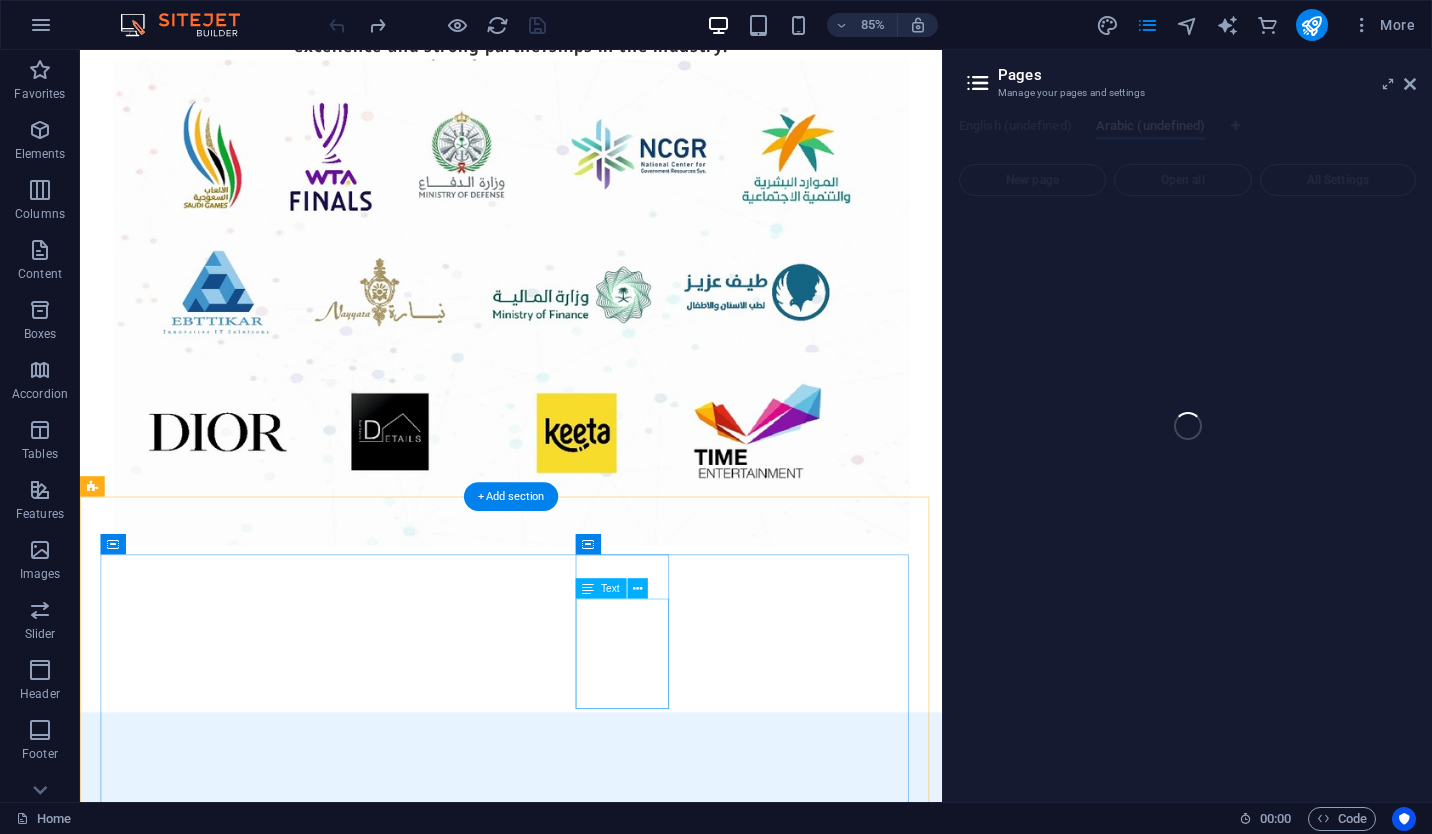 scroll, scrollTop: 13687, scrollLeft: 0, axis: vertical 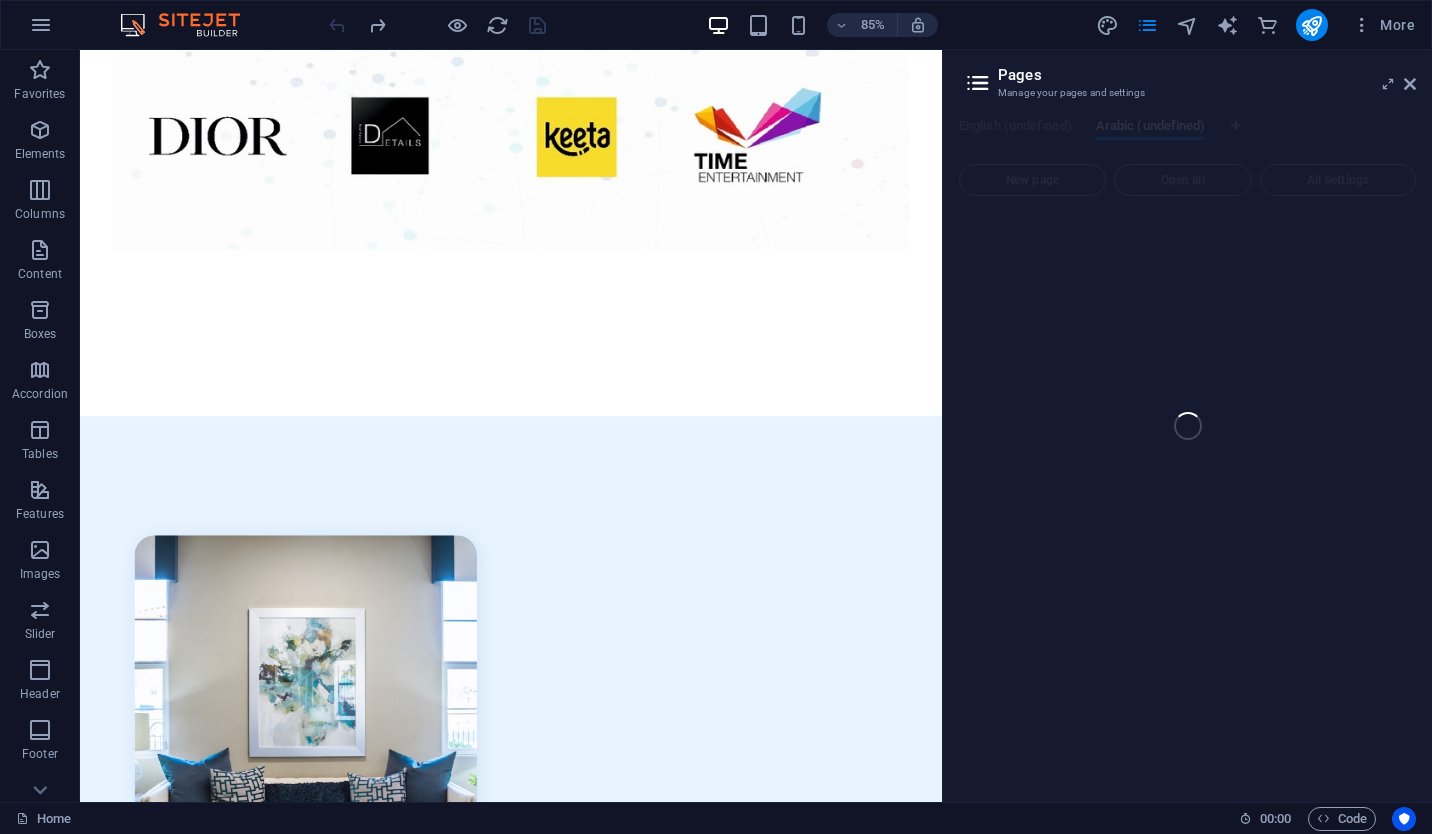 click on "Home (en) Favorites Elements Columns Content Boxes Accordion Tables Features Images Slider Header Footer Forms Marketing Collections Commerce
Container   H3   Preset   Container   Menu   Container   Languages   Container   Button   Container   Spacer   Container   H1   2 columns   Container   H1   Container   Spacer   Text   Spacer   H1   Container   Text   2 columns   Container   H1   Container   Container   Text   Container   Container   Container   Container   Spacer   Footer Thrud   Container   Container   Text   Spacer   Social Media Icons   Text   Container   Spacer   Separator 85% More Home 00 : 00 Code Pages Manage your pages and settings English (undefined) Arabic (undefined) New page Open all All Settings" at bounding box center [716, 426] 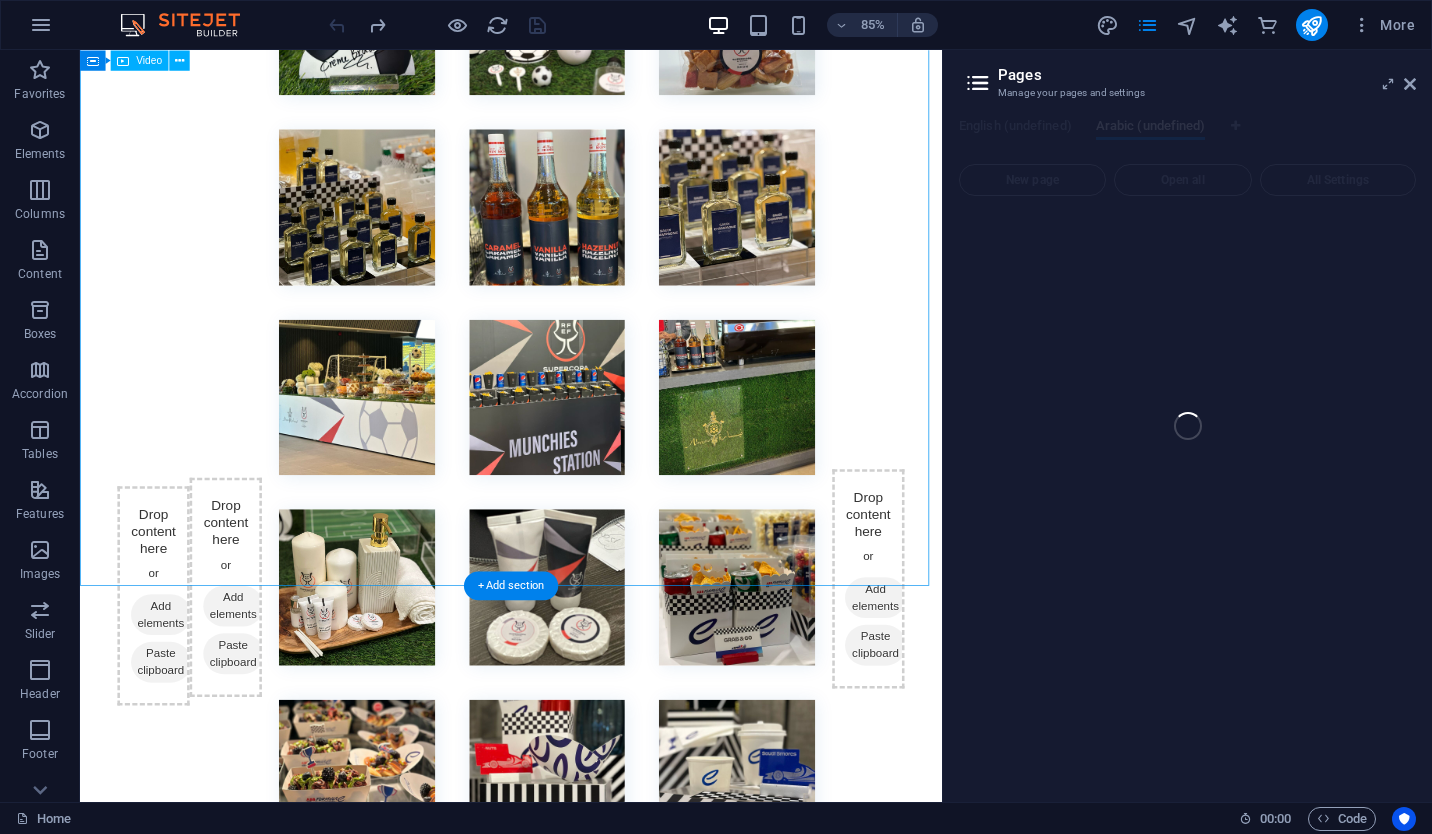 scroll, scrollTop: 10687, scrollLeft: 0, axis: vertical 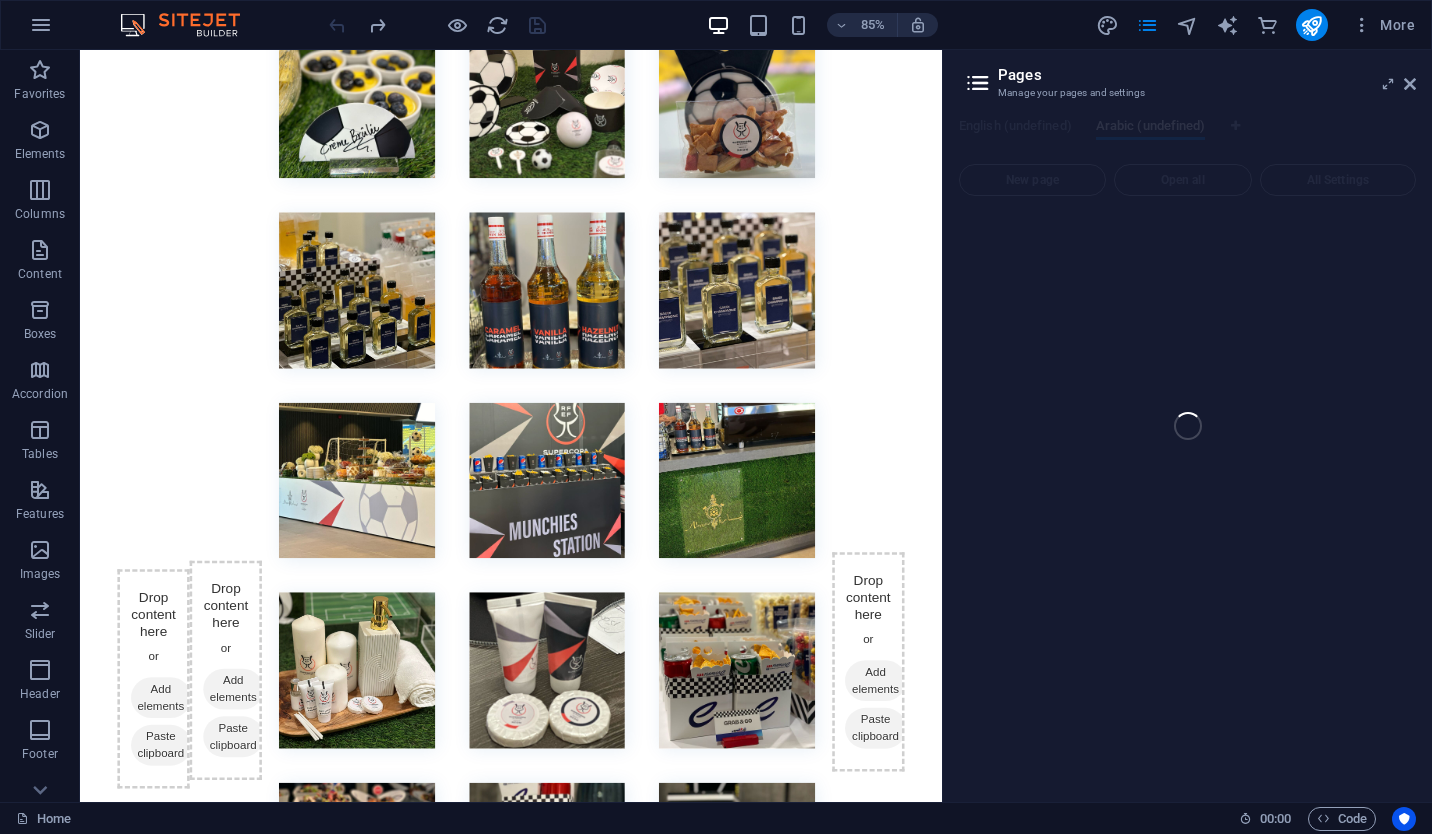 click on "Home (en) Favorites Elements Columns Content Boxes Accordion Tables Features Images Slider Header Footer Forms Marketing Collections Commerce
Container   H3   Preset   Container   Menu   Container   Languages   Container   Button   Container   Spacer   Container   H1   2 columns   Container   H1   Container   Spacer   Text   Spacer   H1   Container   Text   2 columns   Container   H1   Container   Container   Text   Container   Container   Container   Spacer   Footer Thrud   Container   Container   Text   Spacer   Social Media Icons   Text   Container   Spacer   Separator   Container   Spacer   Container   Container   Text   Container   Container   Menu   Container   H4   2 columns   Container   Image   Container   Text image overlap   Image   Text   H2   Container   Video   Container   Accordion 85% More Home 00 : 00 Code Pages Manage your pages and settings English (undefined) Arabic (undefined) New page Open all All Settings" at bounding box center [716, 426] 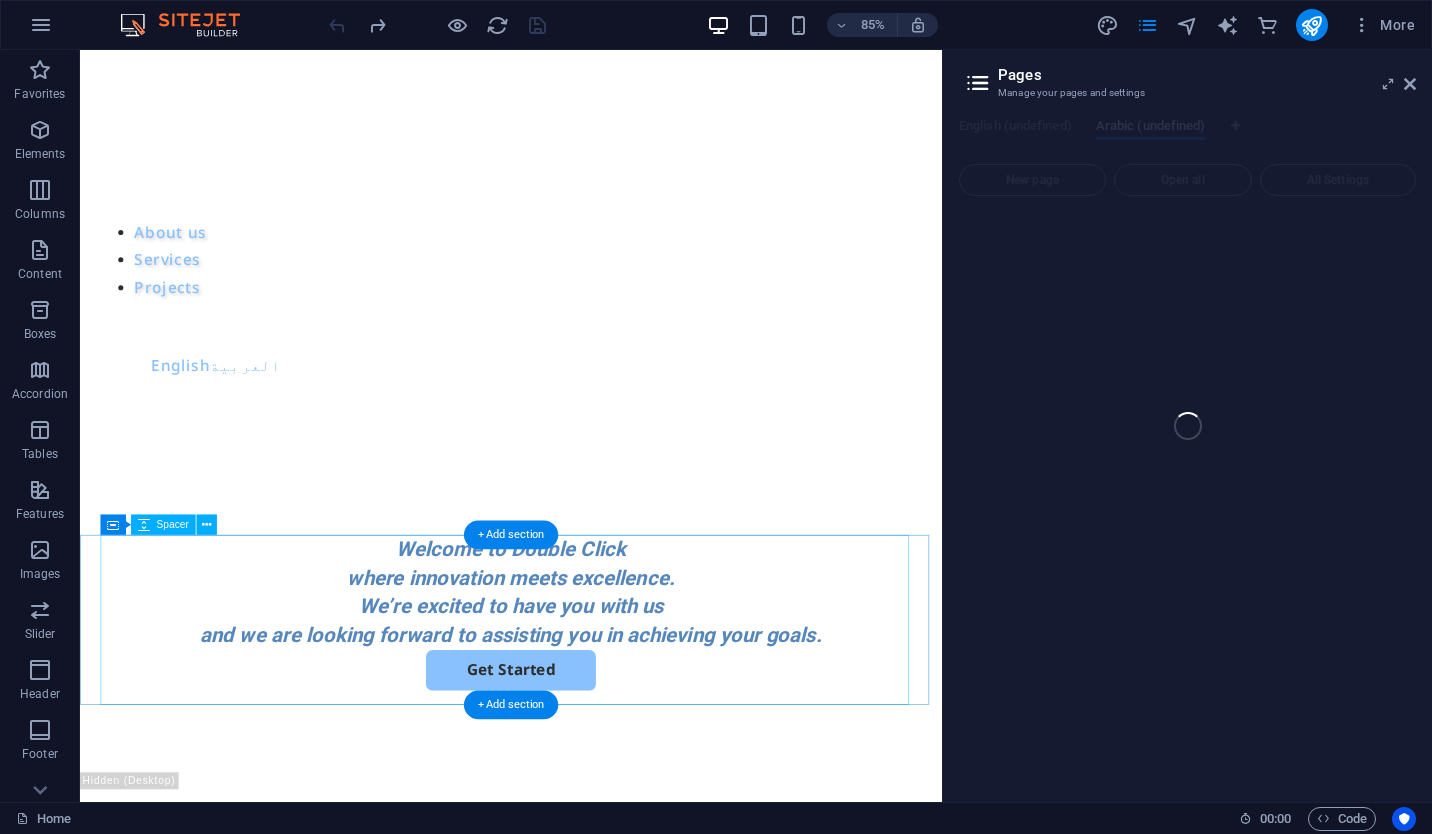 scroll, scrollTop: 0, scrollLeft: 0, axis: both 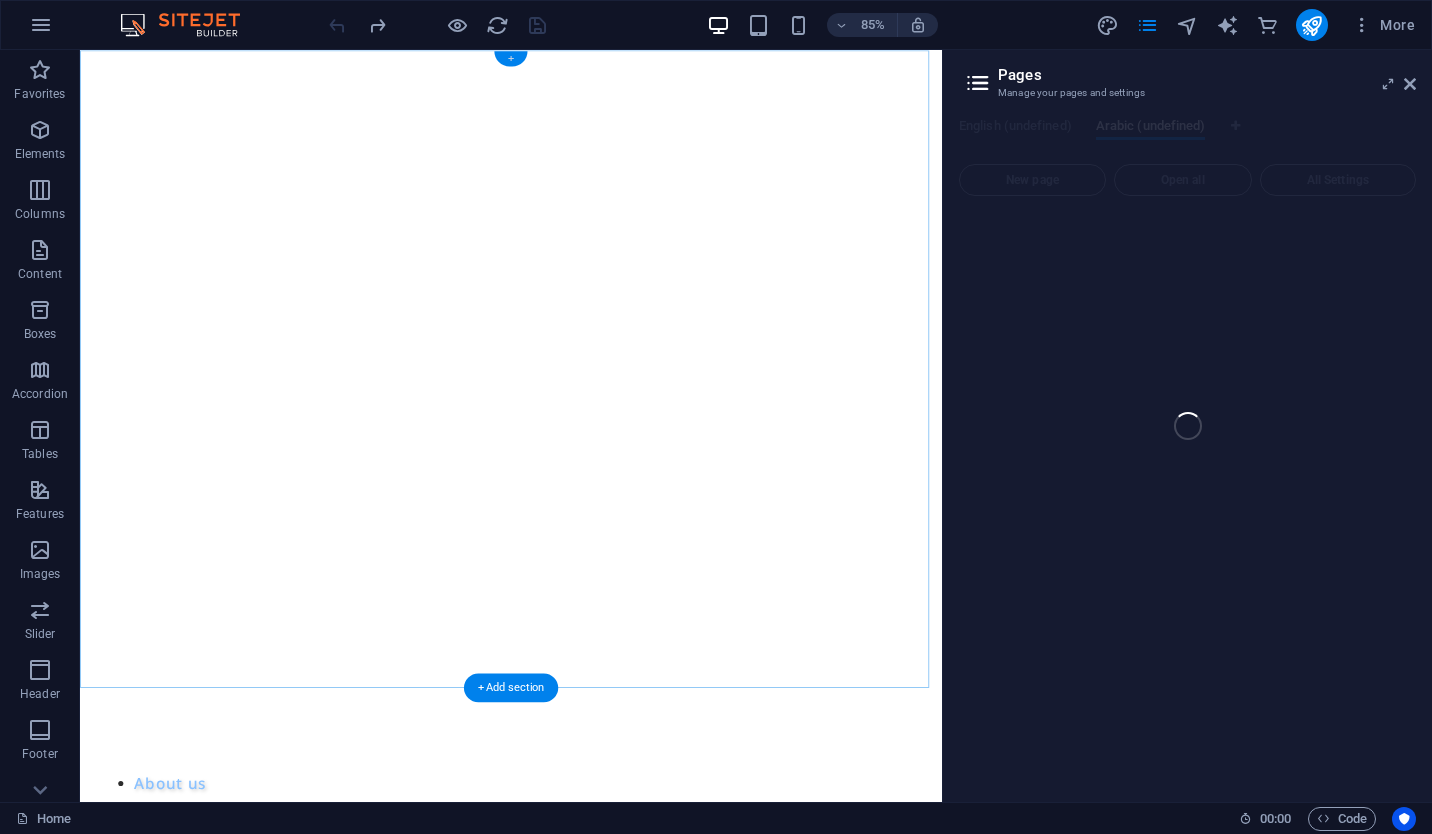click on "+" at bounding box center [510, 58] 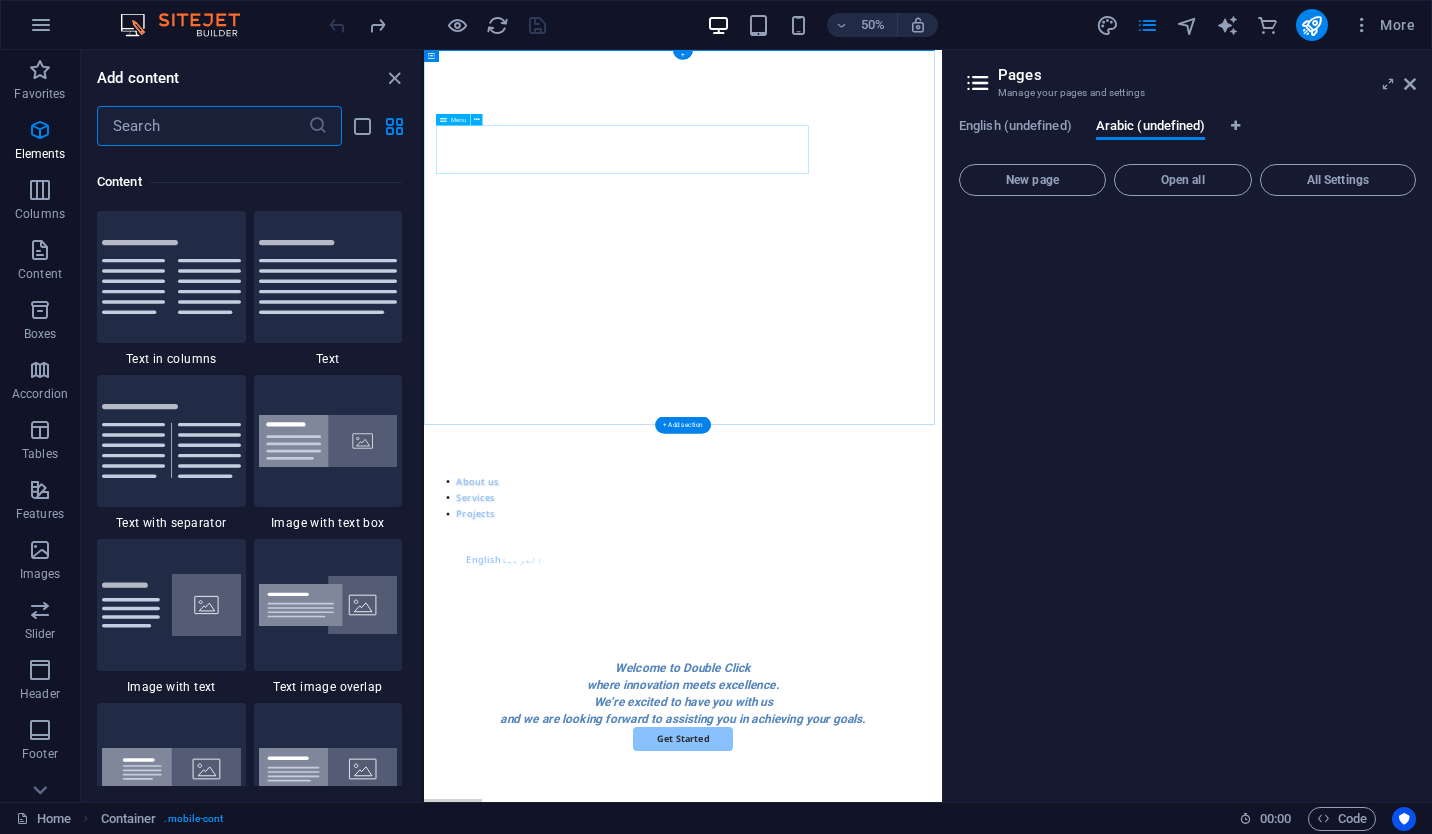 scroll, scrollTop: 3499, scrollLeft: 0, axis: vertical 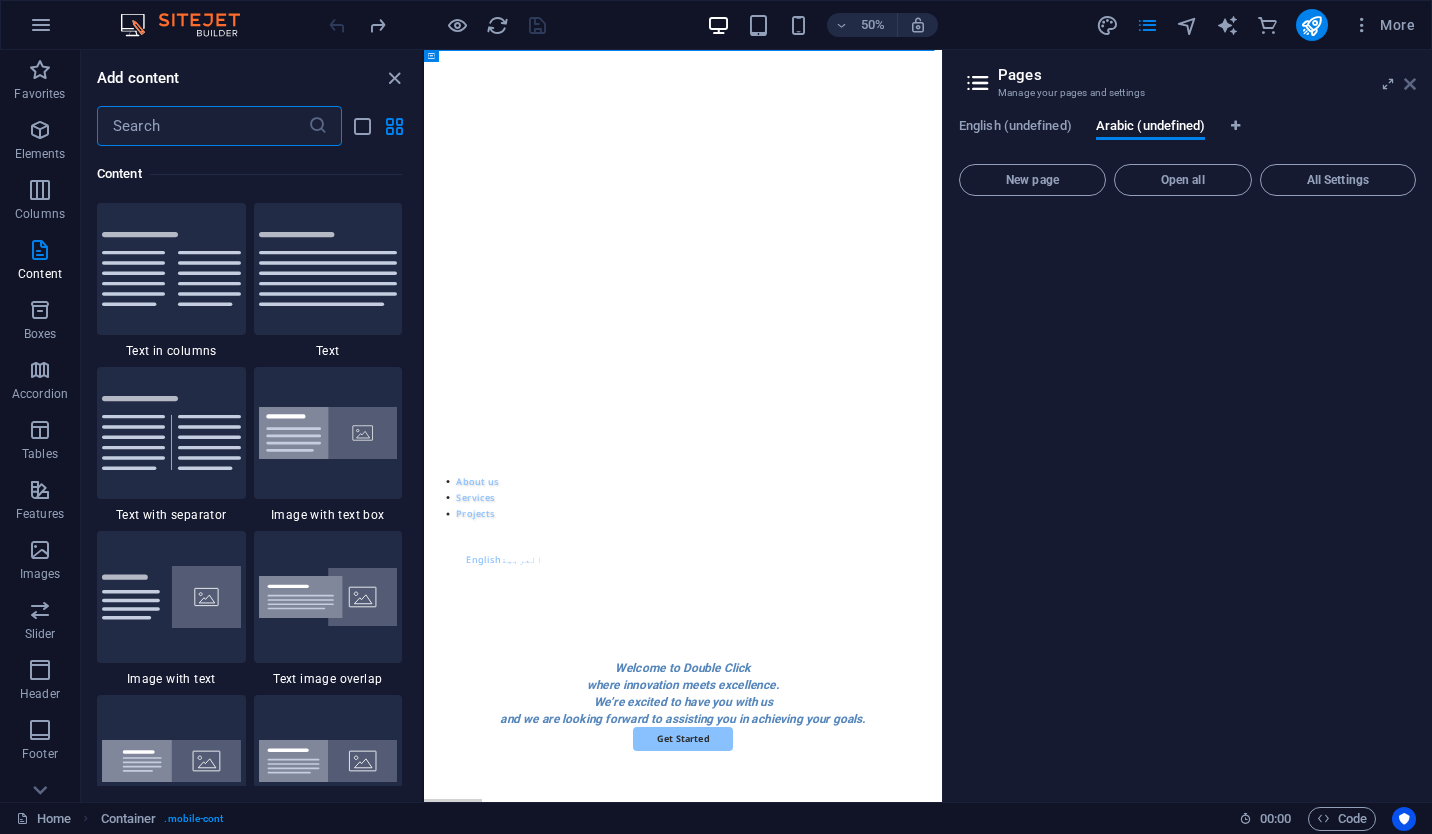 click at bounding box center [1410, 84] 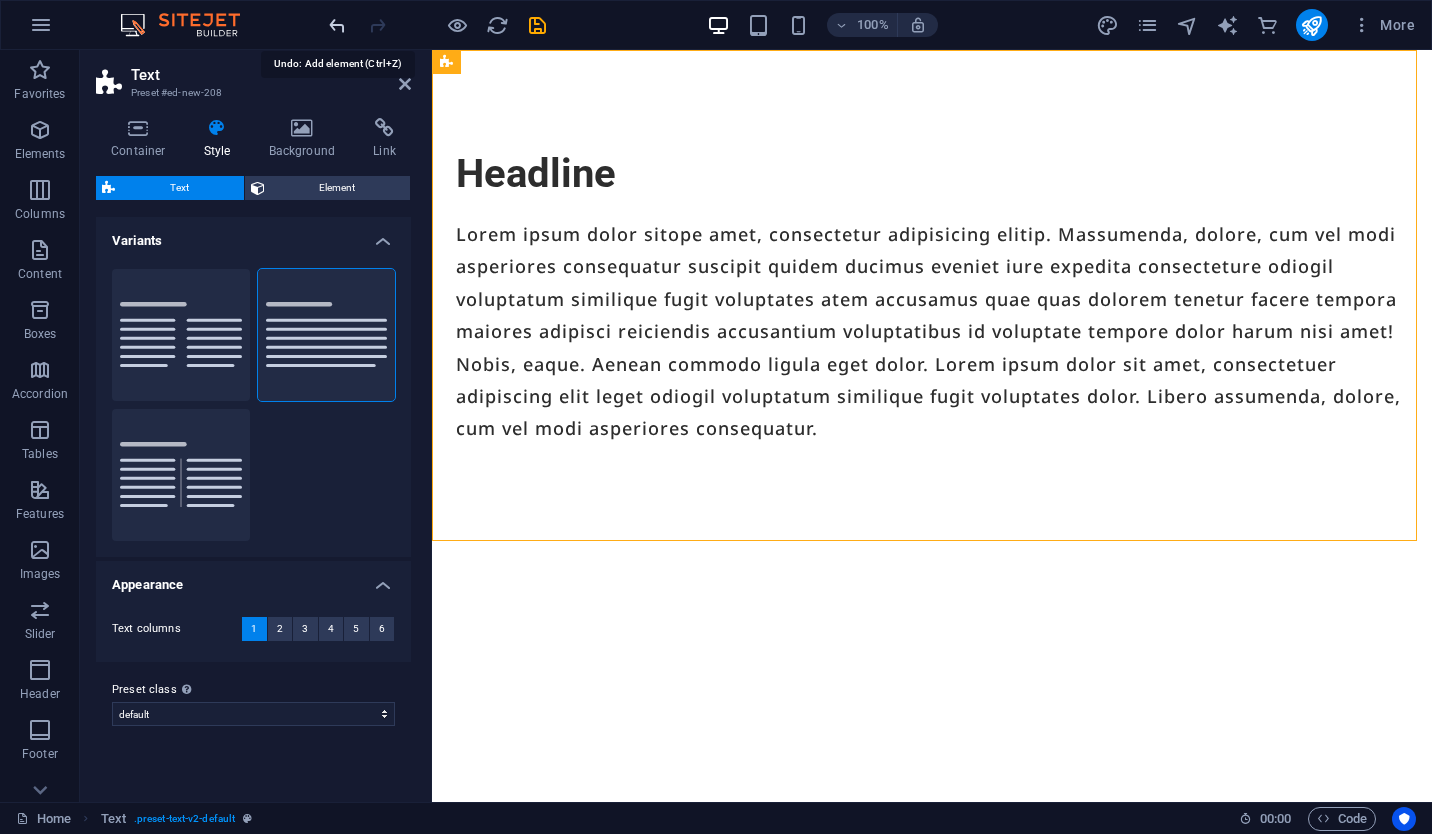 click at bounding box center [337, 25] 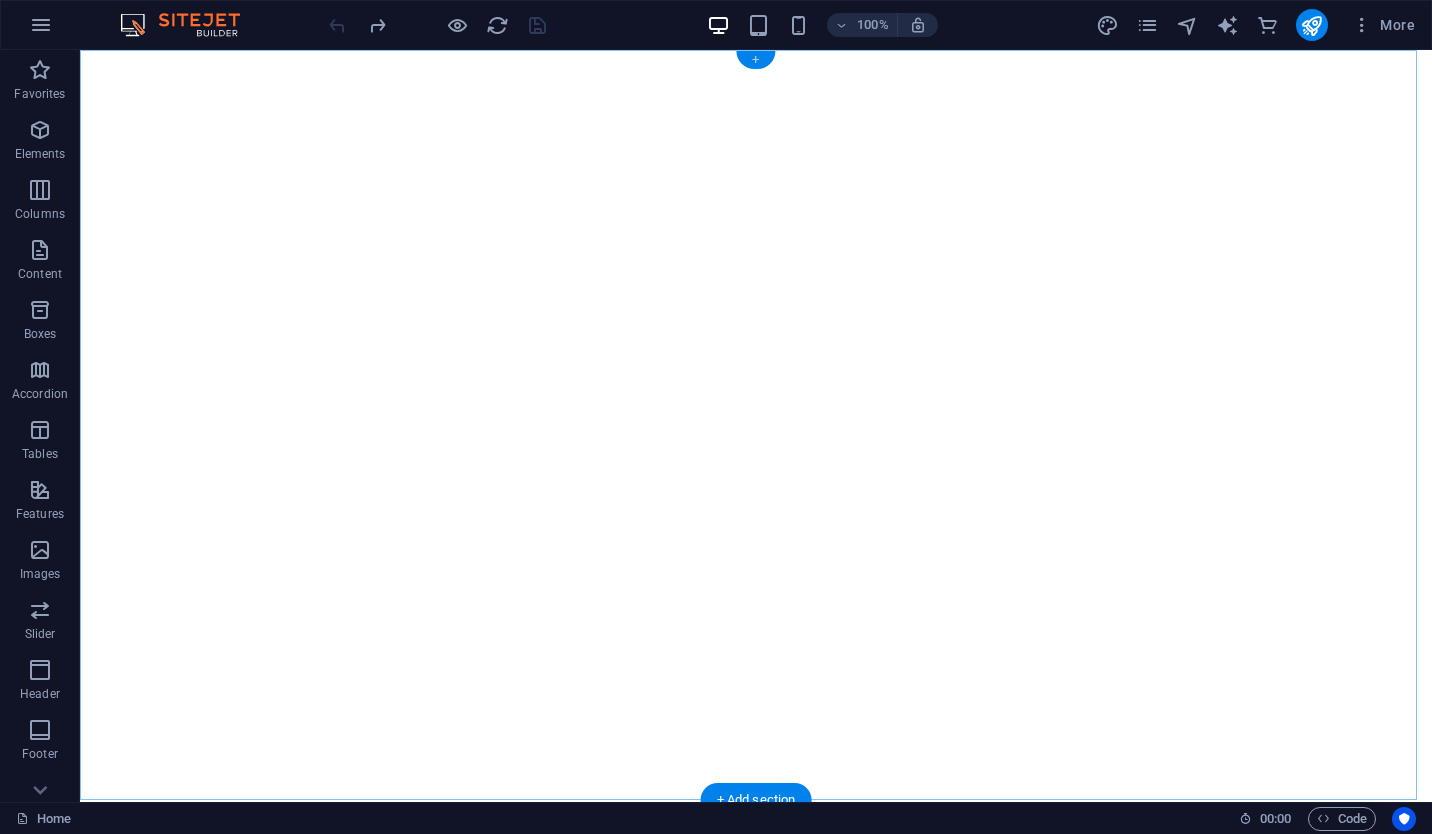 click on "+" at bounding box center [755, 60] 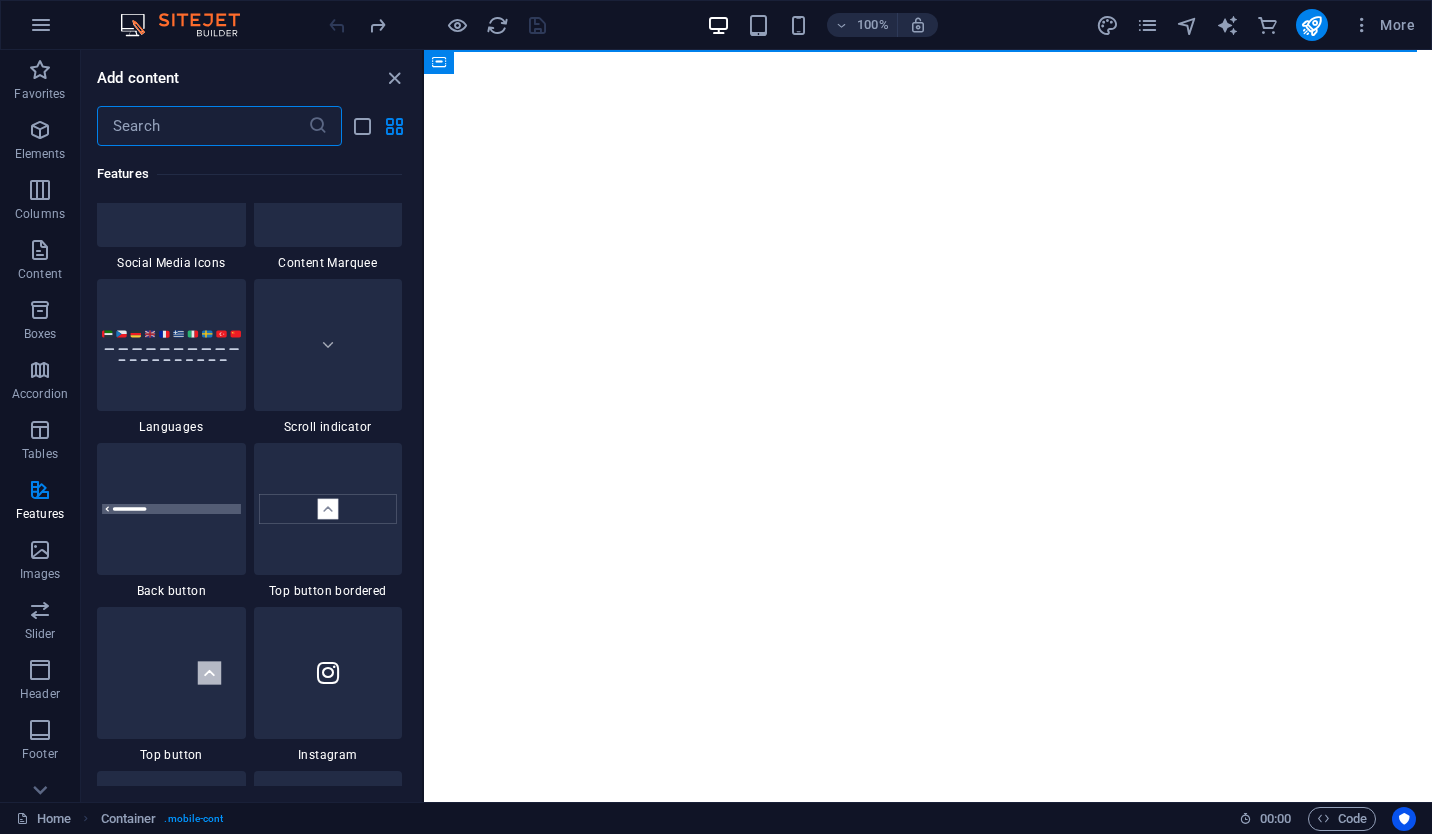 scroll, scrollTop: 9199, scrollLeft: 0, axis: vertical 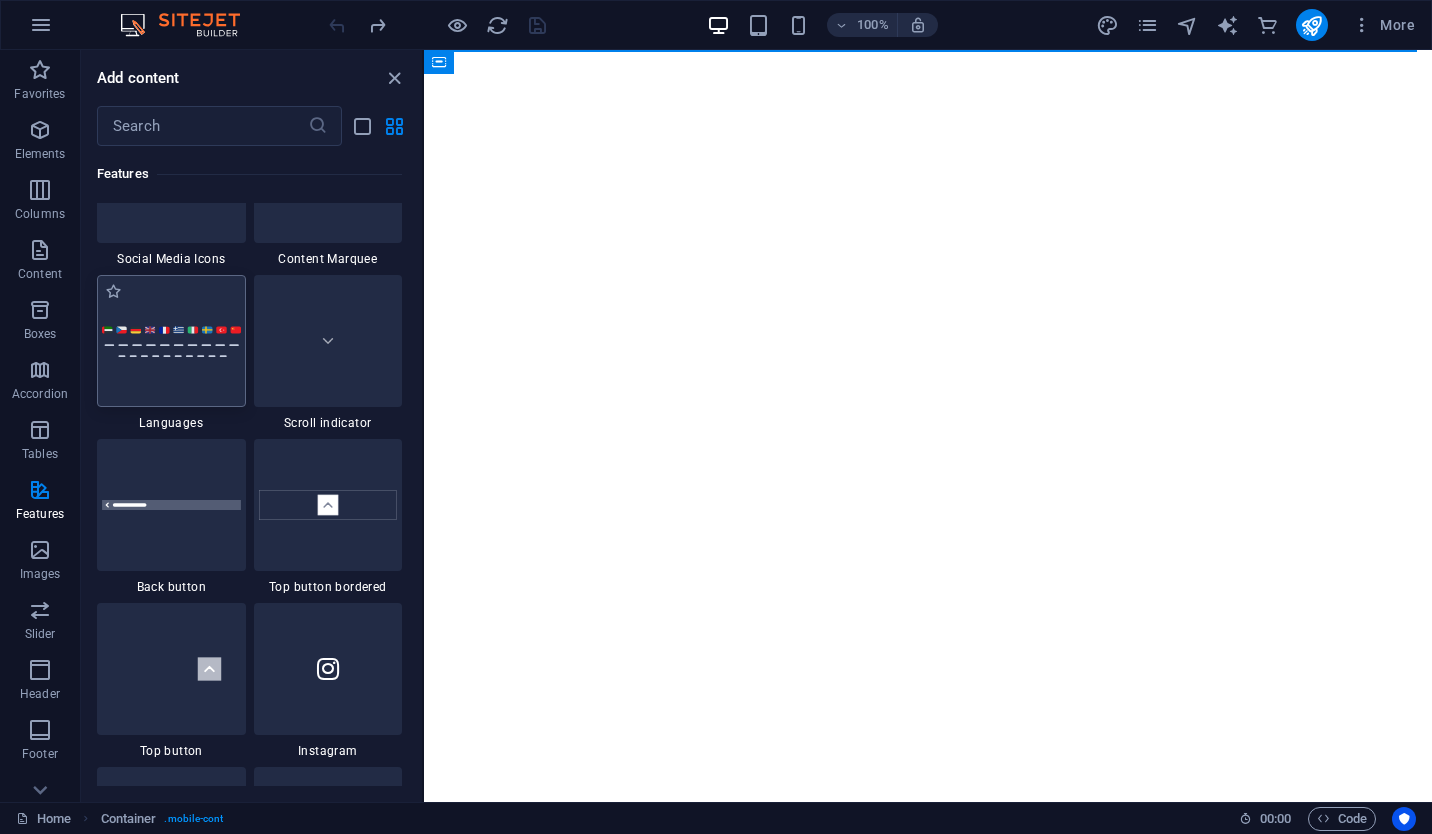 click at bounding box center [171, 341] 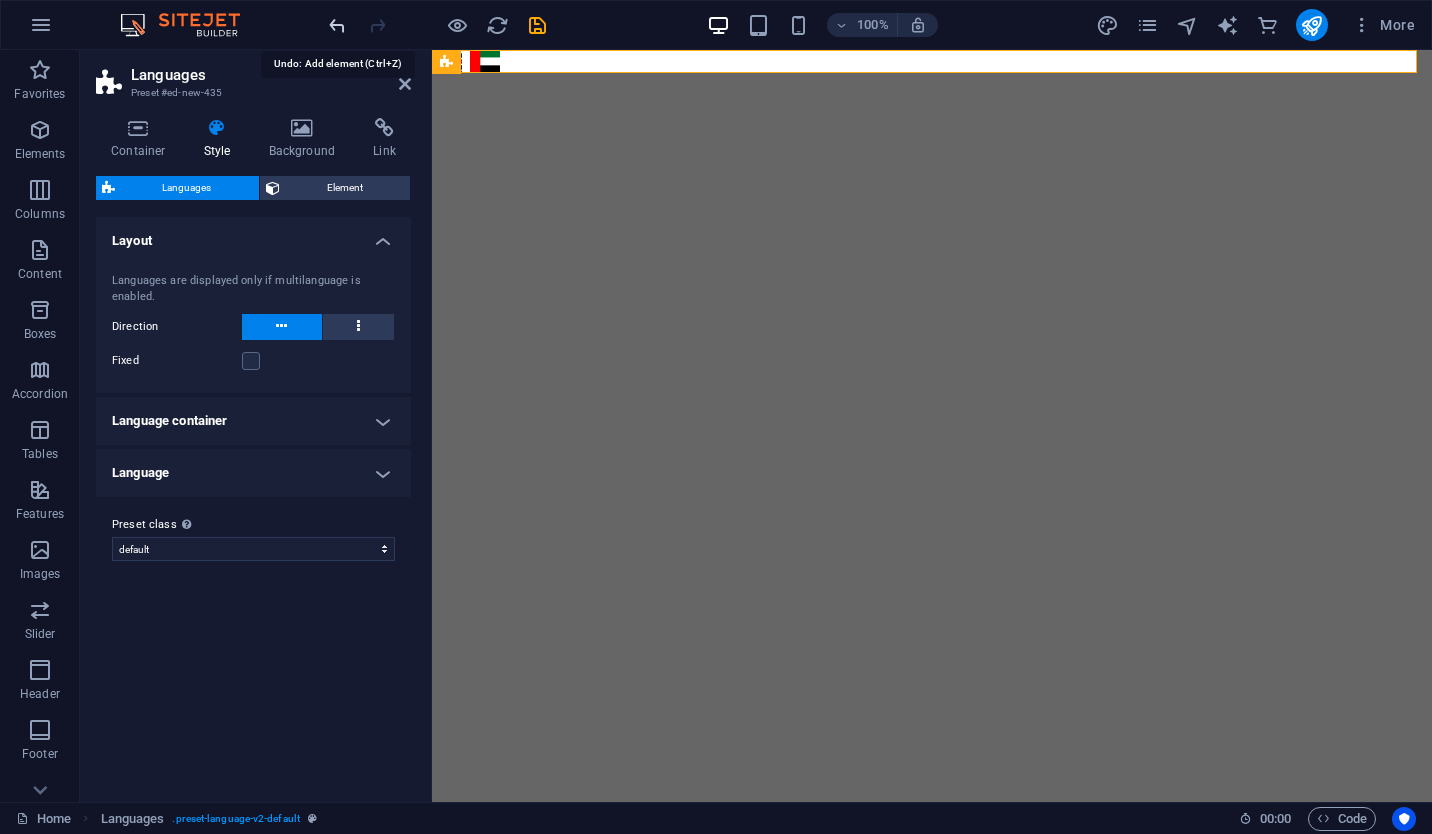 click at bounding box center (337, 25) 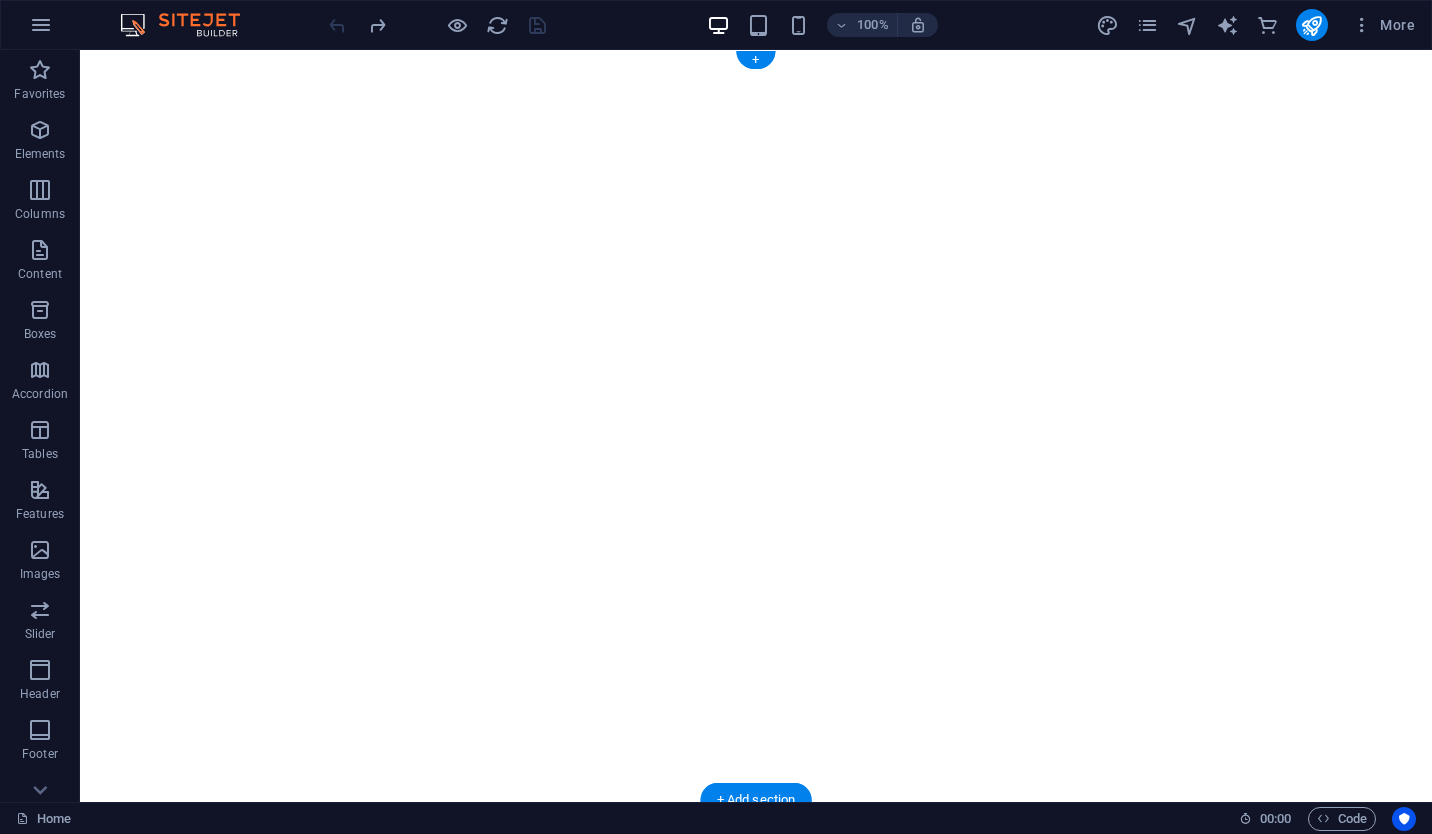 scroll, scrollTop: 0, scrollLeft: 0, axis: both 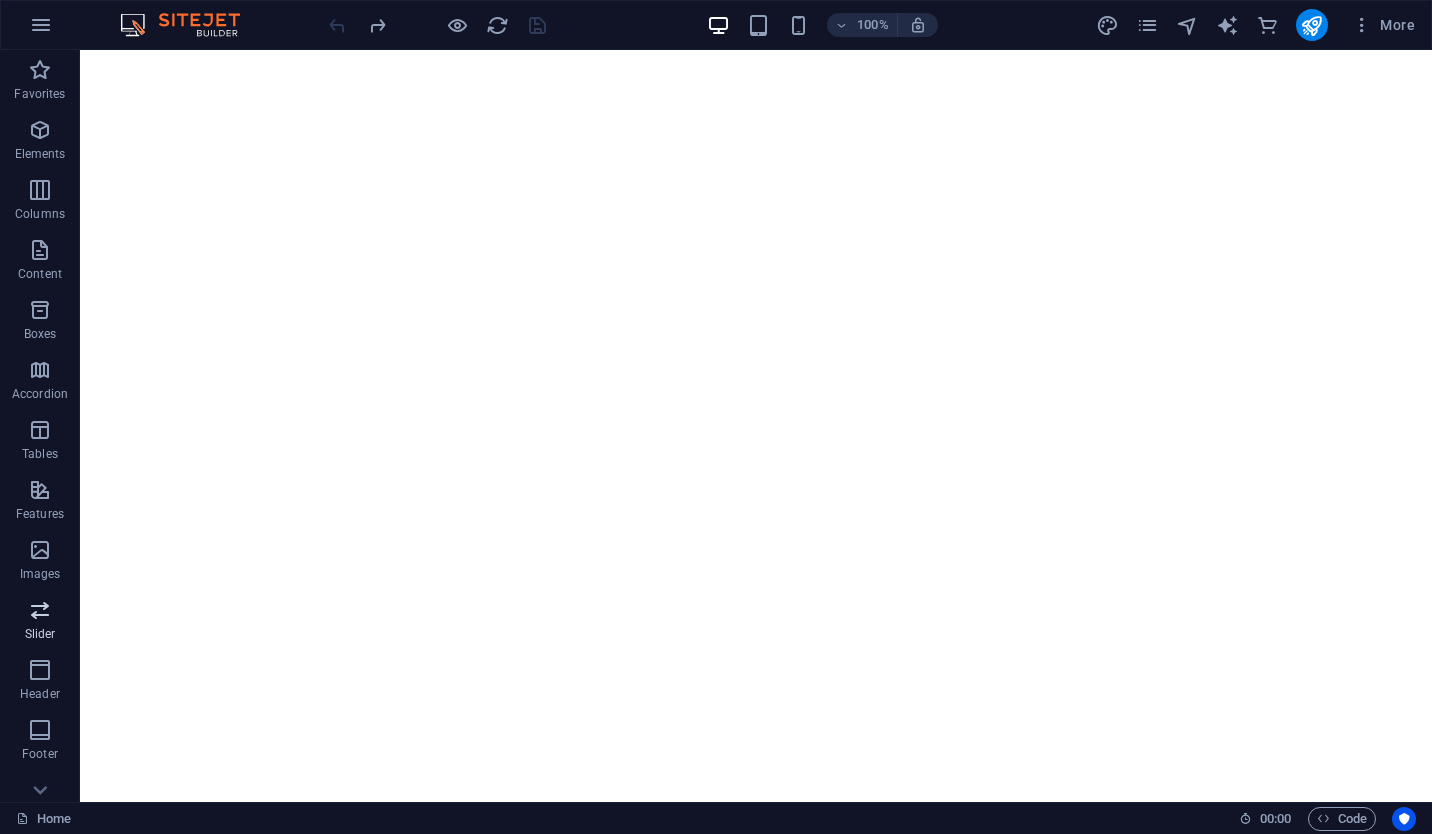 click at bounding box center [40, 610] 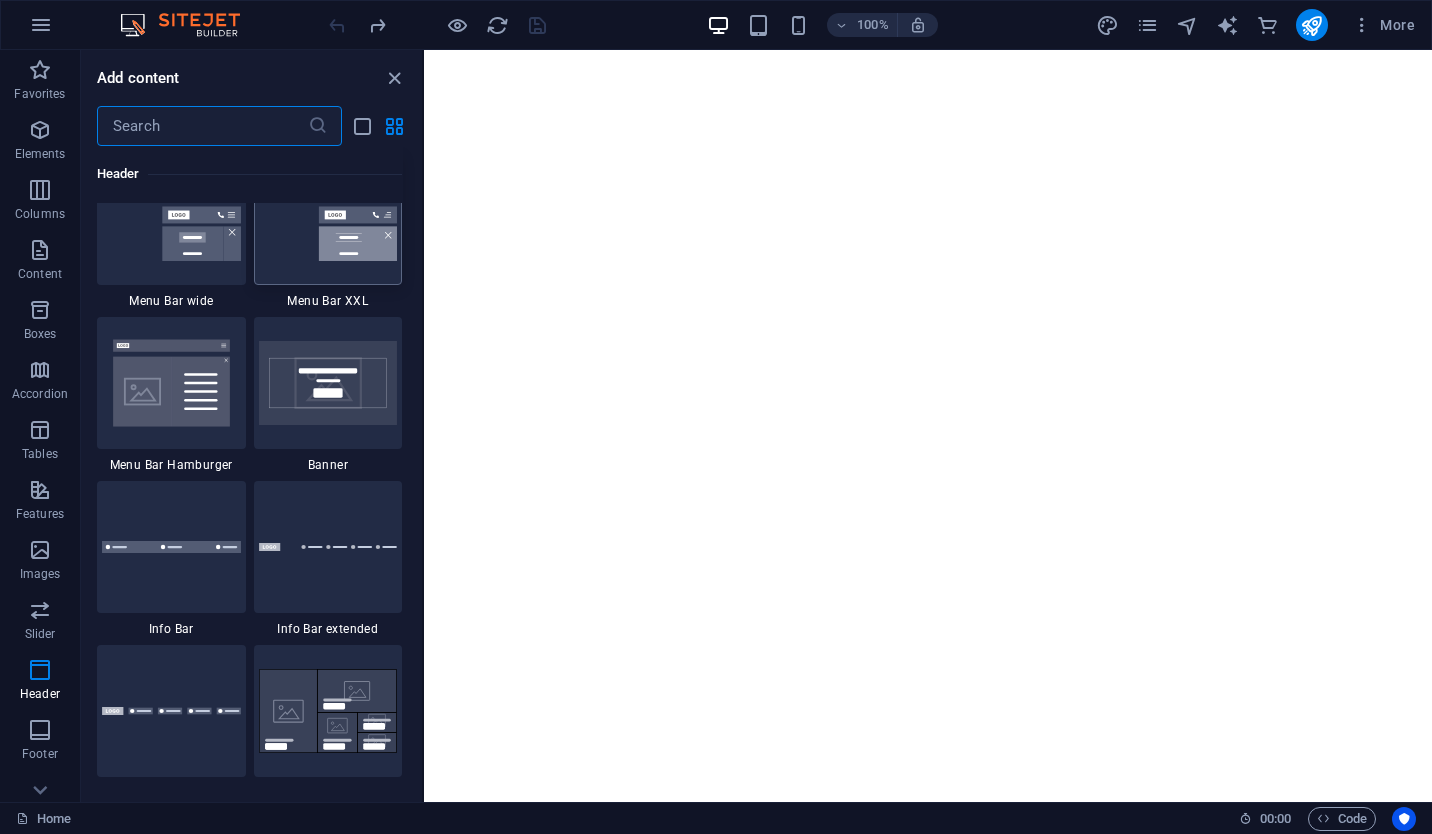 scroll, scrollTop: 12637, scrollLeft: 0, axis: vertical 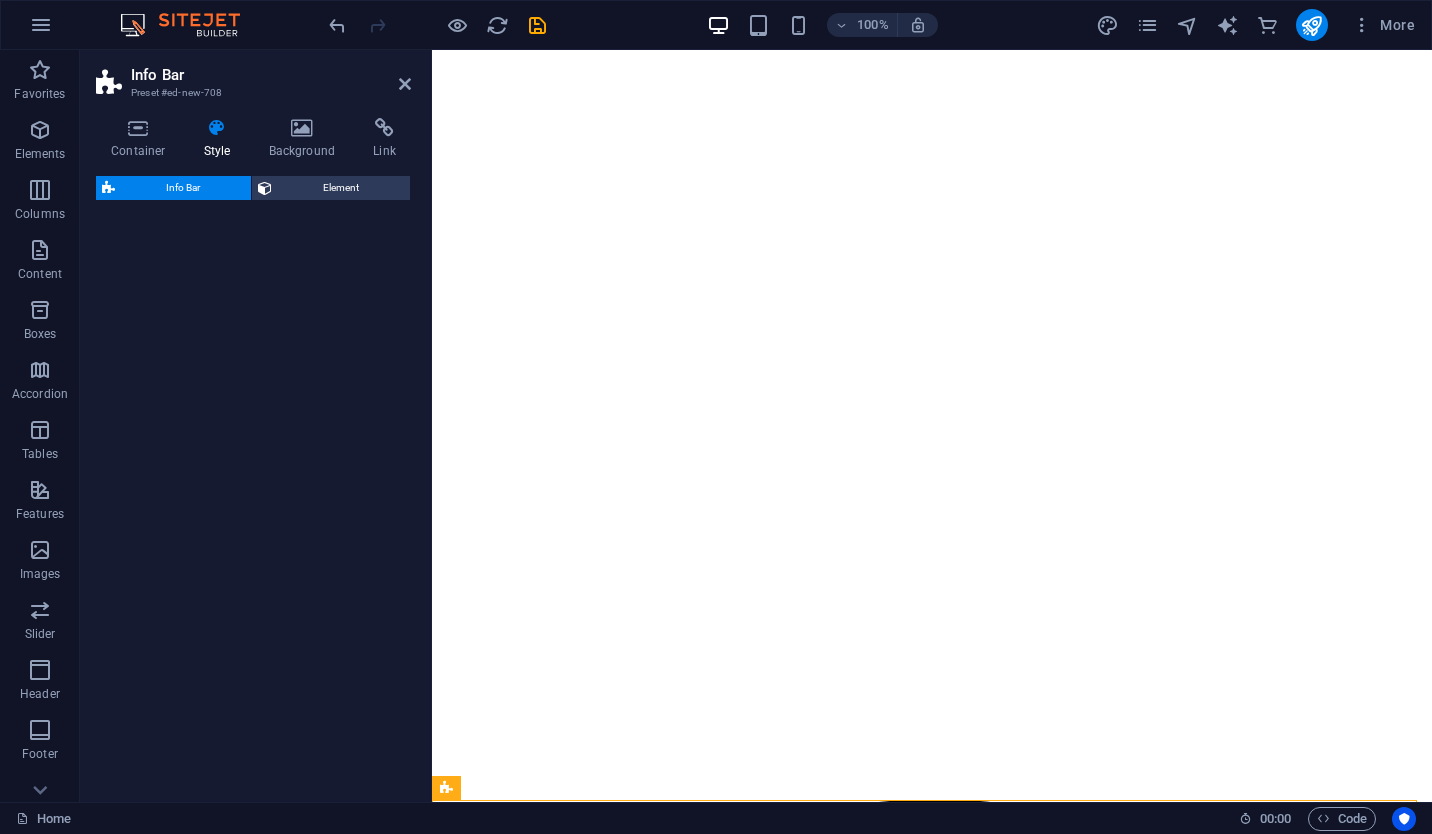 select on "rem" 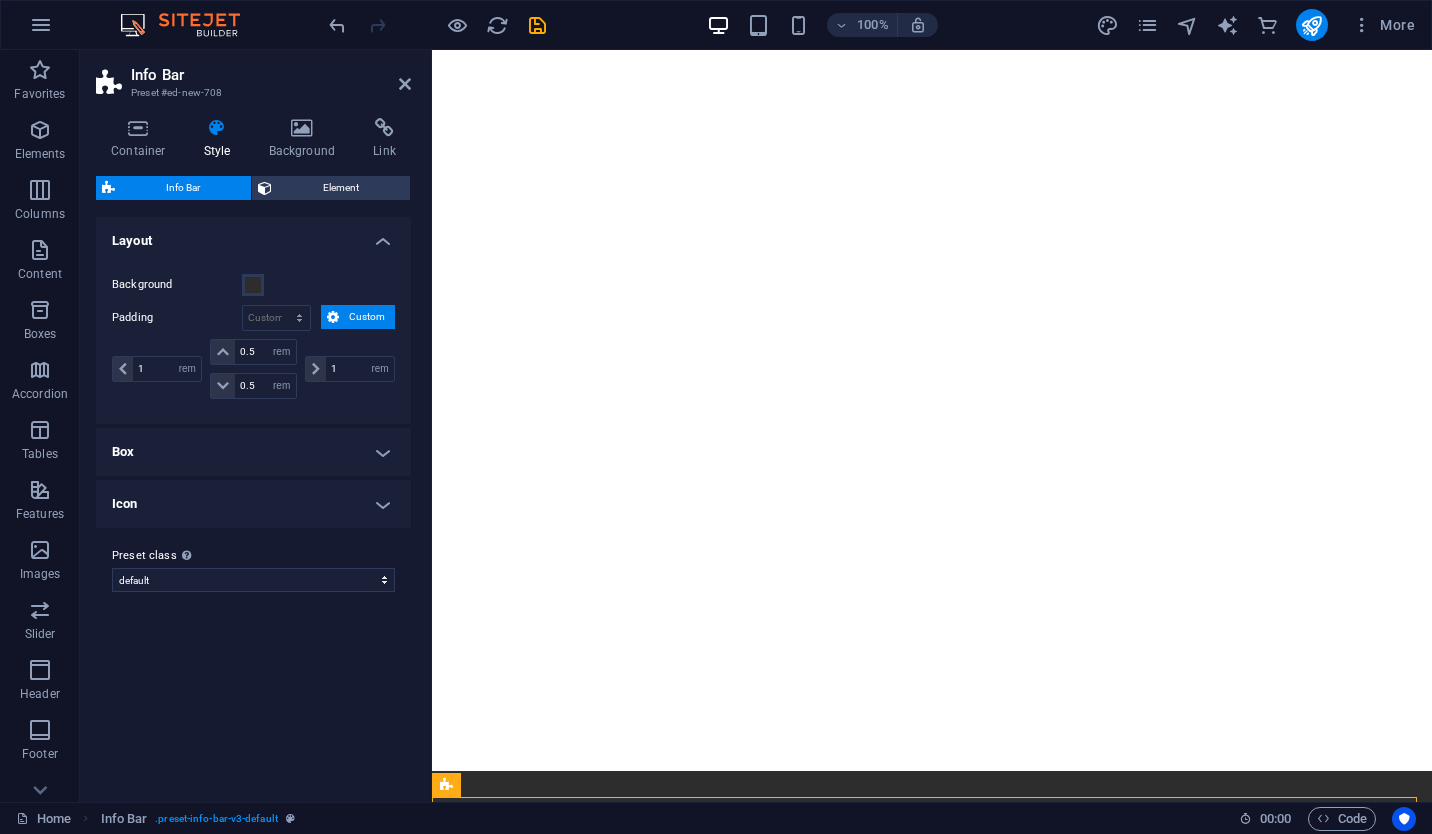 scroll, scrollTop: 0, scrollLeft: 0, axis: both 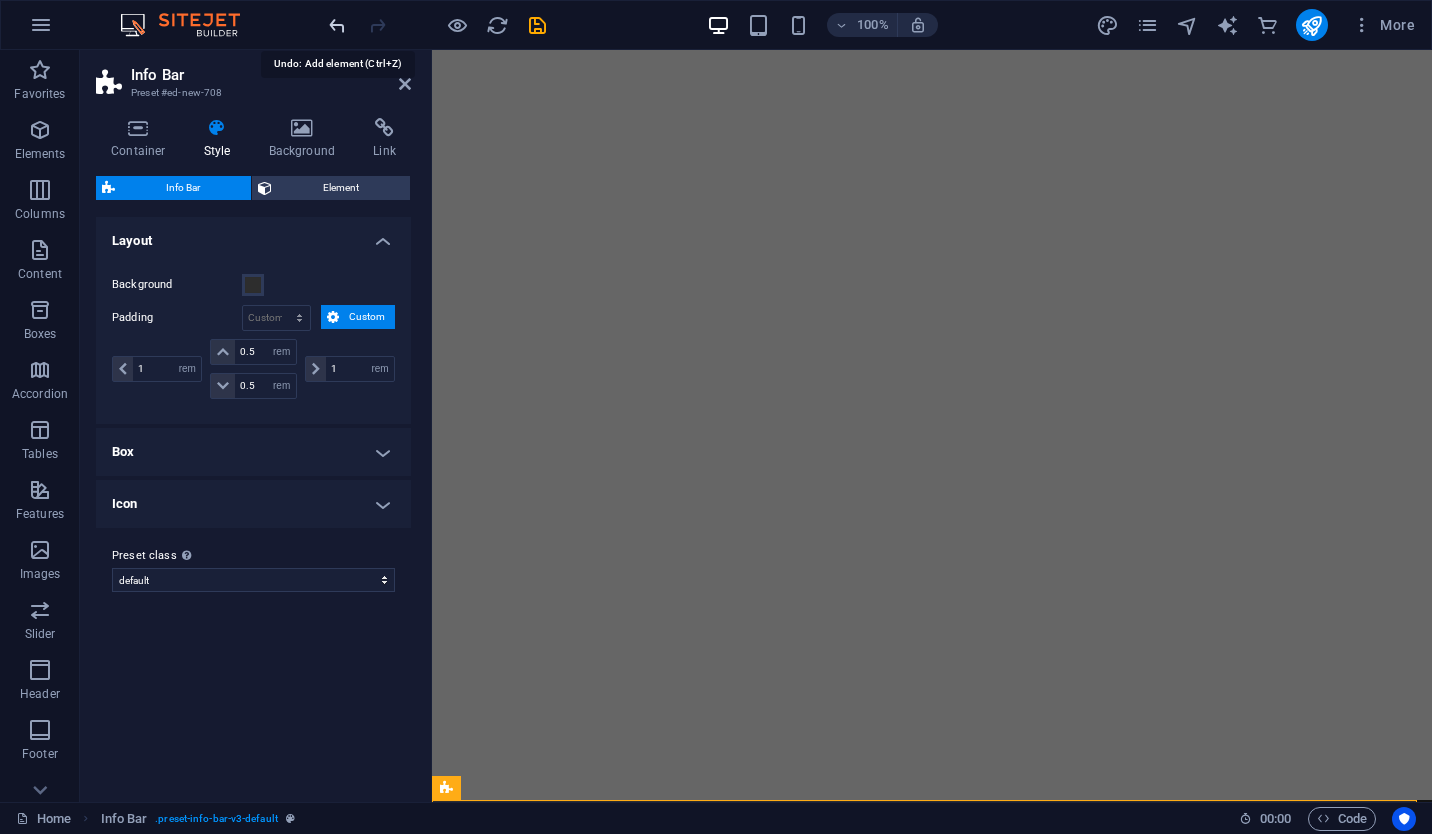 click at bounding box center (337, 25) 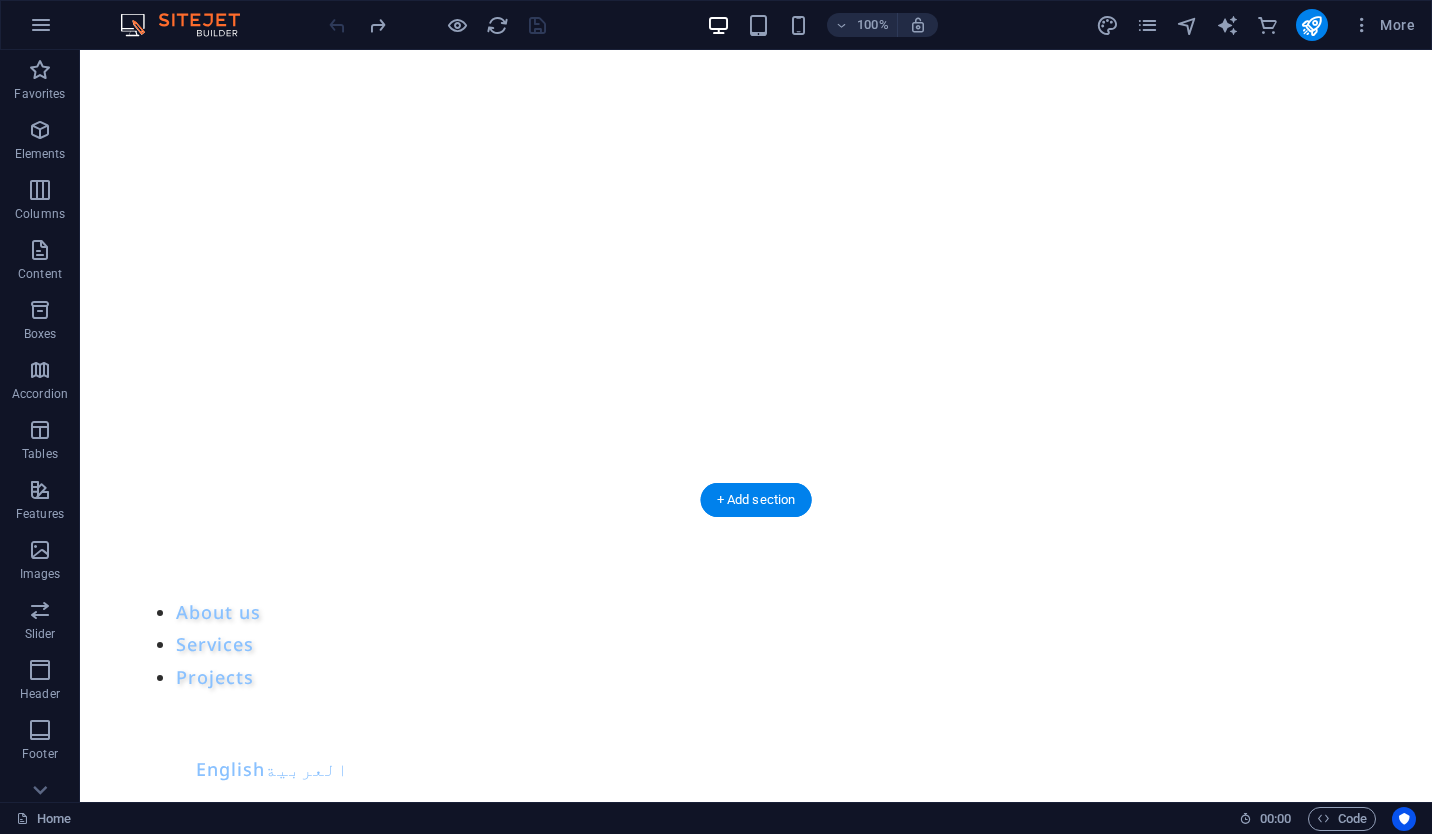 scroll, scrollTop: 0, scrollLeft: 0, axis: both 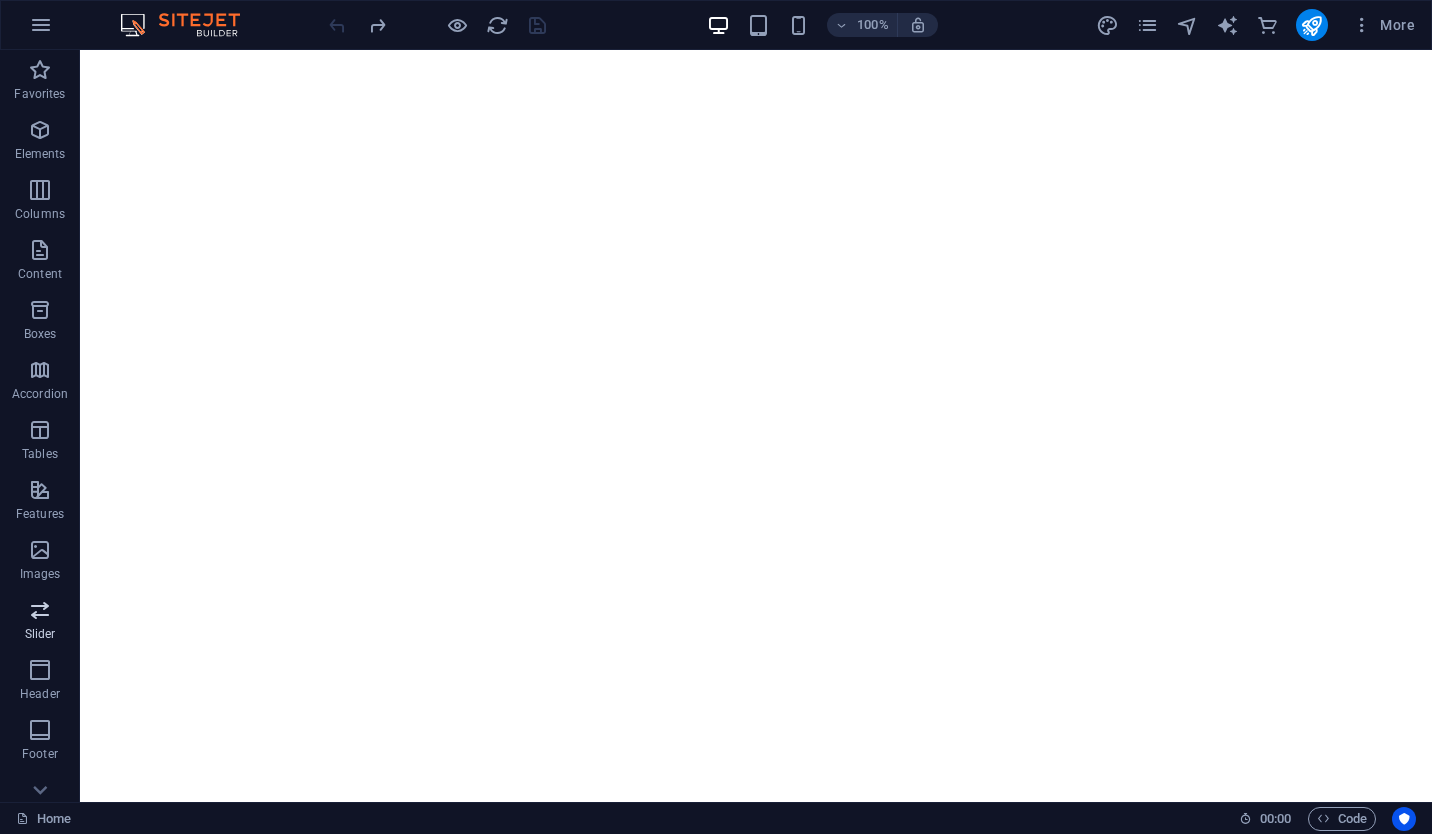 click on "Slider" at bounding box center [40, 622] 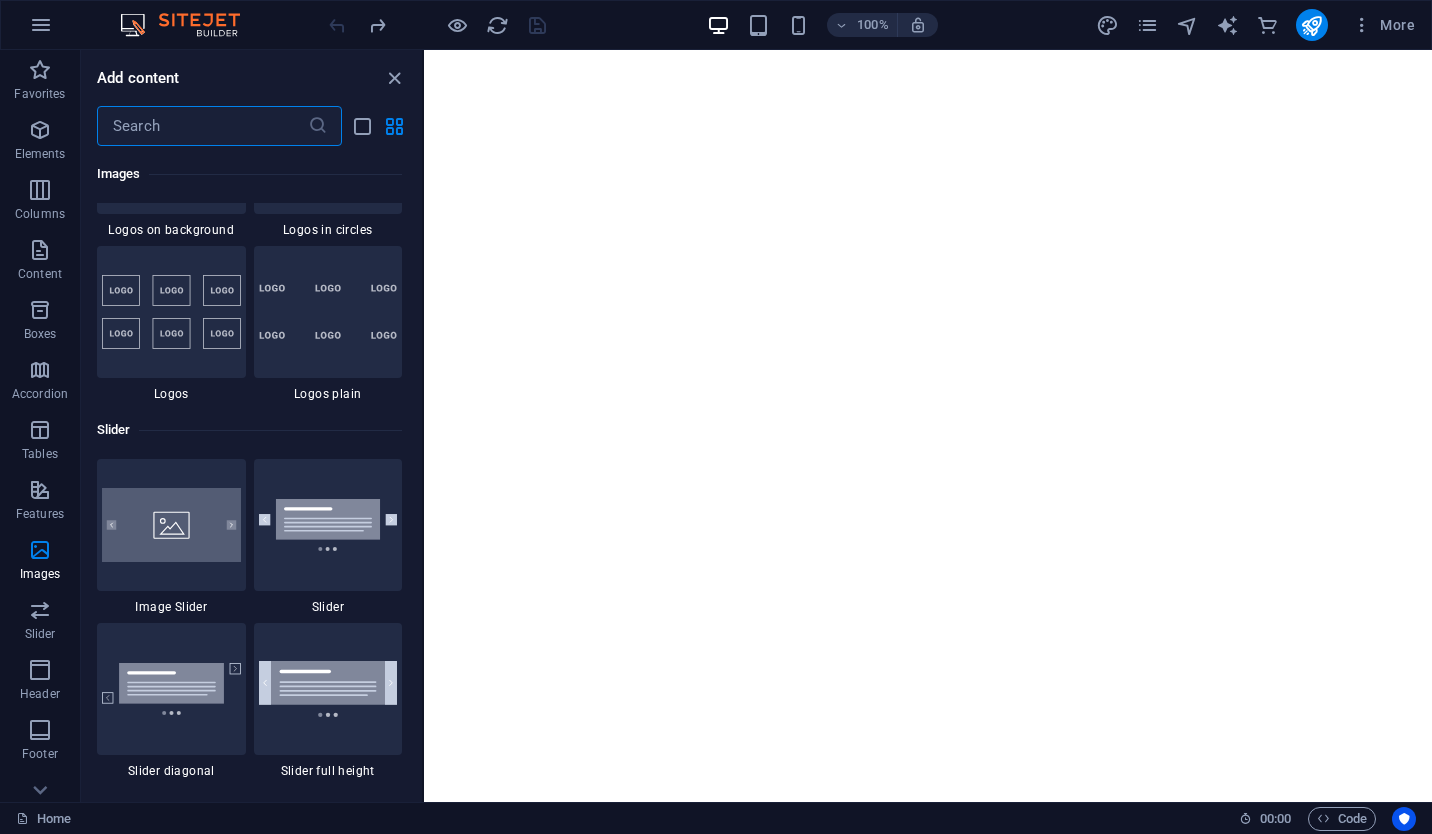 scroll, scrollTop: 11037, scrollLeft: 0, axis: vertical 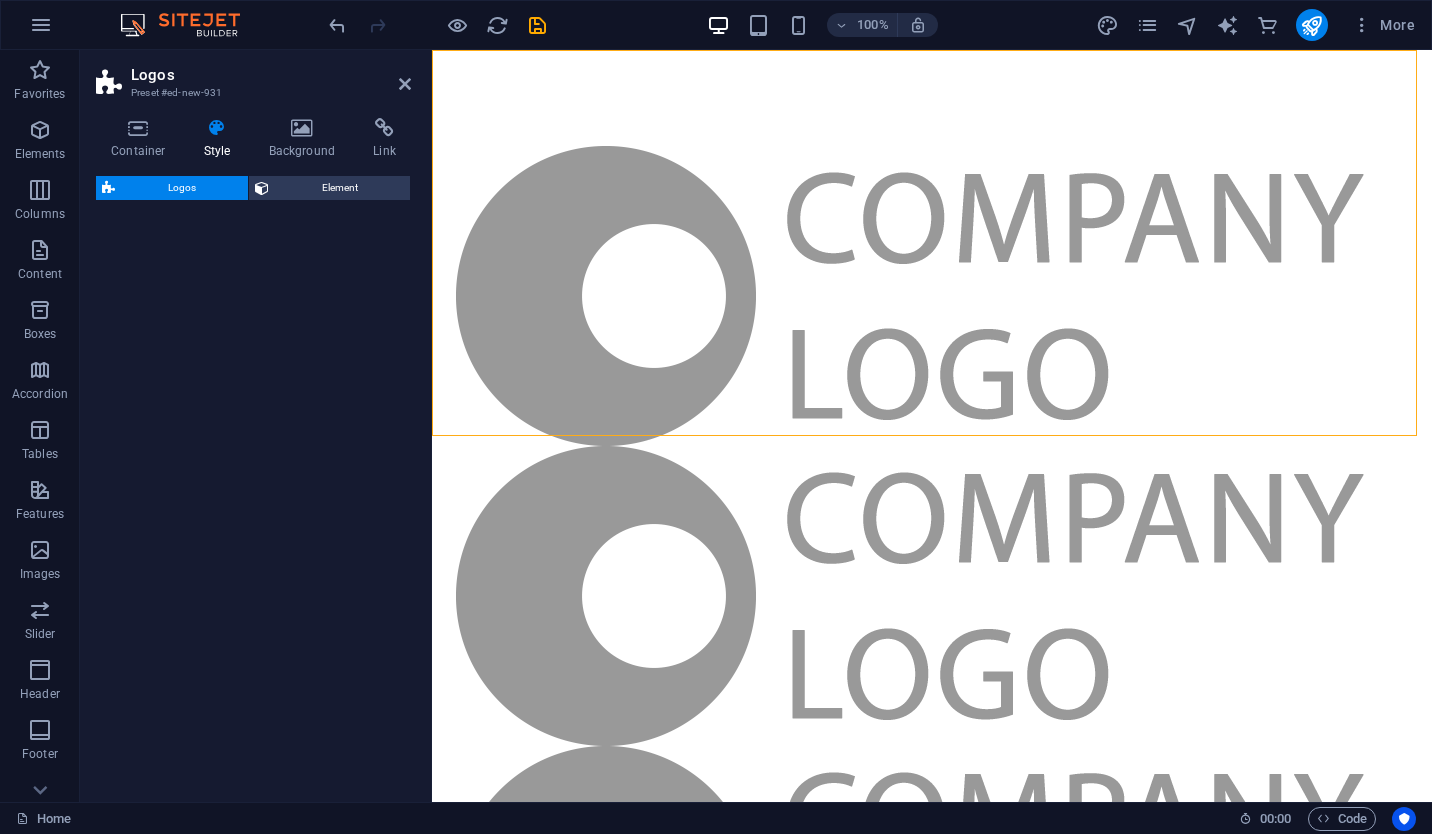 select on "rem" 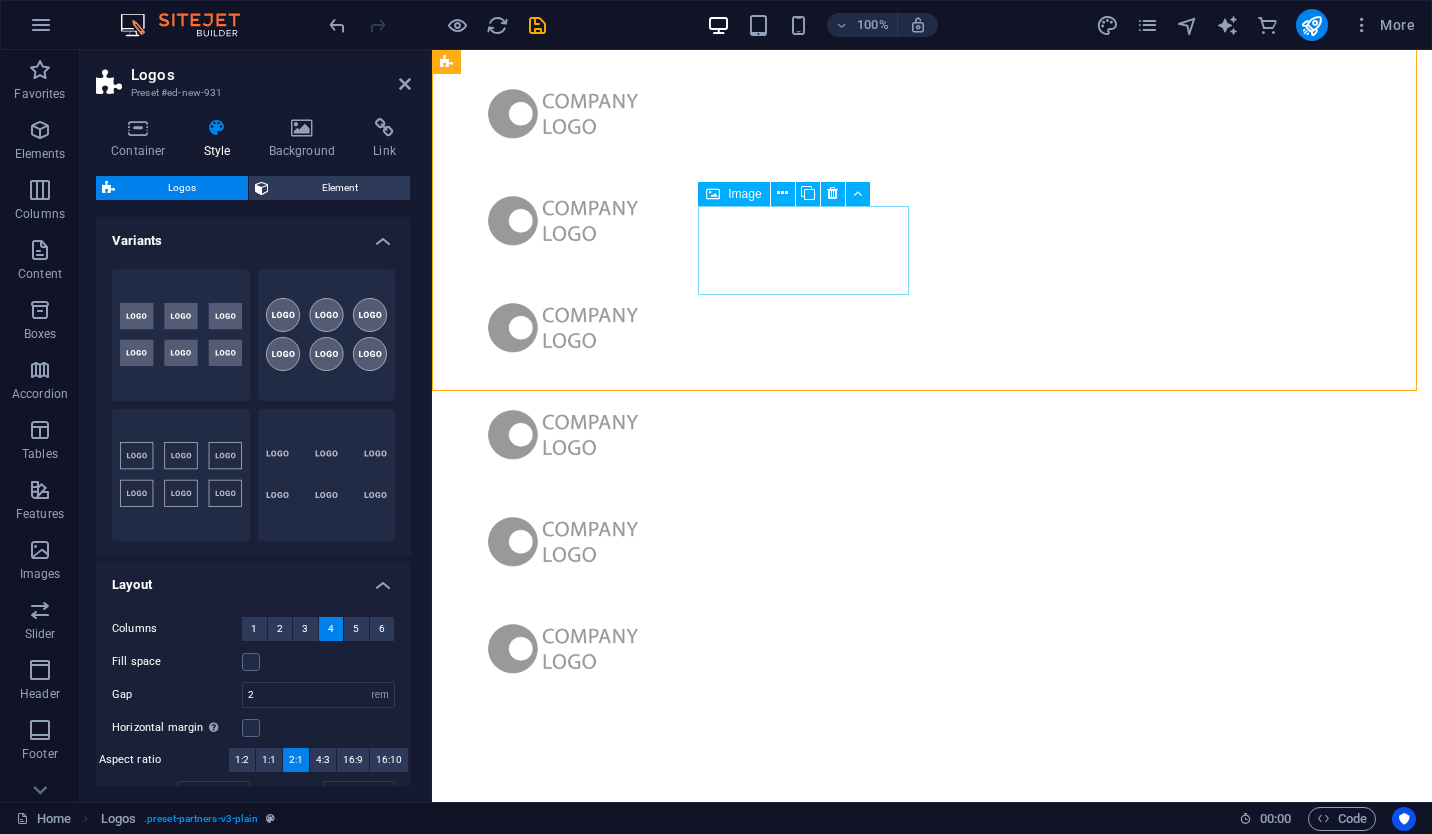 scroll, scrollTop: 100, scrollLeft: 0, axis: vertical 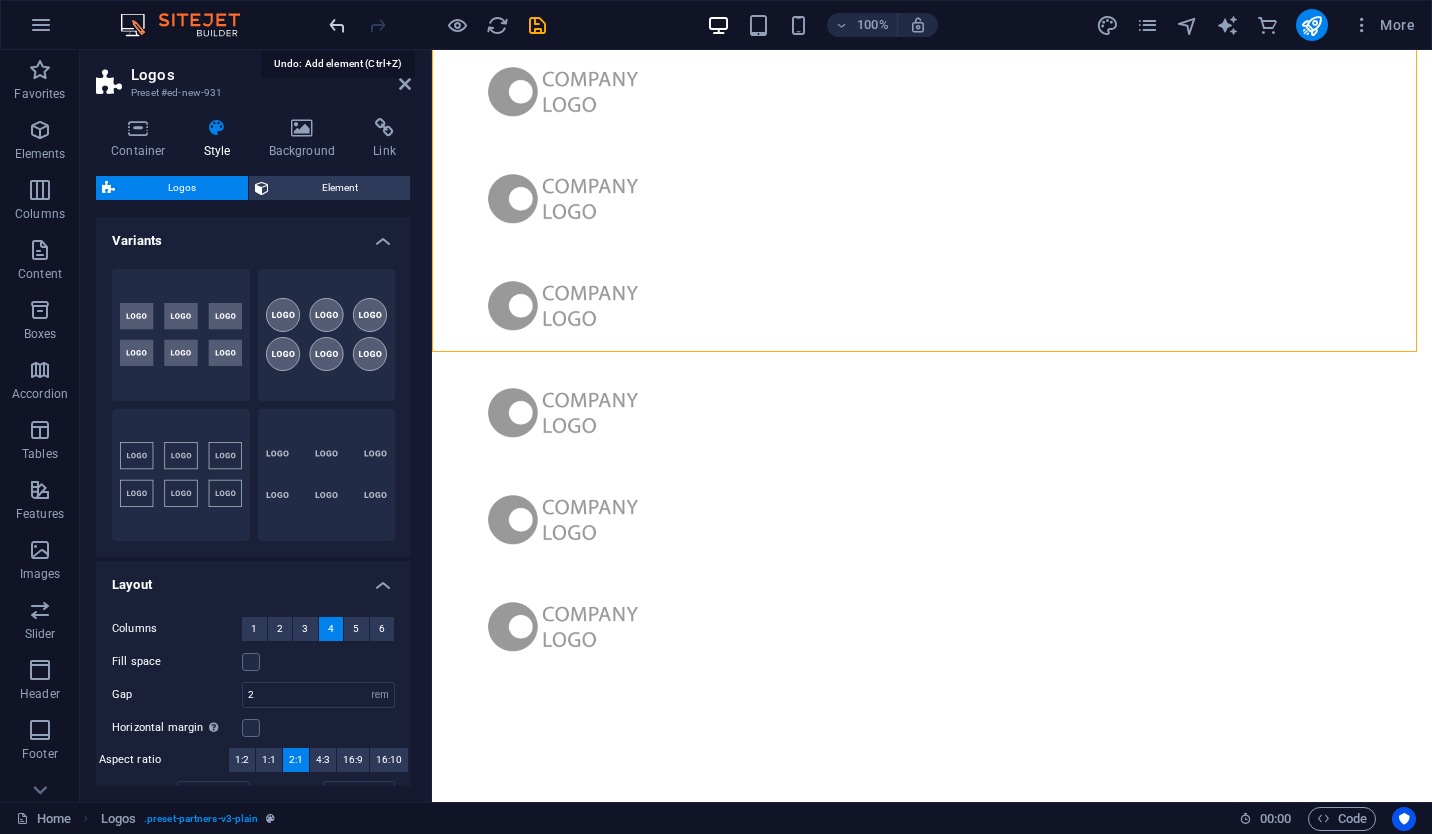 click at bounding box center [337, 25] 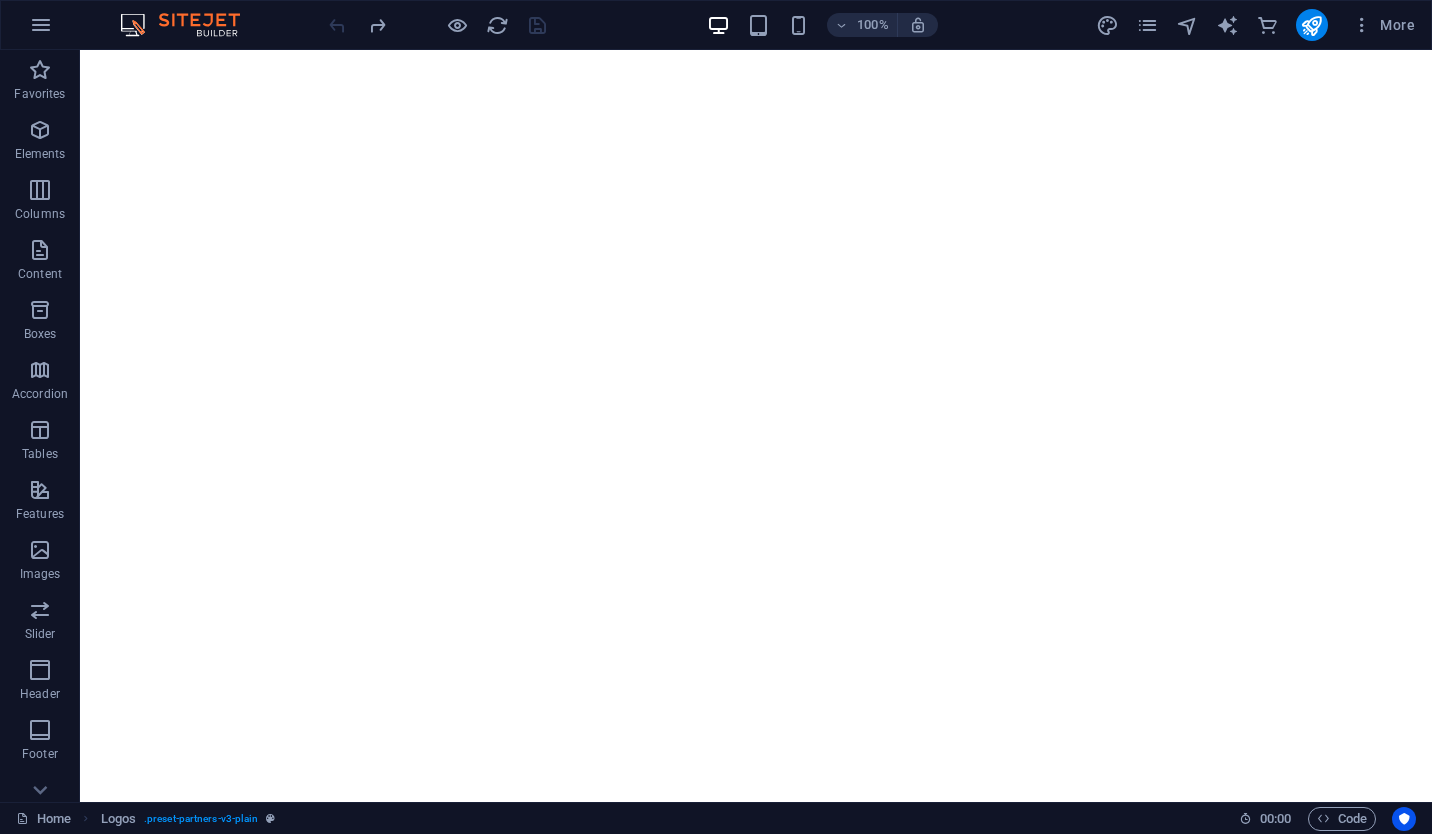 scroll, scrollTop: 0, scrollLeft: 0, axis: both 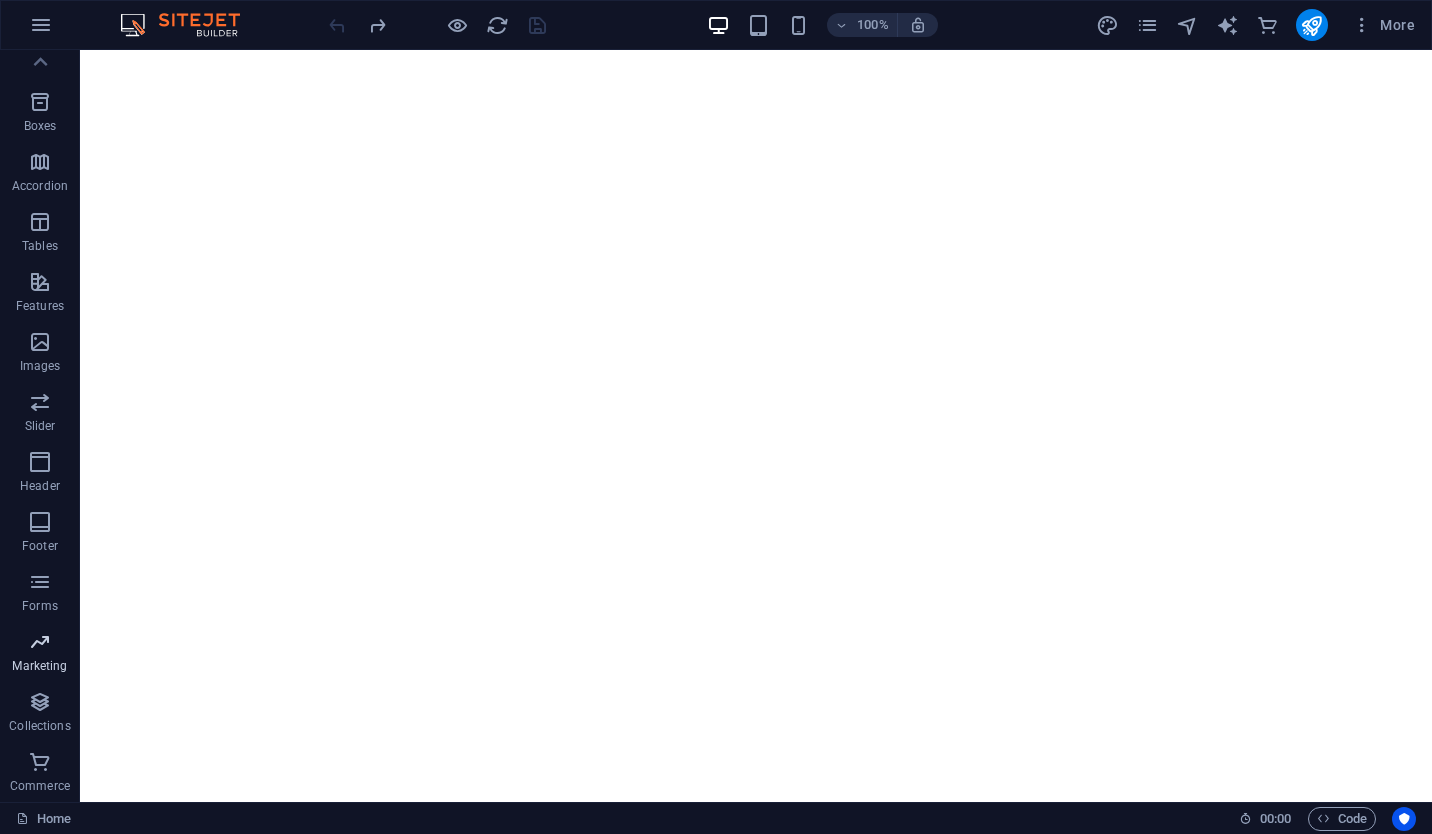 click on "Marketing" at bounding box center [39, 666] 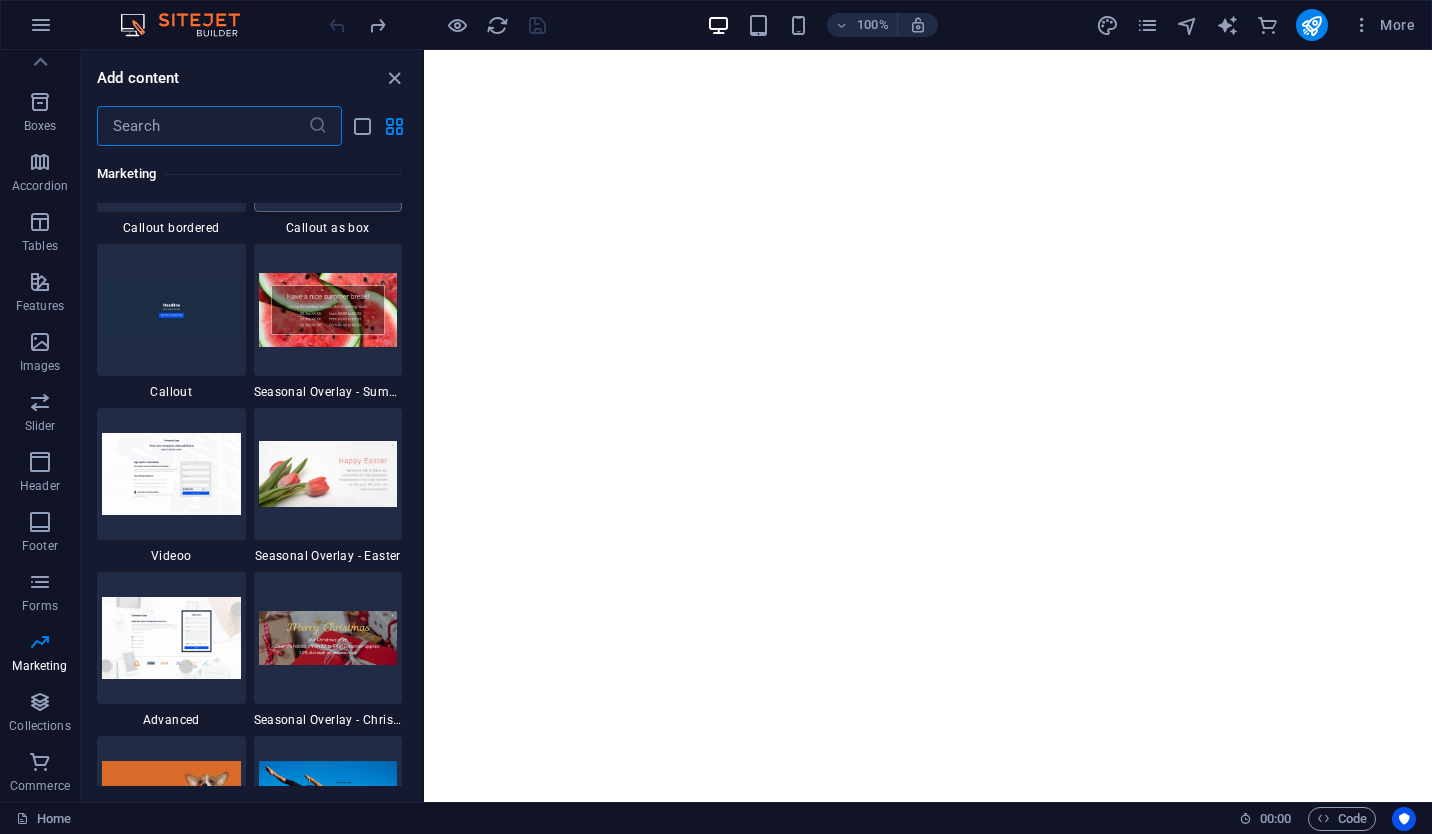 scroll, scrollTop: 16589, scrollLeft: 0, axis: vertical 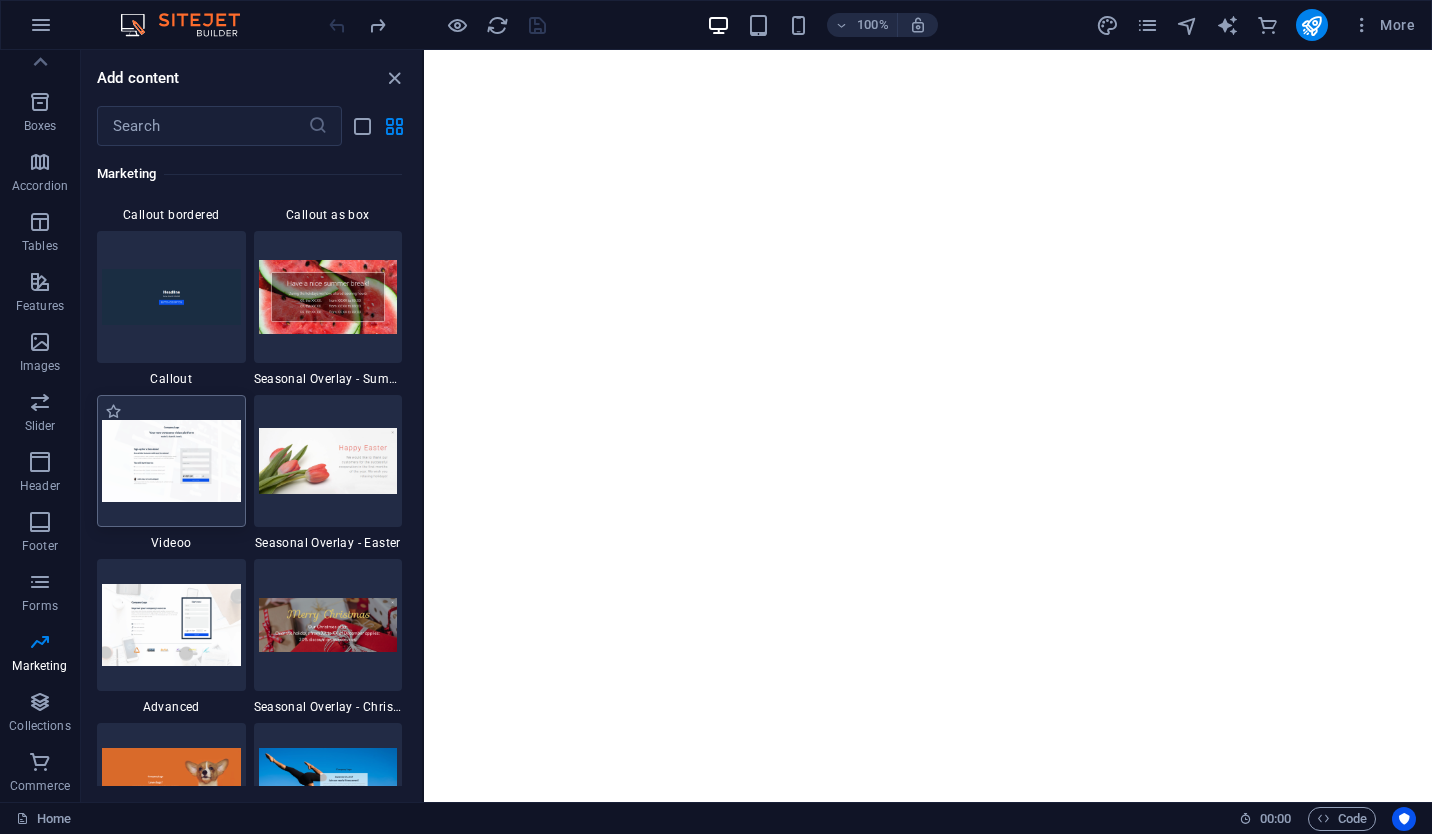 click at bounding box center [171, 460] 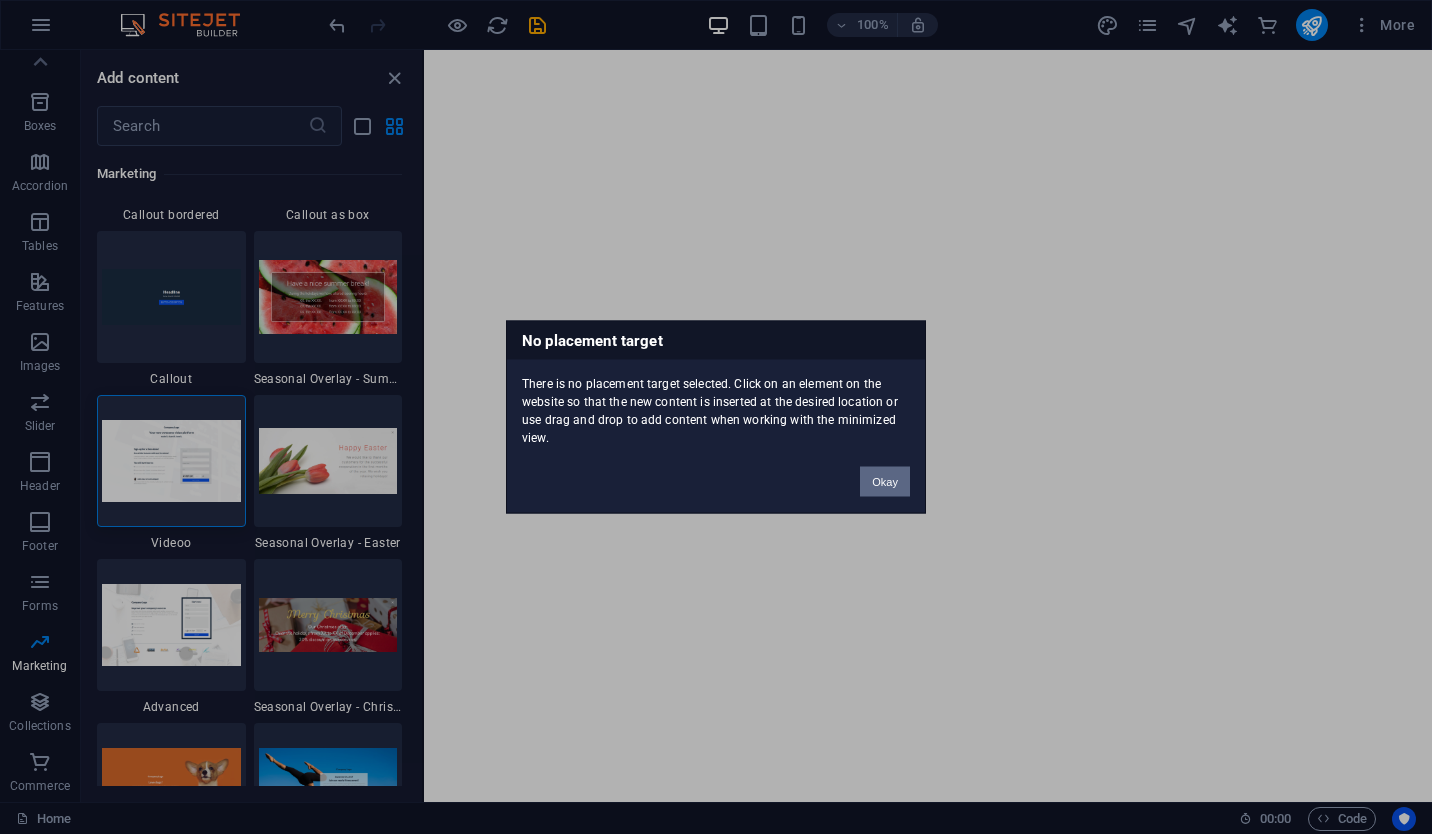 click on "Okay" at bounding box center (885, 482) 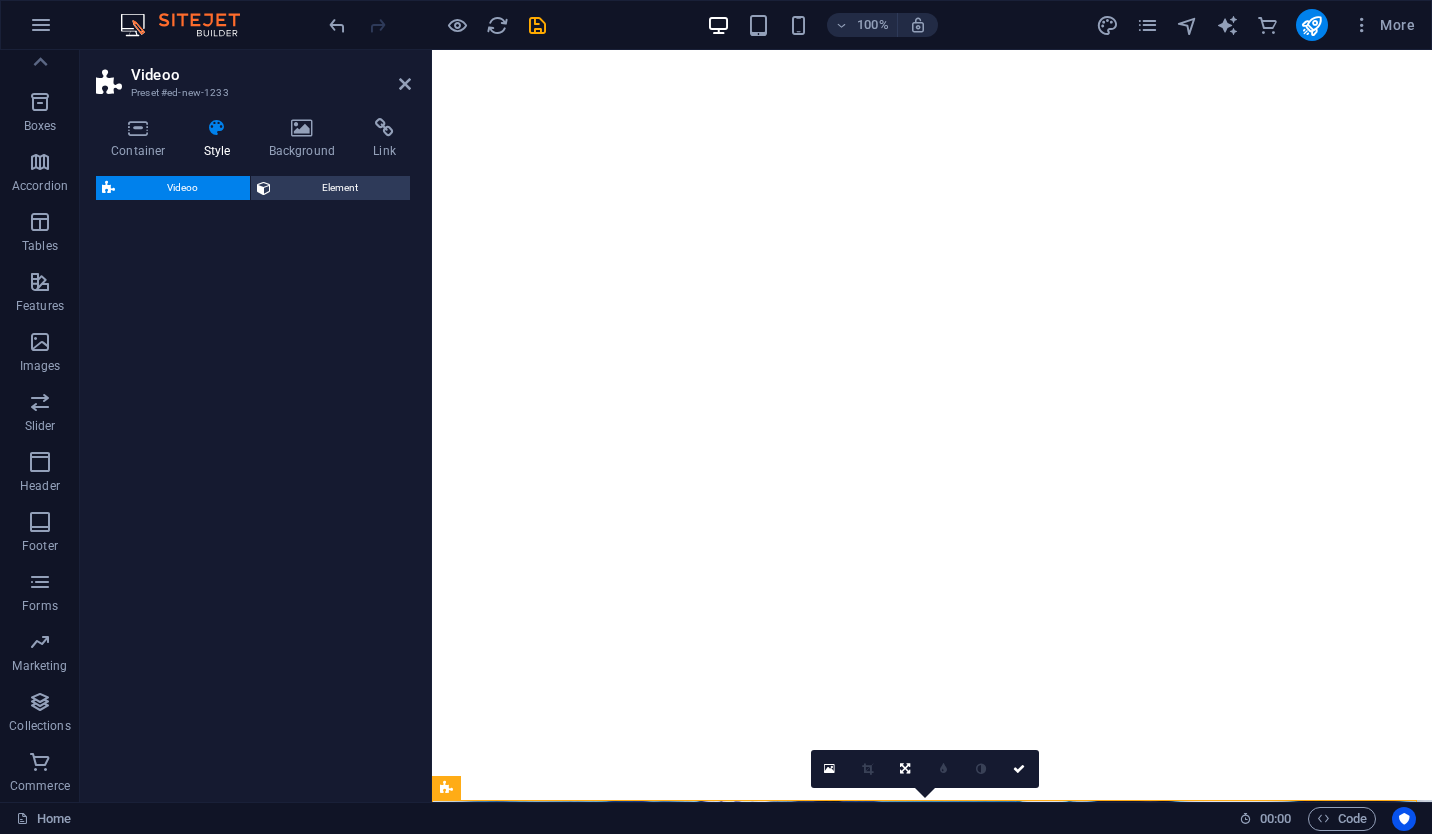 select on "%" 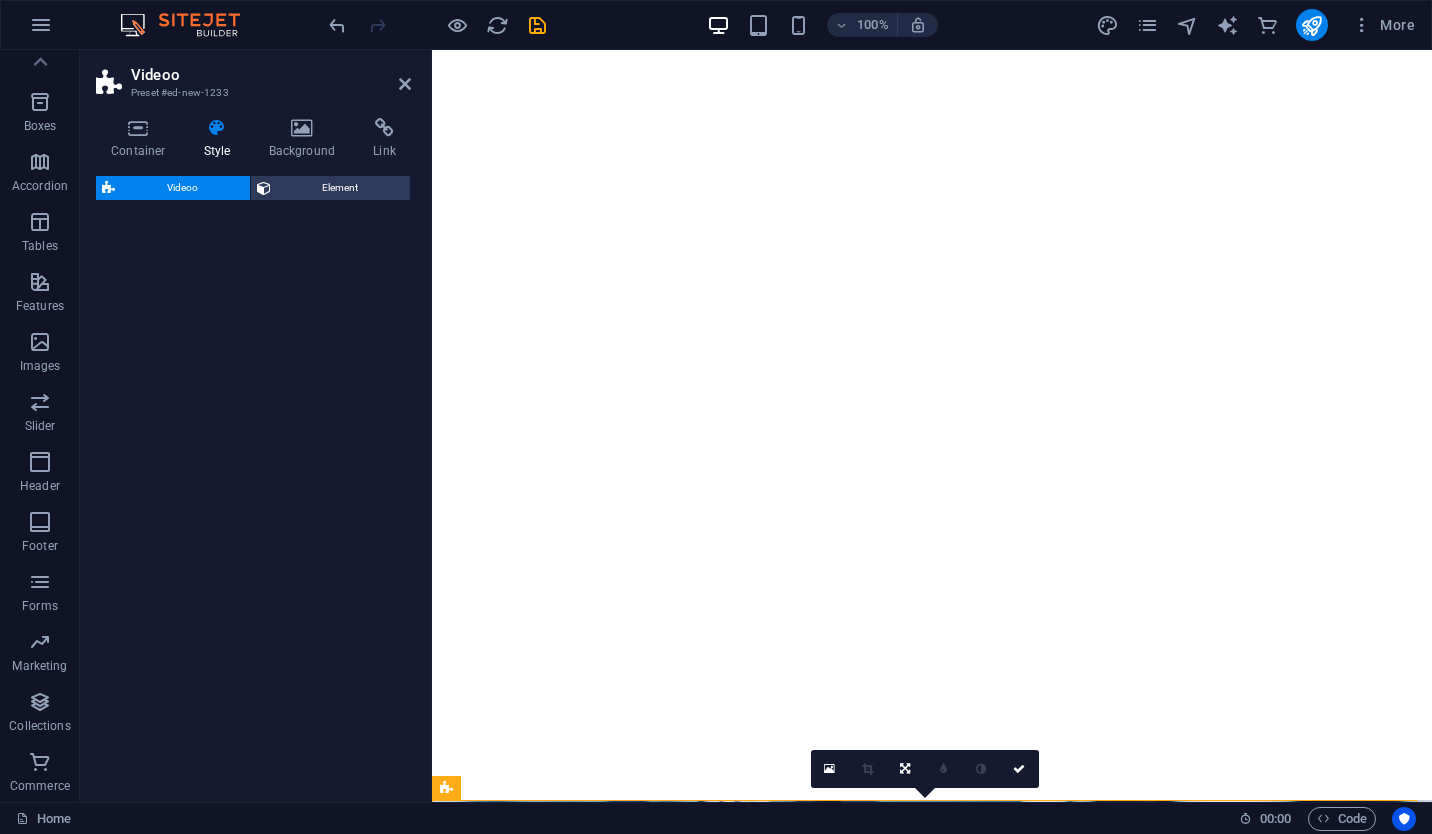 select on "rem" 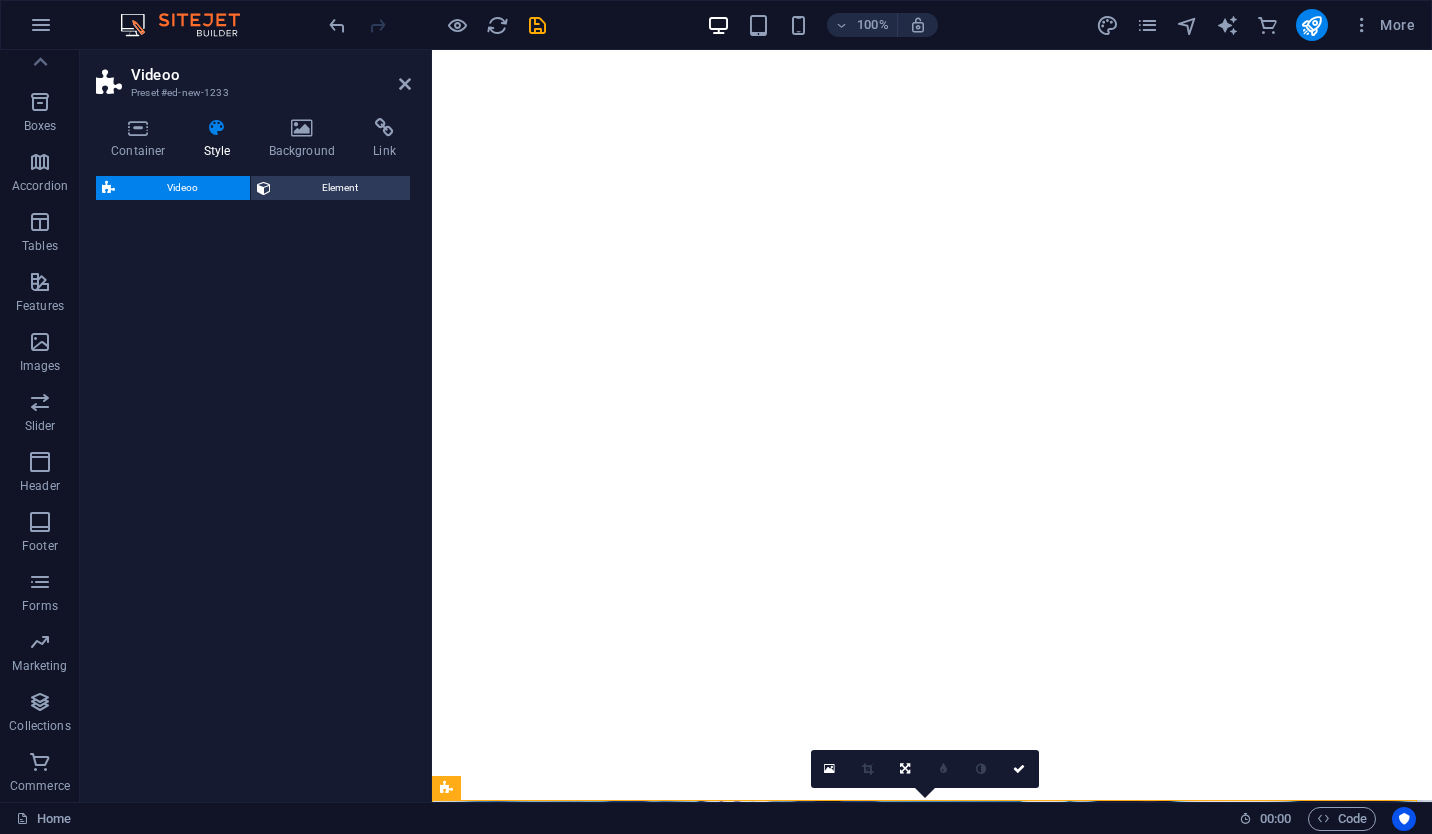 select on "rem" 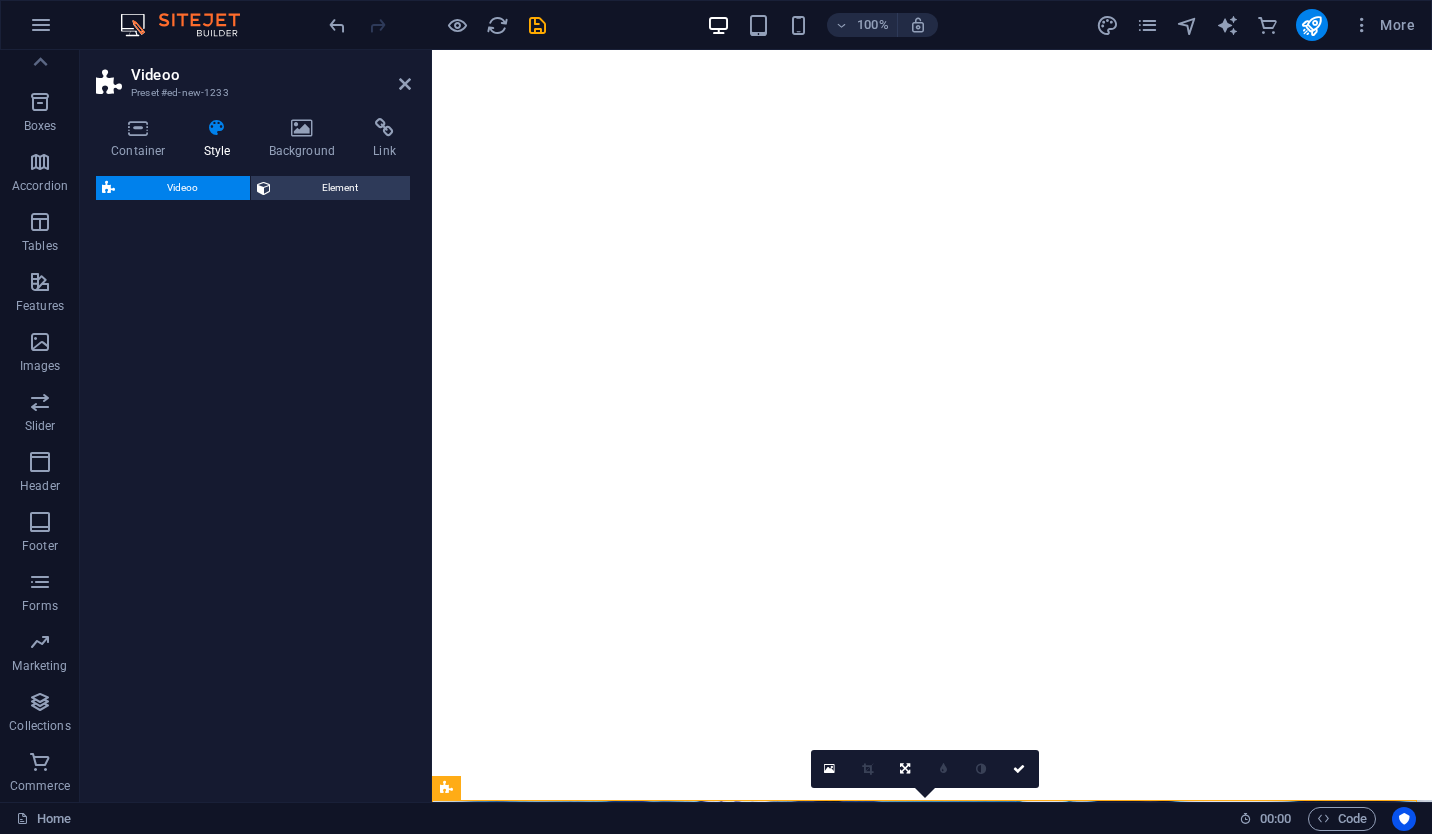 select on "px" 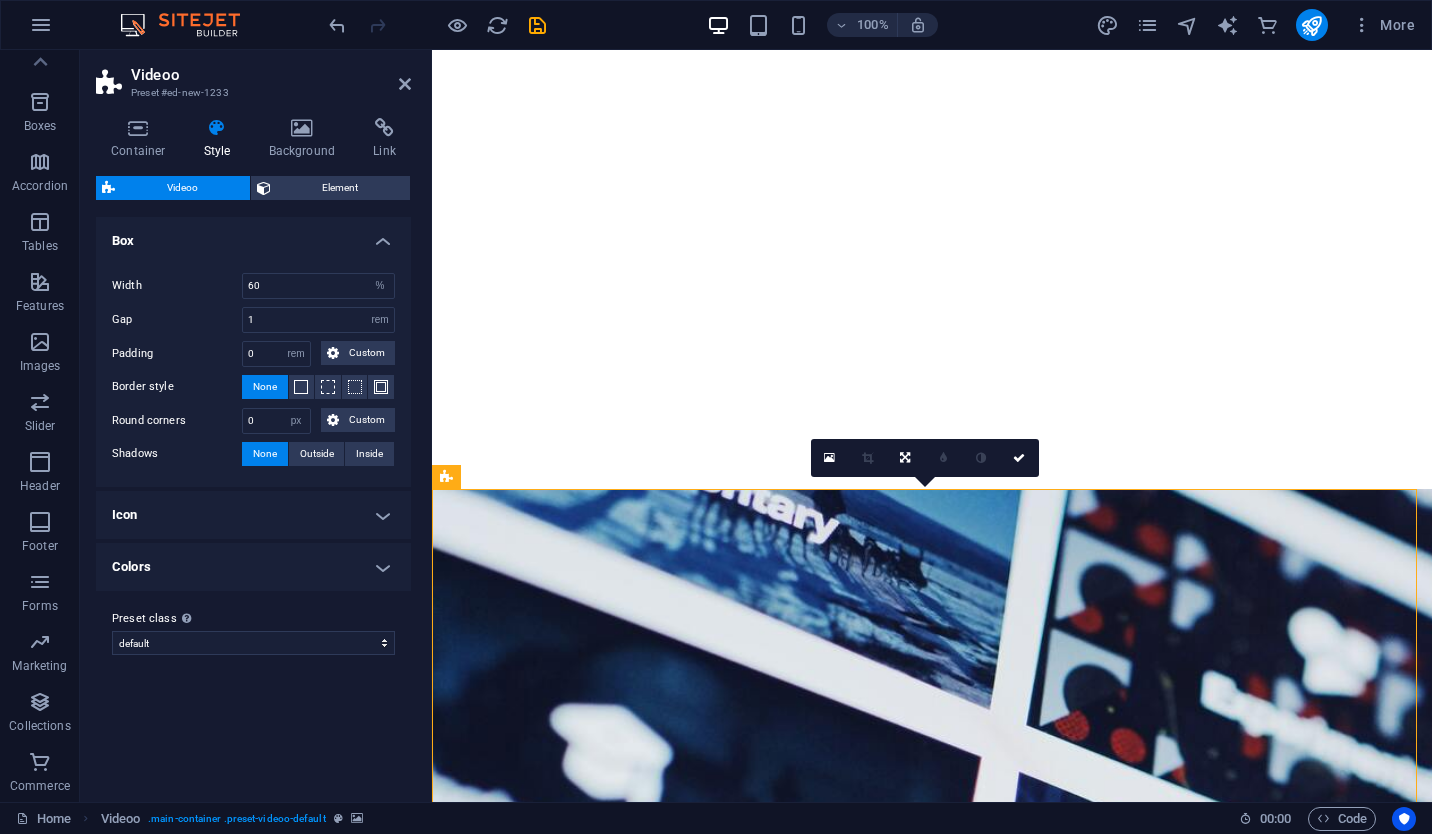 scroll, scrollTop: 300, scrollLeft: 0, axis: vertical 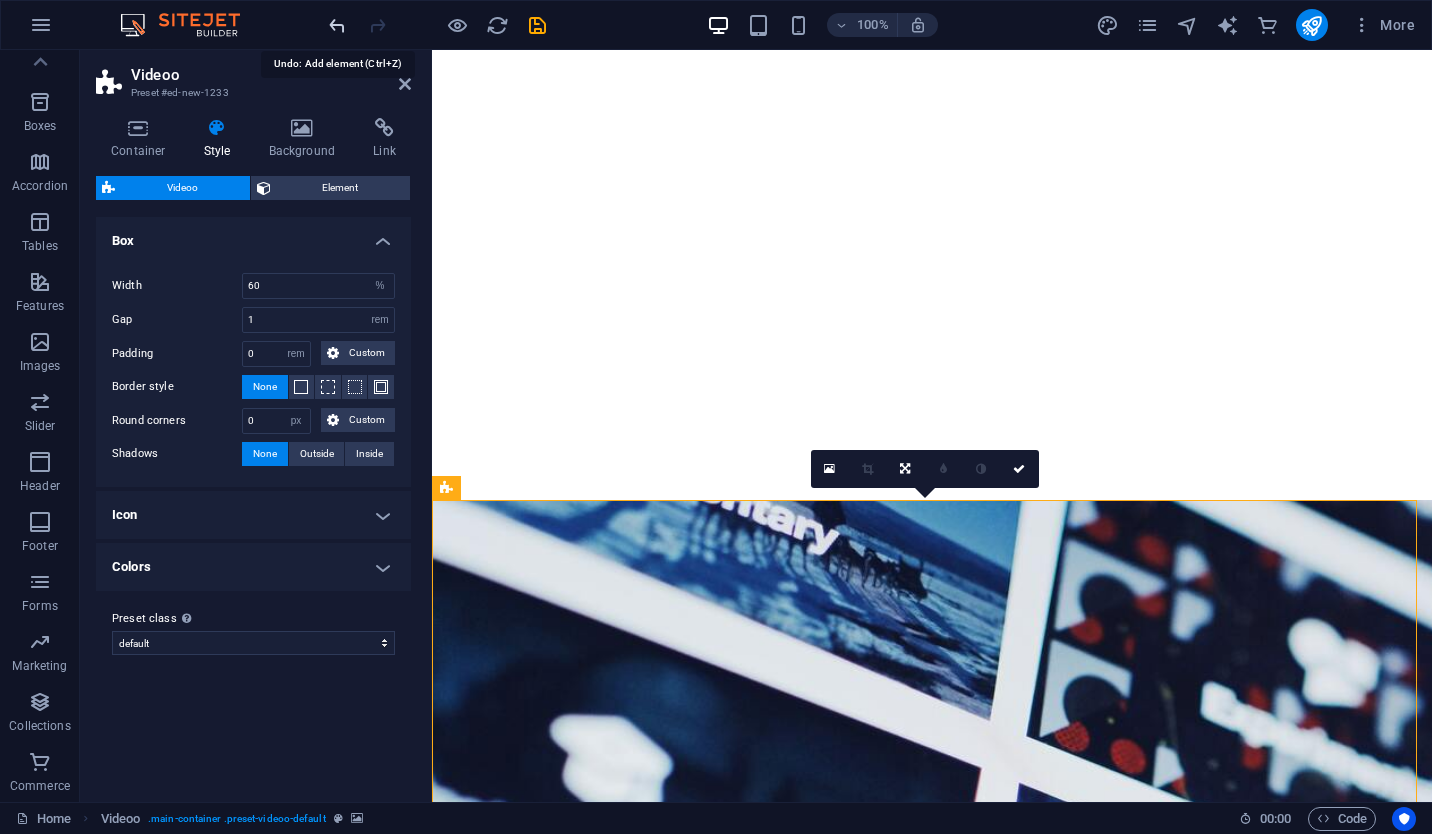 click at bounding box center [337, 25] 